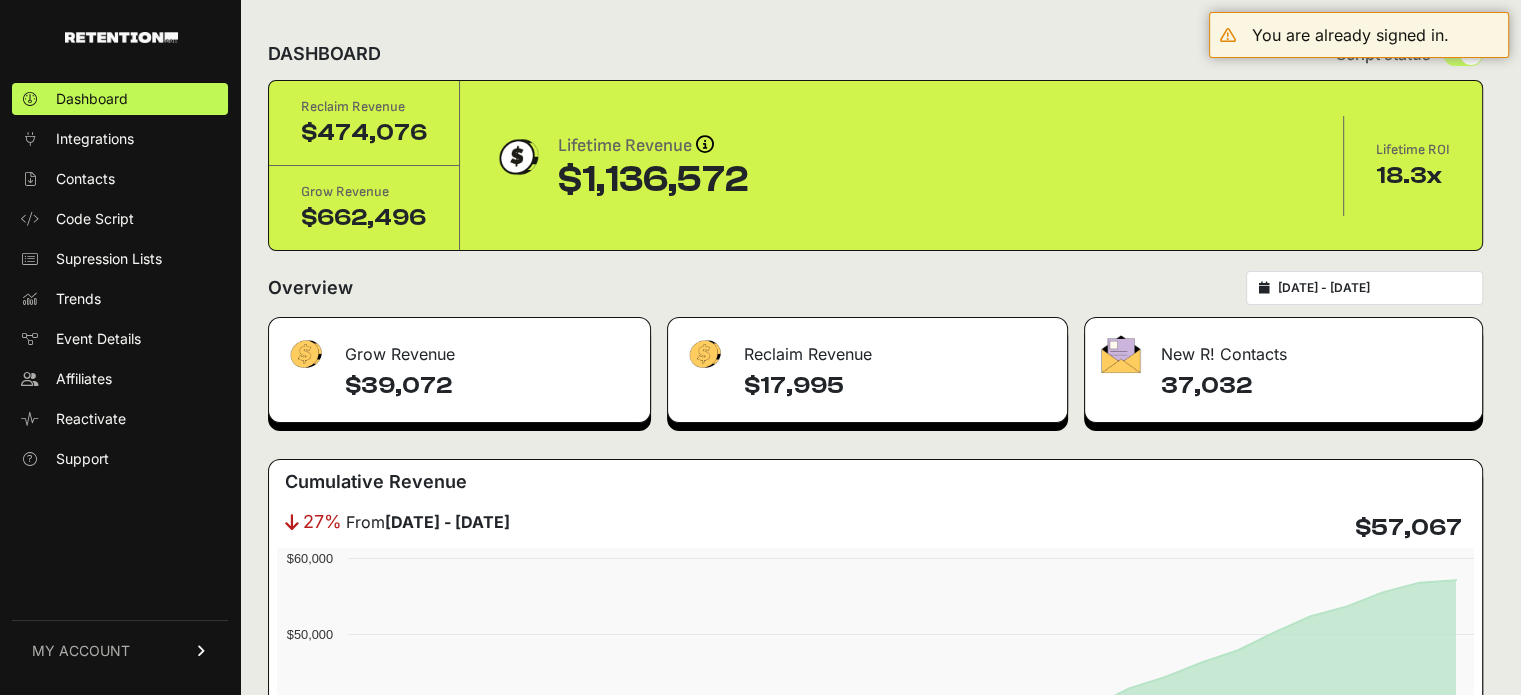 click on "DASHBOARD
Script status" at bounding box center (875, 54) 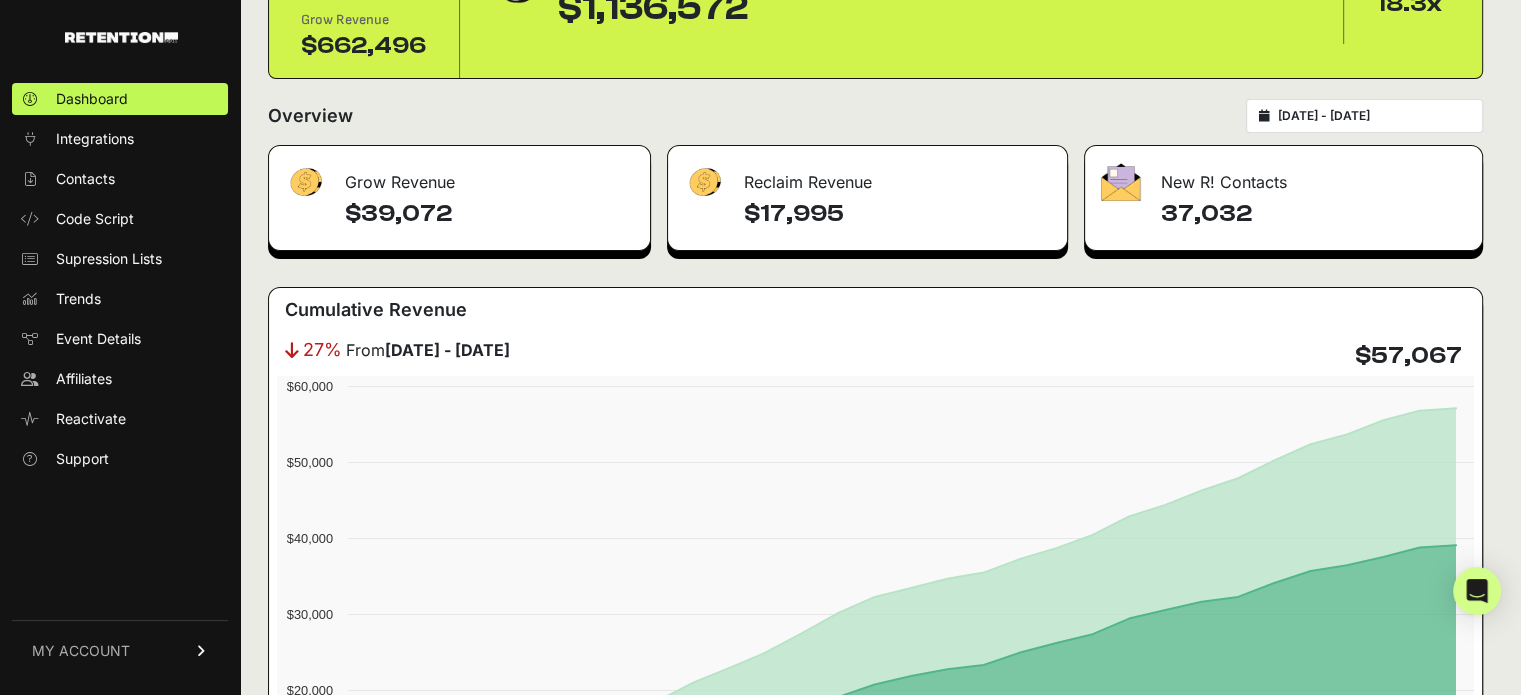 scroll, scrollTop: 200, scrollLeft: 0, axis: vertical 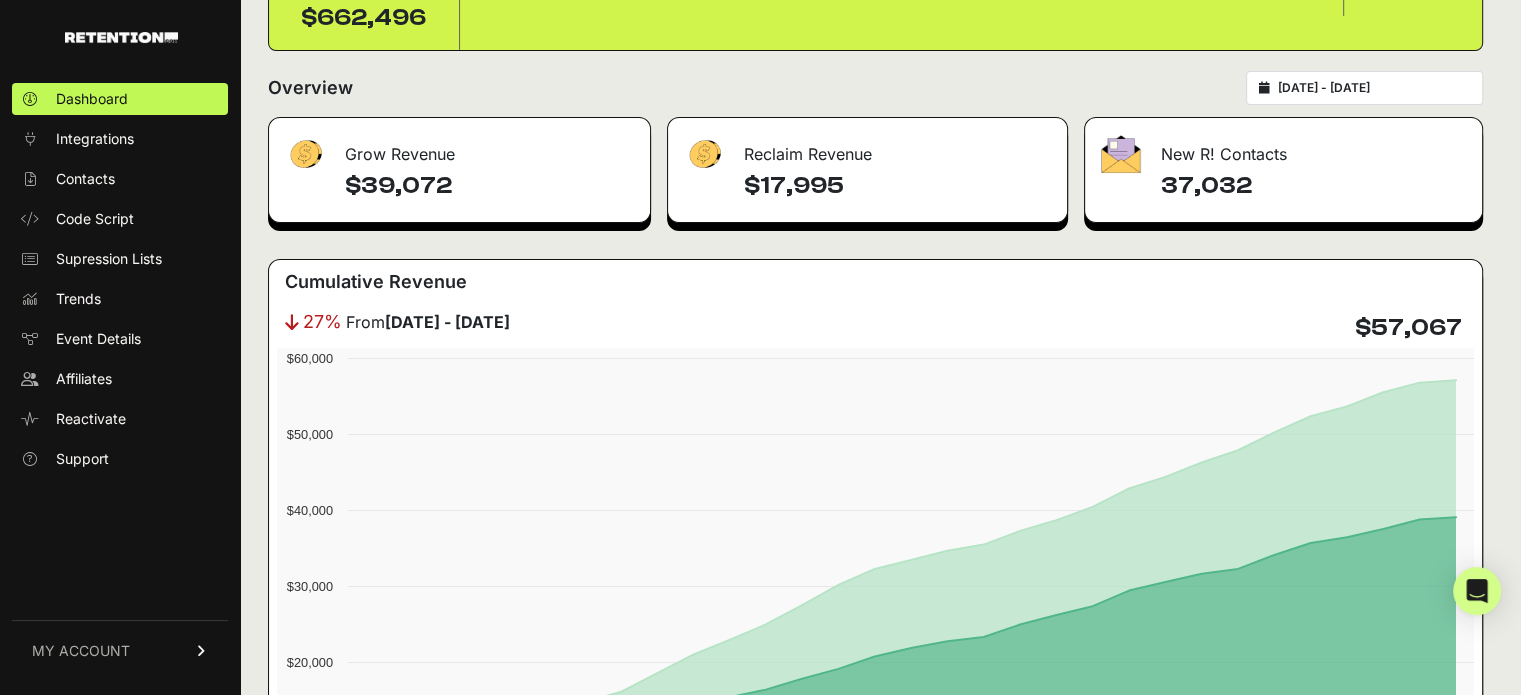 drag, startPoint x: 407, startPoint y: 315, endPoint x: 592, endPoint y: 317, distance: 185.0108 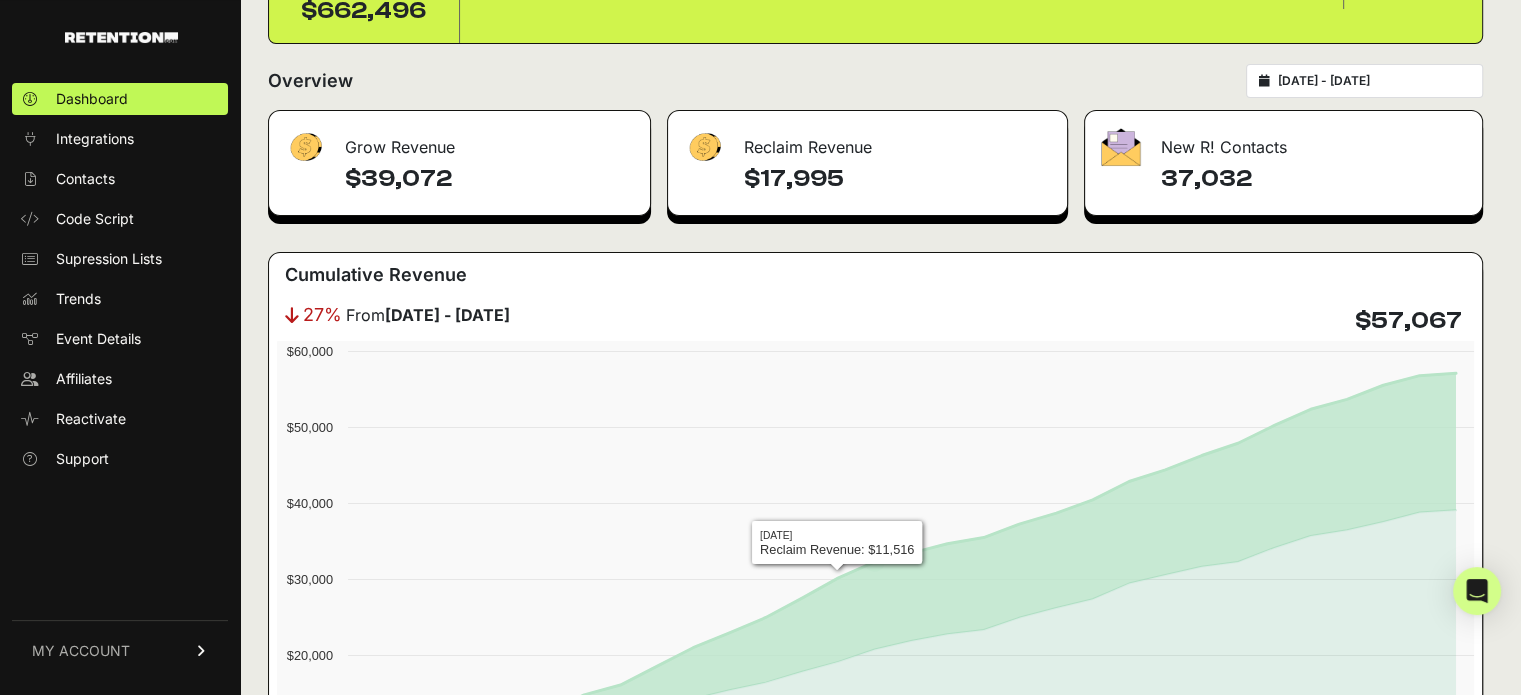 scroll, scrollTop: 200, scrollLeft: 0, axis: vertical 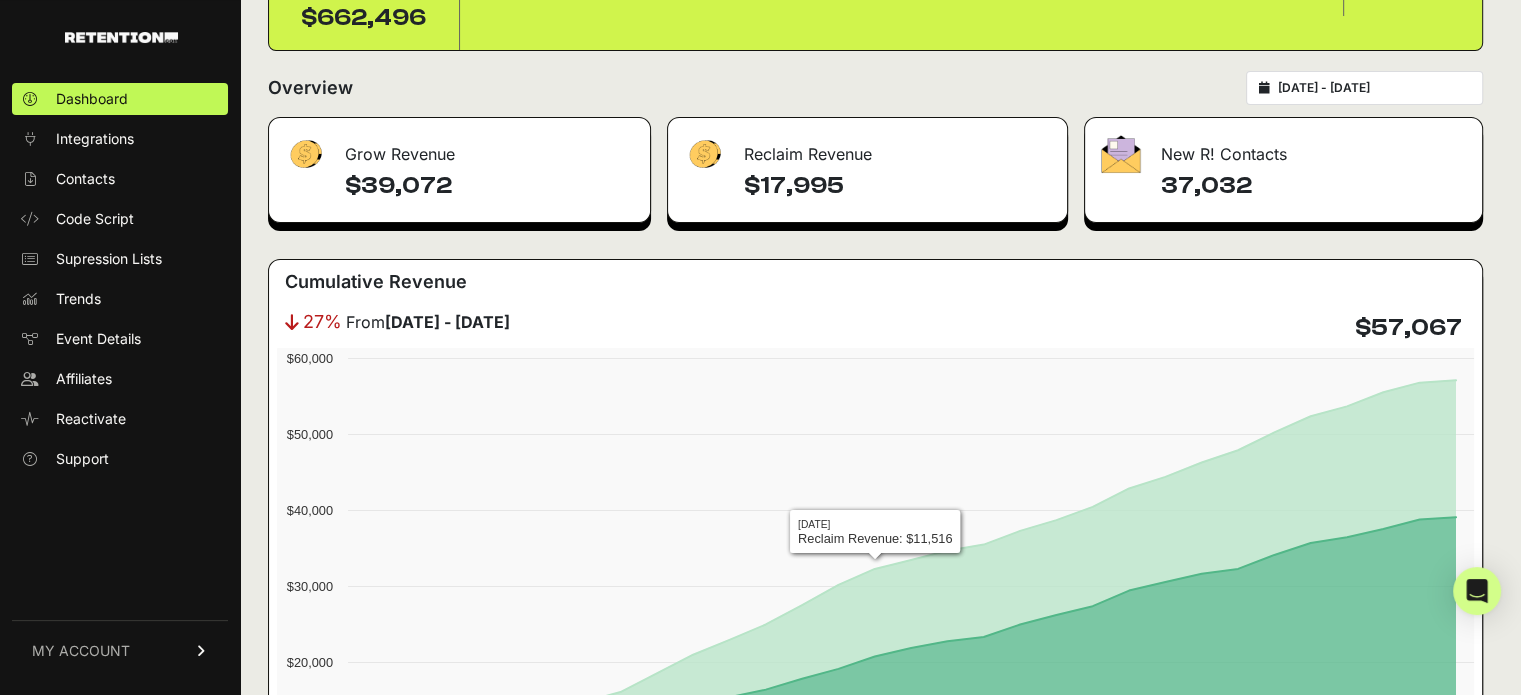 type on "2025-06-07" 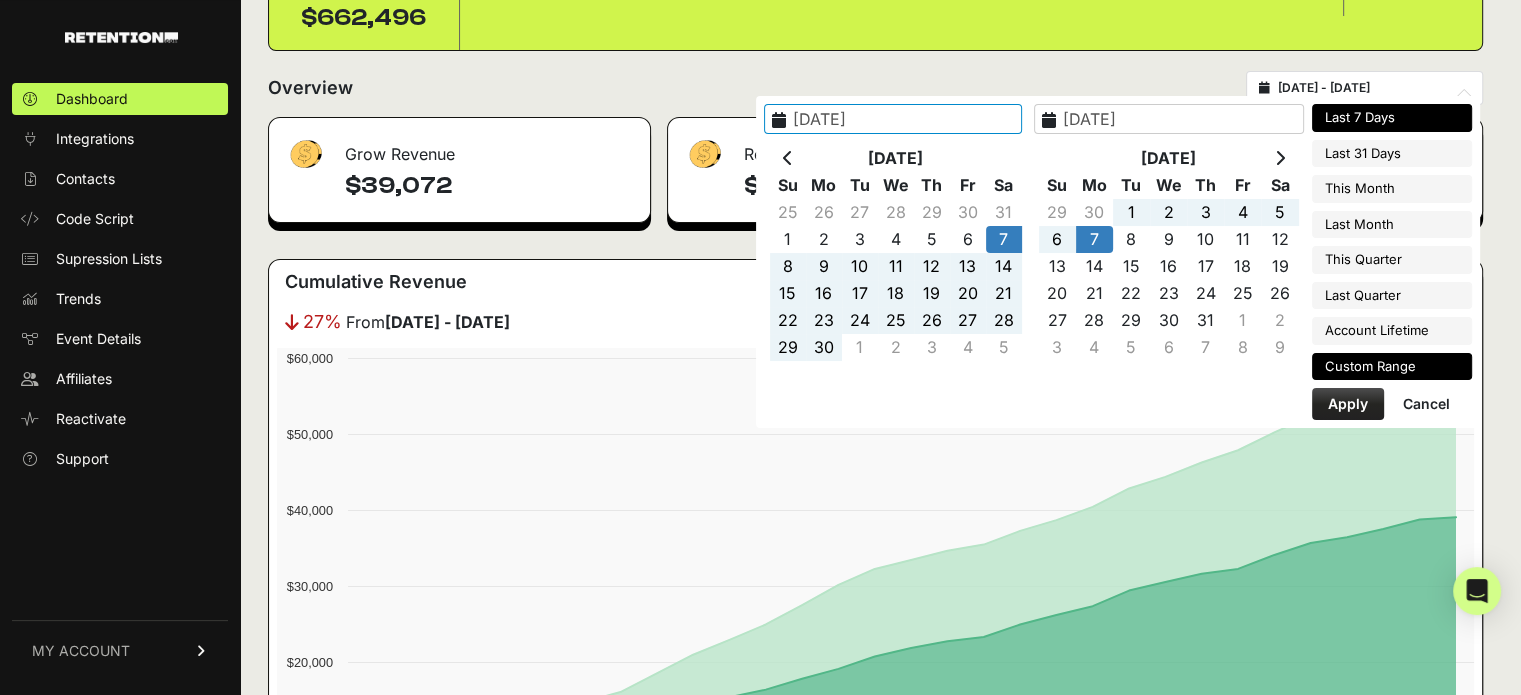 type on "2025-07-02" 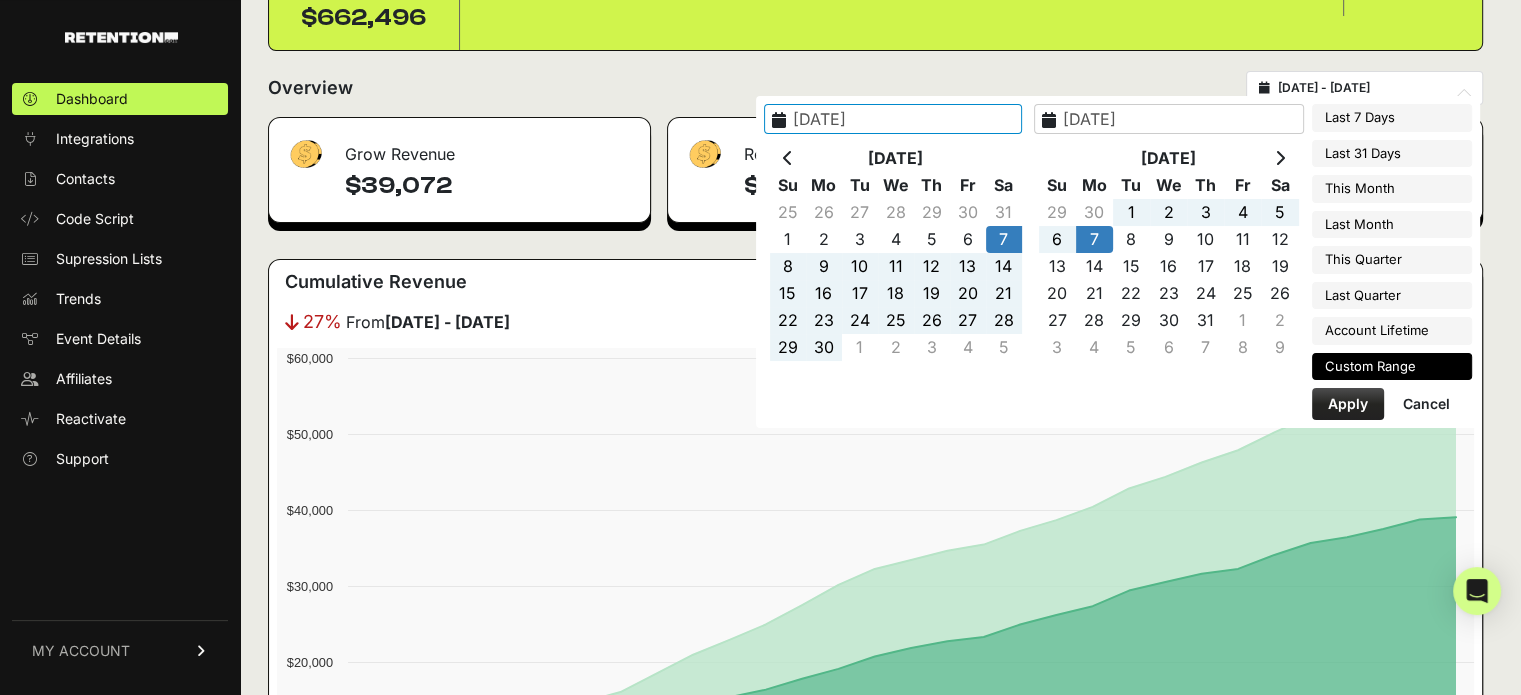 type on "2025-06-07" 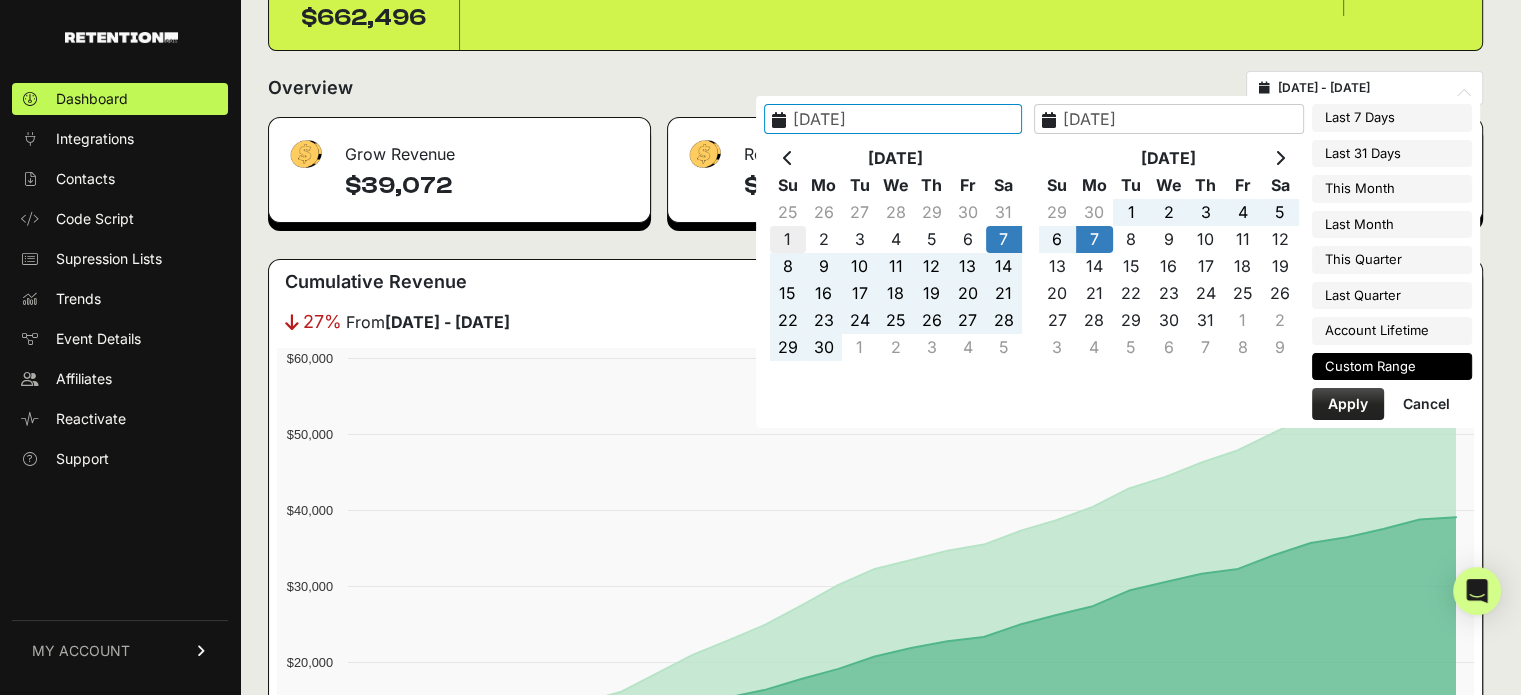 type on "2025-06-01" 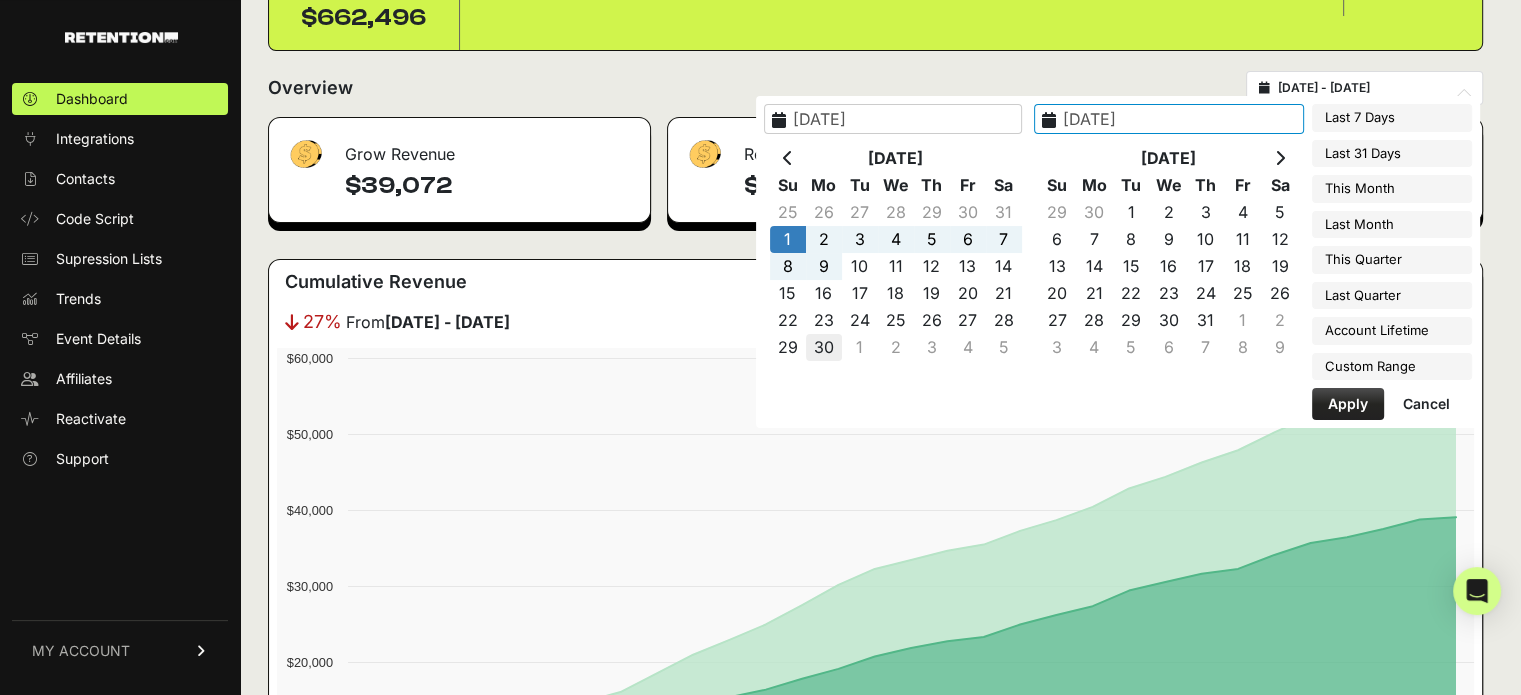 type on "2025-06-30" 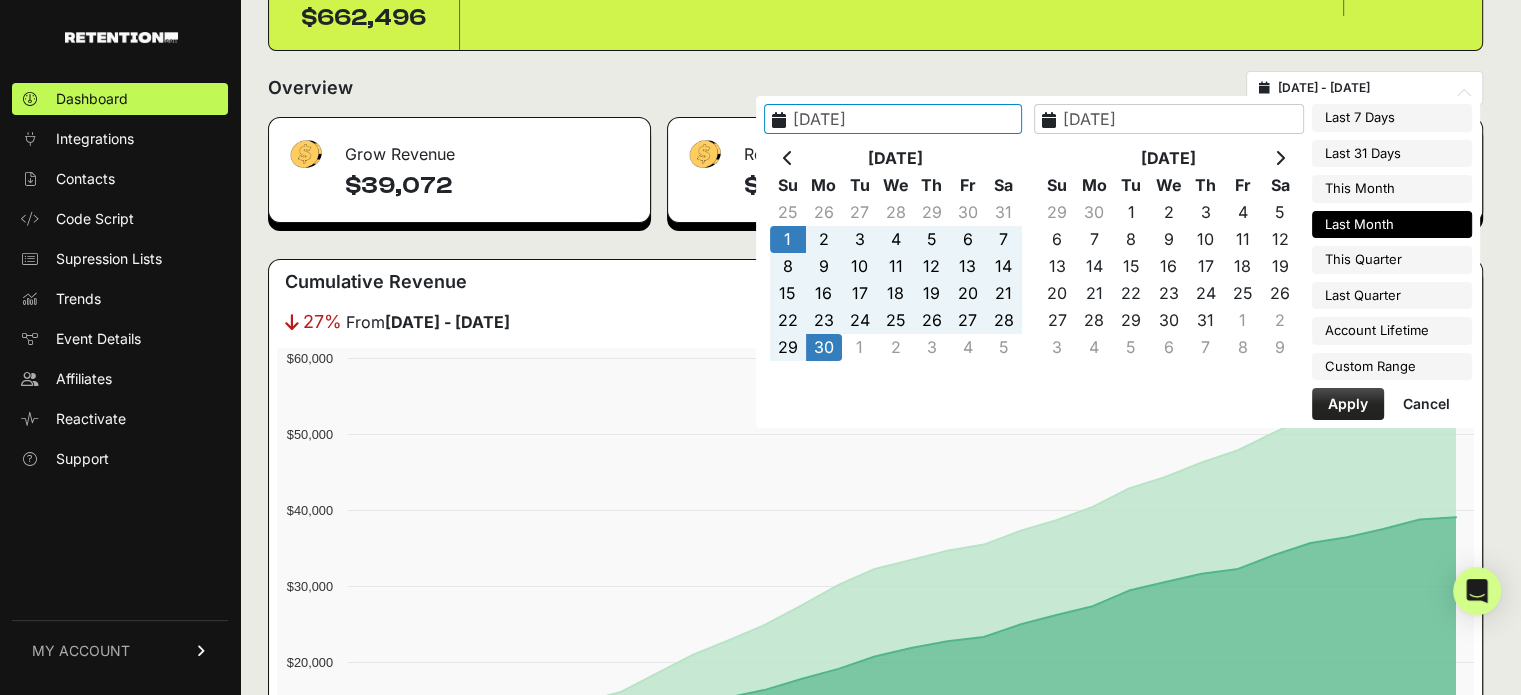 type on "2025-06-01" 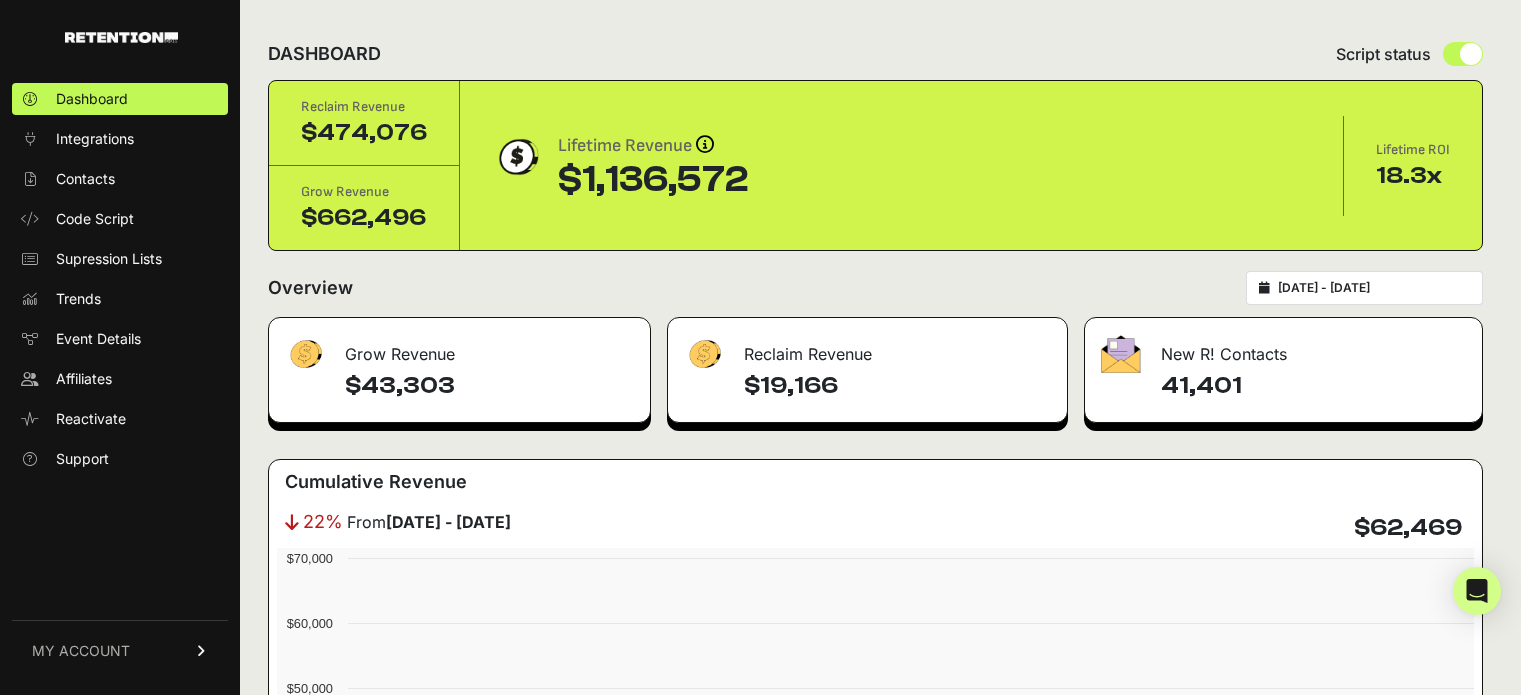 scroll, scrollTop: 0, scrollLeft: 0, axis: both 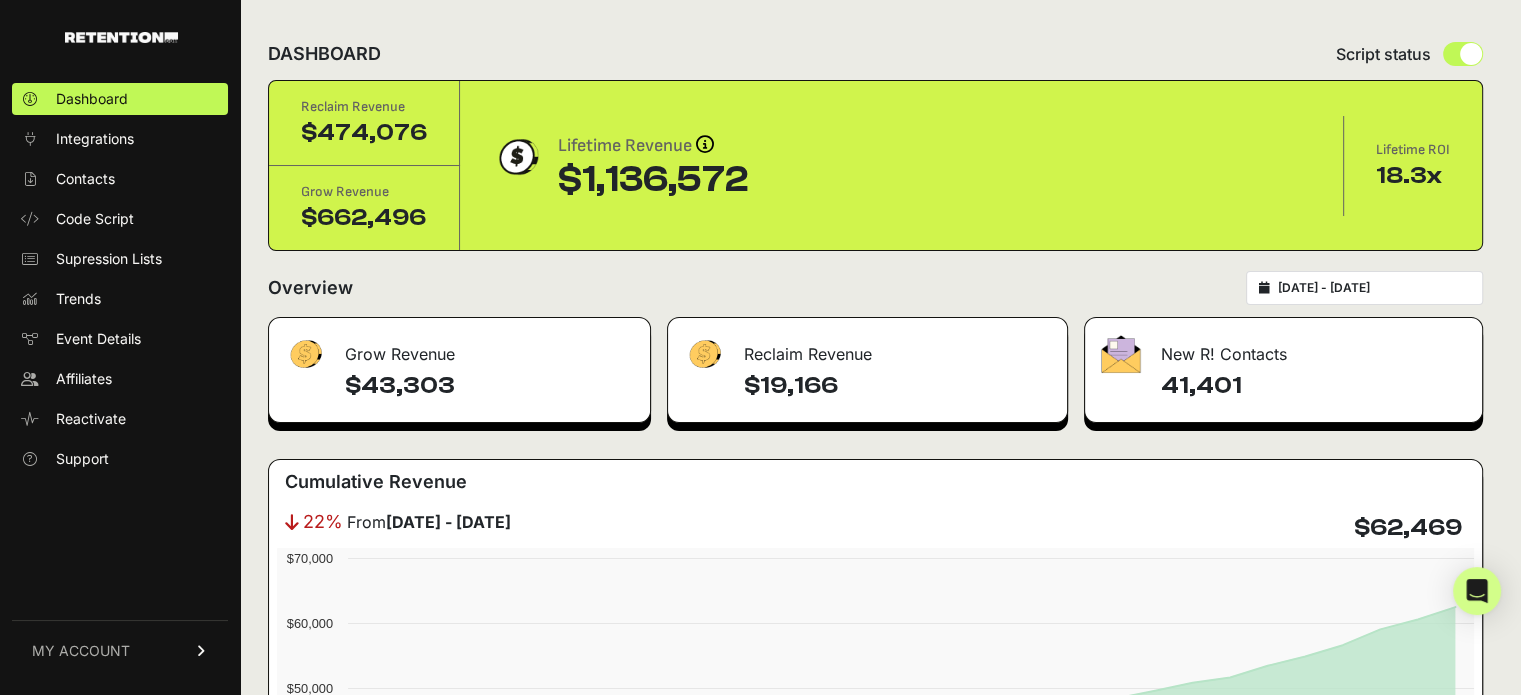click on "2025-06-01 - 2025-06-30" at bounding box center (1374, 288) 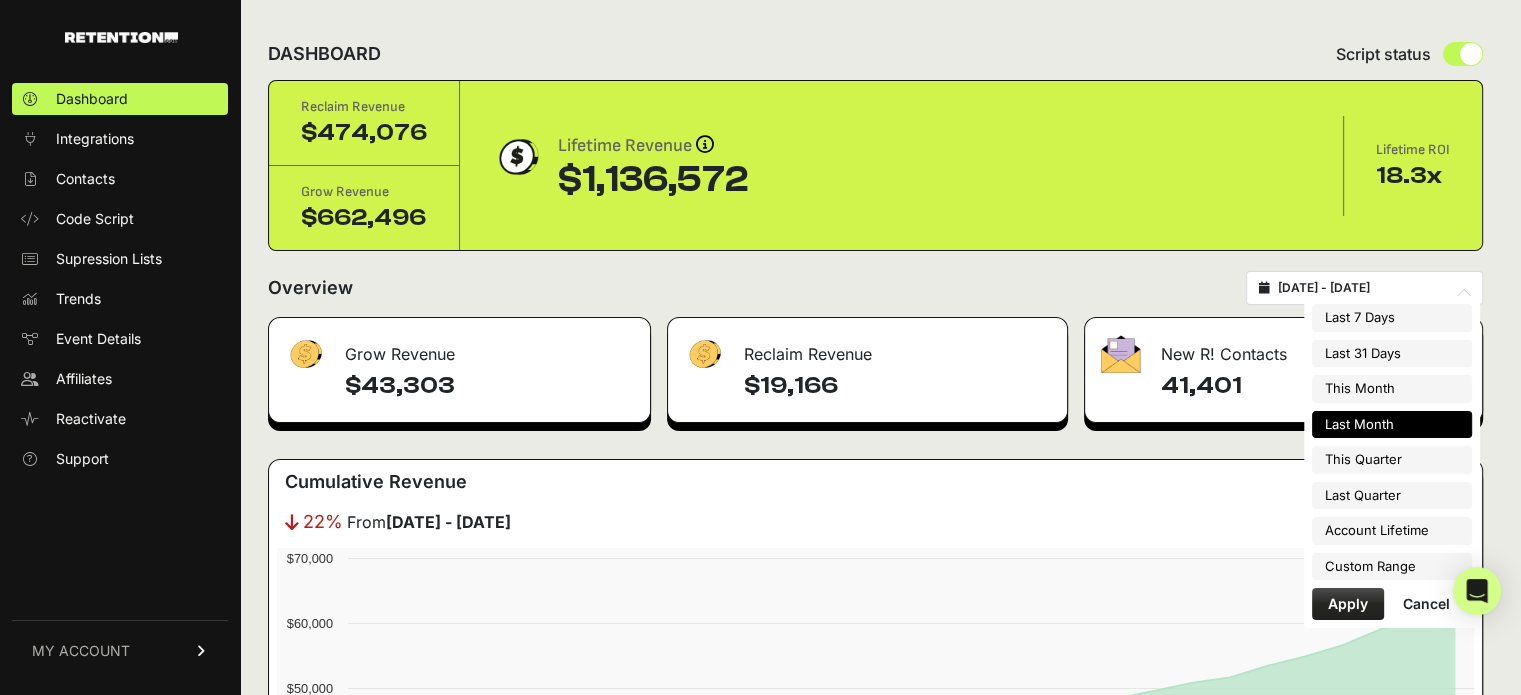 click on "Overview
2025-06-01 - 2025-06-30" at bounding box center (875, 288) 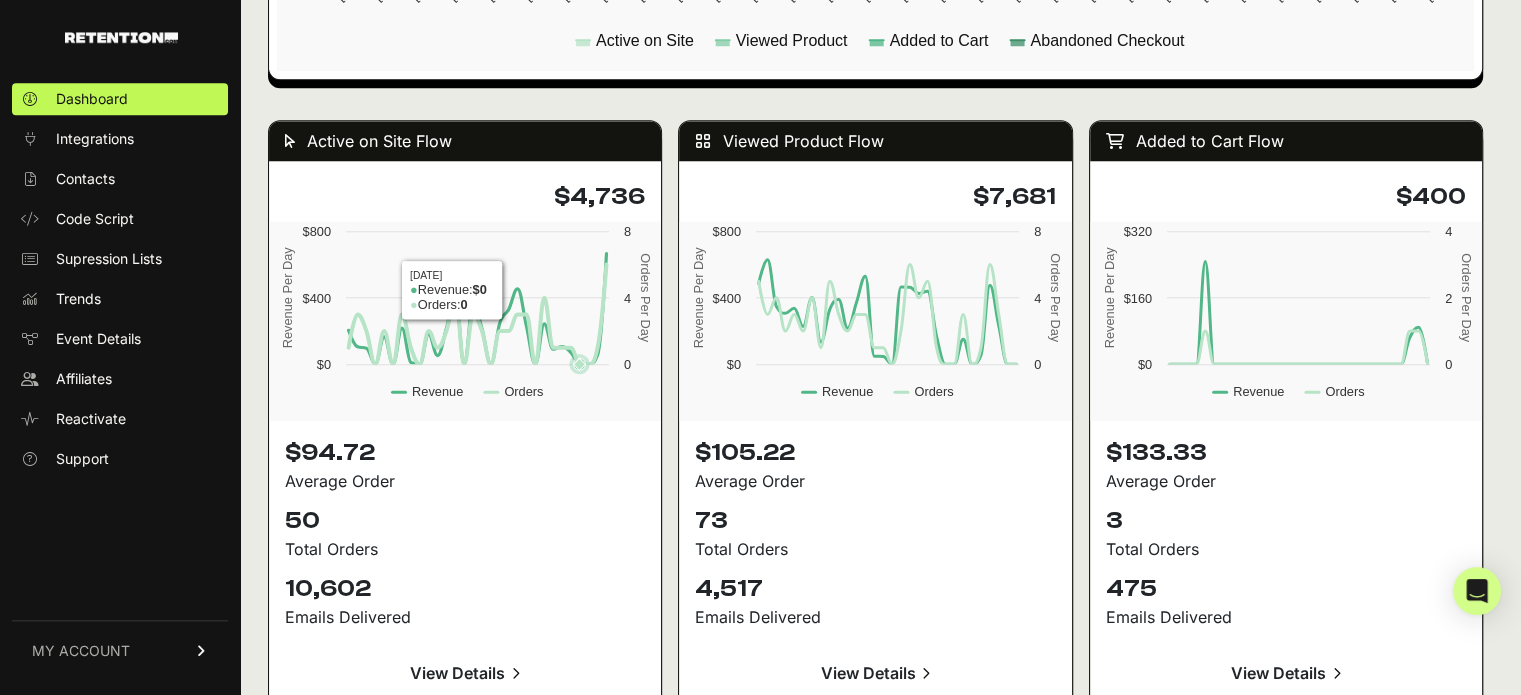 scroll, scrollTop: 1900, scrollLeft: 0, axis: vertical 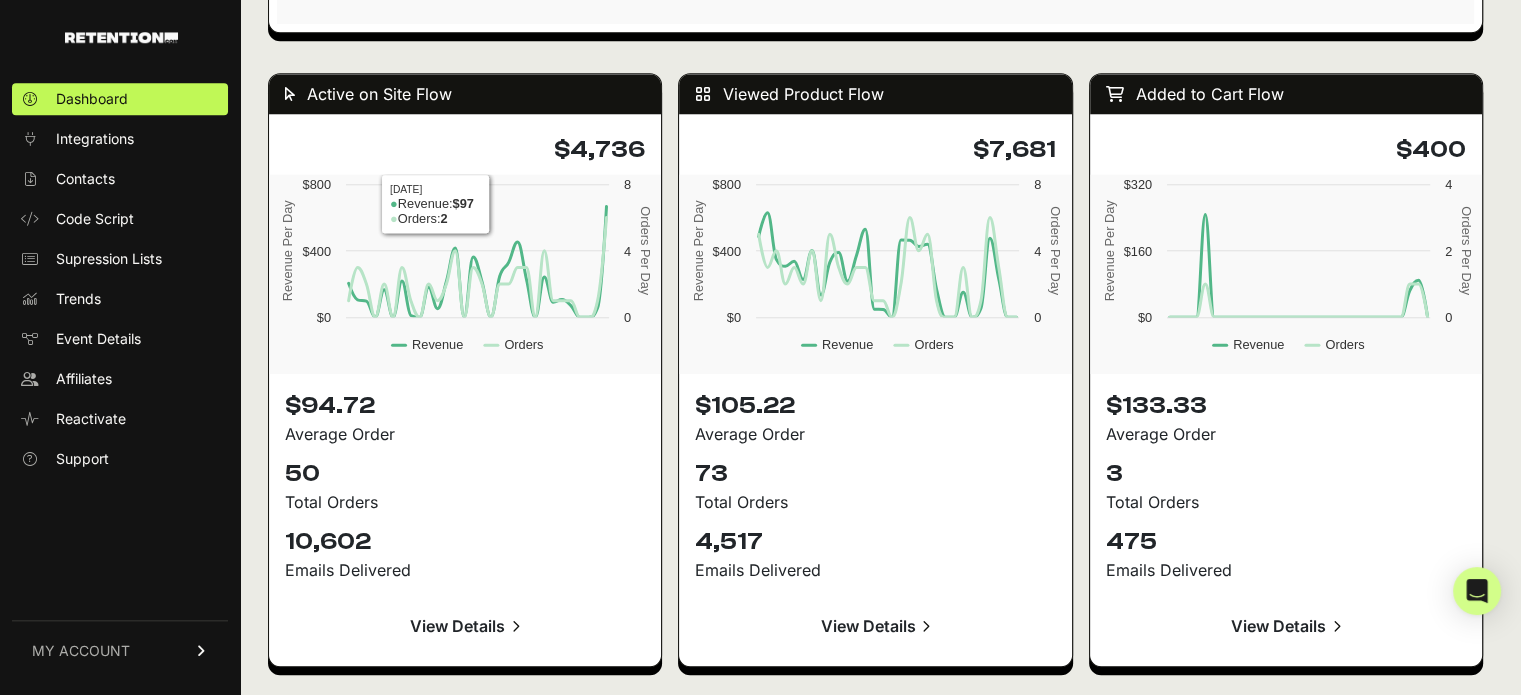 click on "DASHBOARD
Script status
Reclaim Revenue
$474,076
Grow Revenue
$662,496
Lifetime Revenue
Revenue attribution works in two ways:
Grow Revenue: Revenue is attributed when a contact we've identified returns to your site after at least 12 hours and makes a purchase.
Learn more" at bounding box center [875, 54] 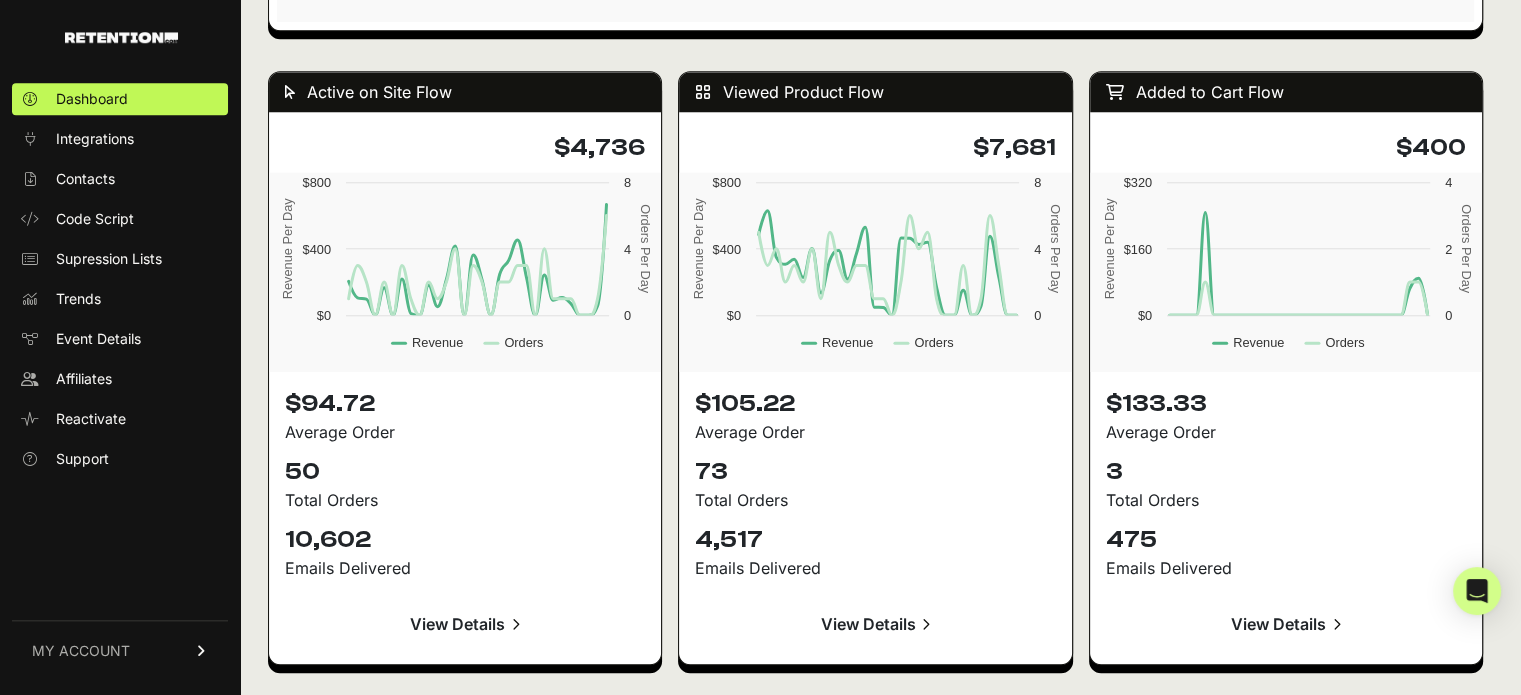scroll, scrollTop: 1900, scrollLeft: 0, axis: vertical 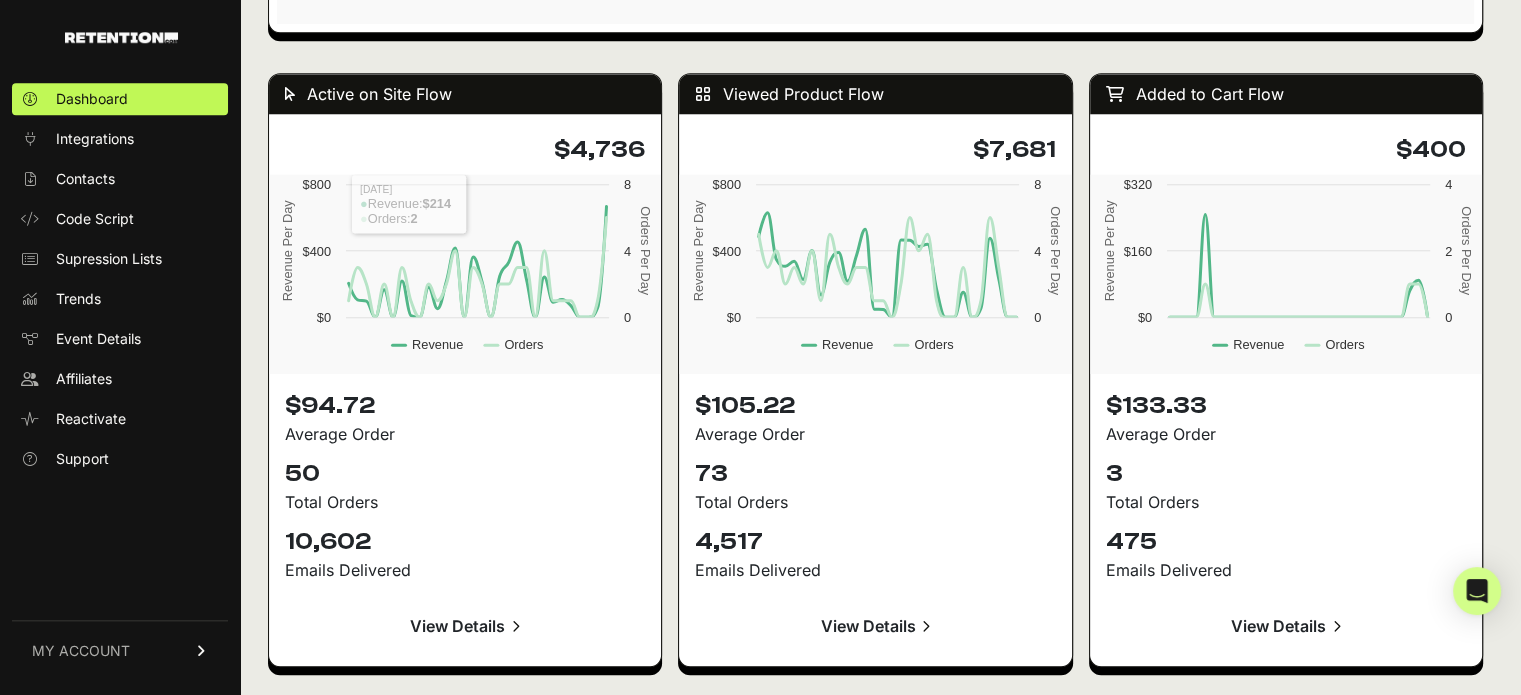 click on "Grow Revenue
$43,303
Reclaim Revenue
$19,166
New R! Contacts
41,401
Cumulative Revenue
22%
From  May 01 - May 31
$62,469
Created with Highcharts 12.3.0 Reclaim Revenue Grow Revenue 06/01/25 06/02/25 06/03/25 06/04/25 06/05/25 06/06/25 06/07/25 06/08/25 06/09/25 06/10/25 06/11/25 06/12/25 06/13/25 06/14/25 06/15/25 06/16/25 06/17/25 06/18/25 06/19/25 06/20/25 06/21/25 06/22/25 06/23/25 06/24/25 06/25/25 06/26/25 06/27/25 06/28/25 06/29/25 06/30/25 $0 $10,000 $20,000 $30,000 $40,000 $50,000 $60,000 $70,000 2025-06-30 ​ Grow Revenue: $43,303
Reclaim
Learn More" at bounding box center [875, 199] 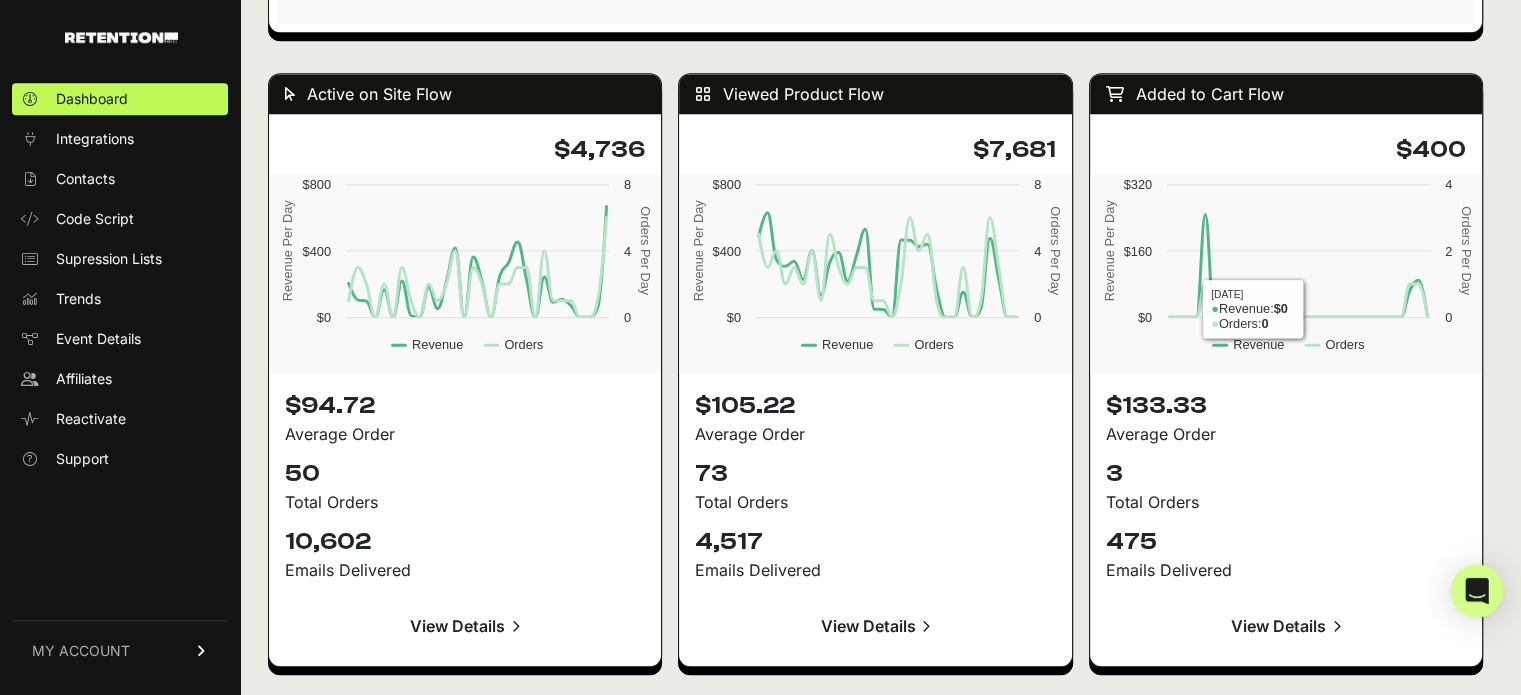 click 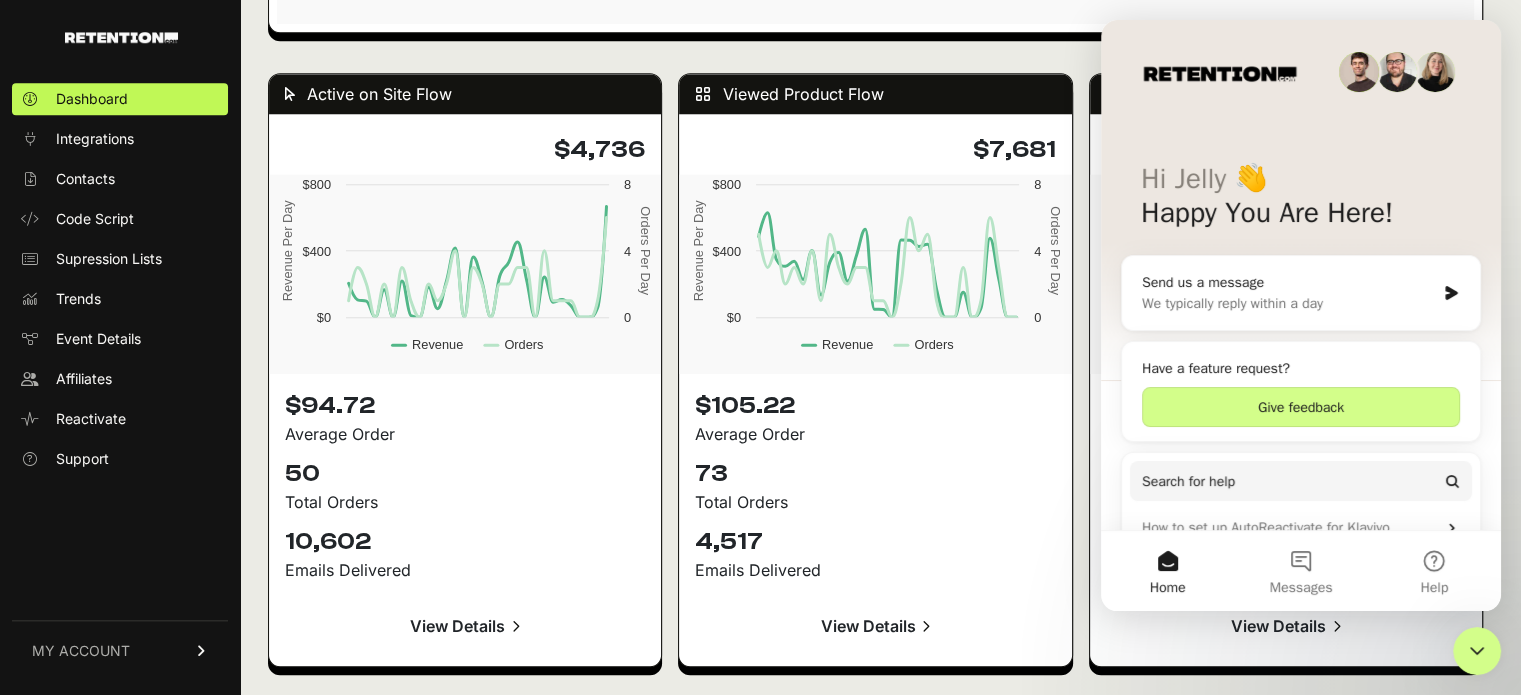 scroll, scrollTop: 0, scrollLeft: 0, axis: both 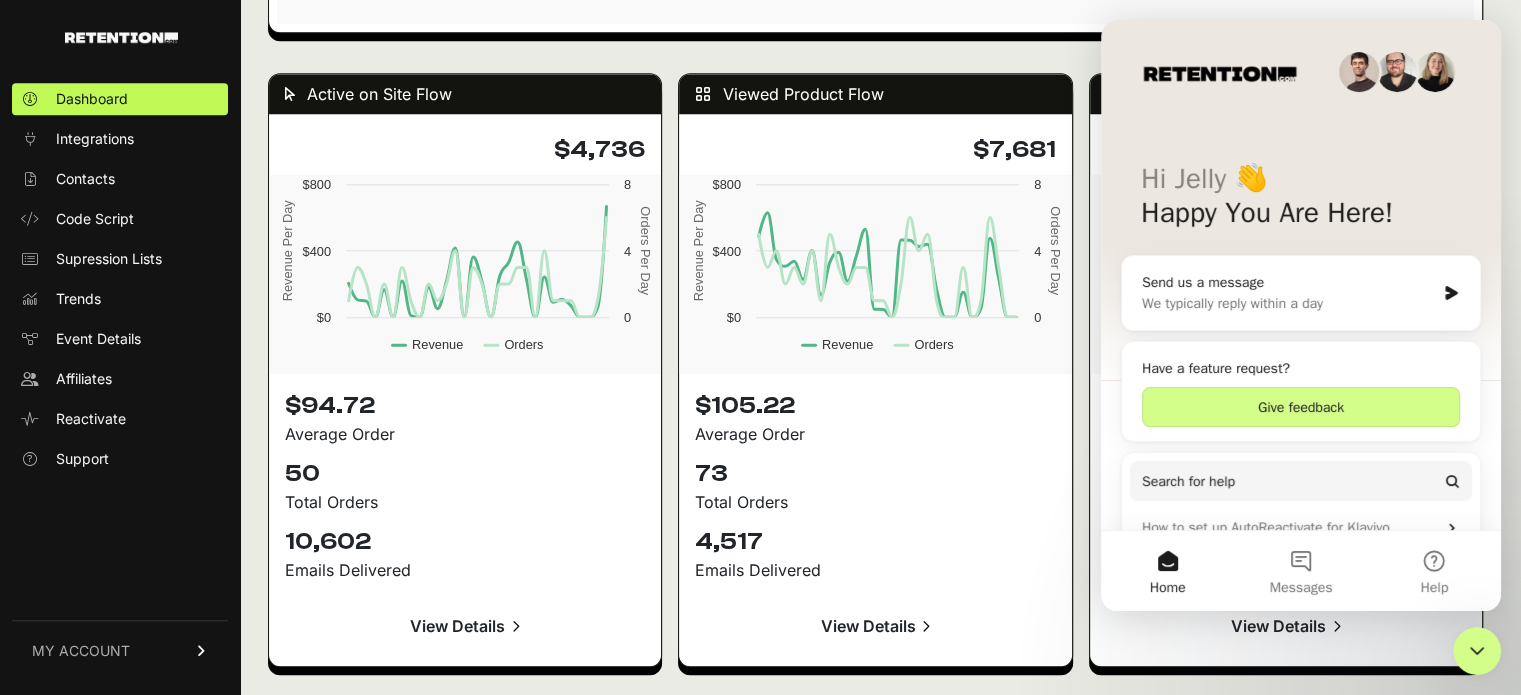 click on "Dashboard
Integrations
Contacts
Code Script
Supression Lists
Trends
Event Details
Affiliates
Reactivate
Support
MY ACCOUNT
Account Details
API Details
Billing" at bounding box center (120, 378) 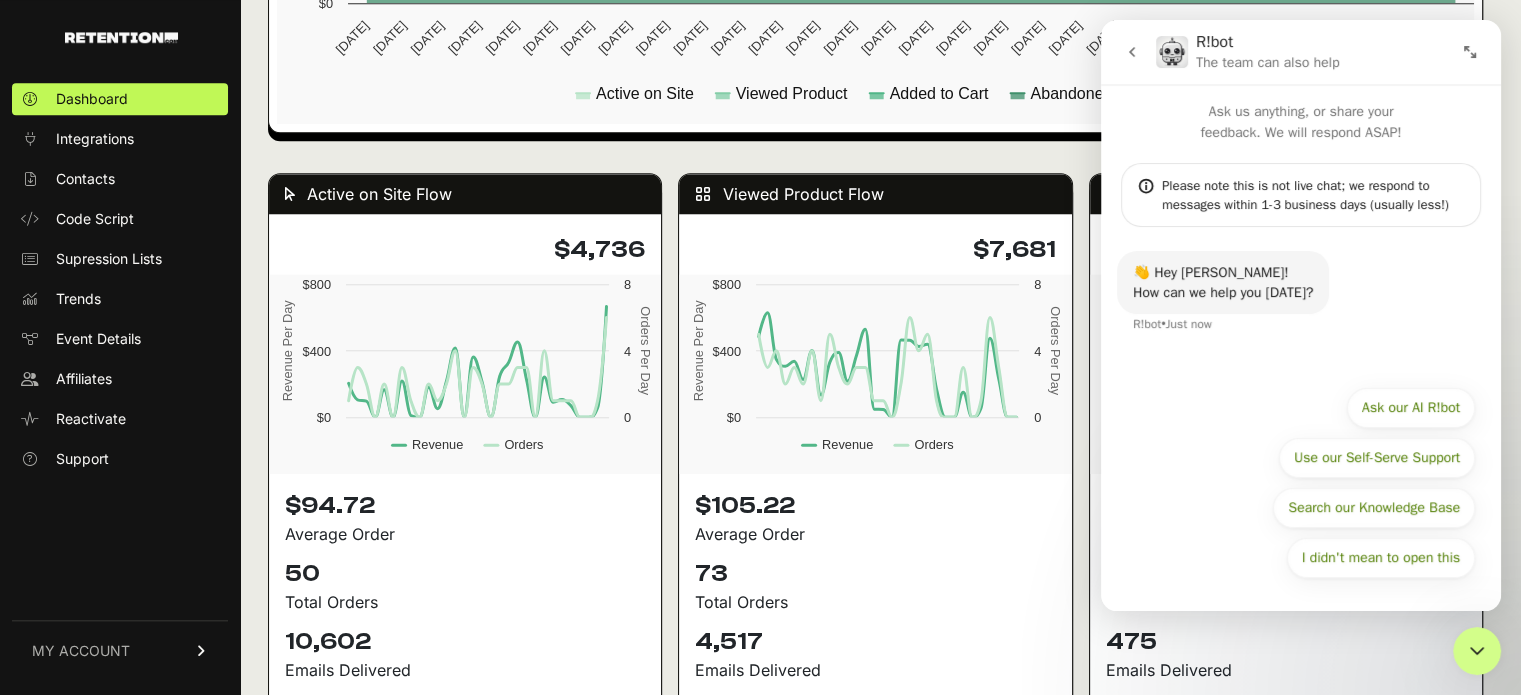 scroll, scrollTop: 1800, scrollLeft: 0, axis: vertical 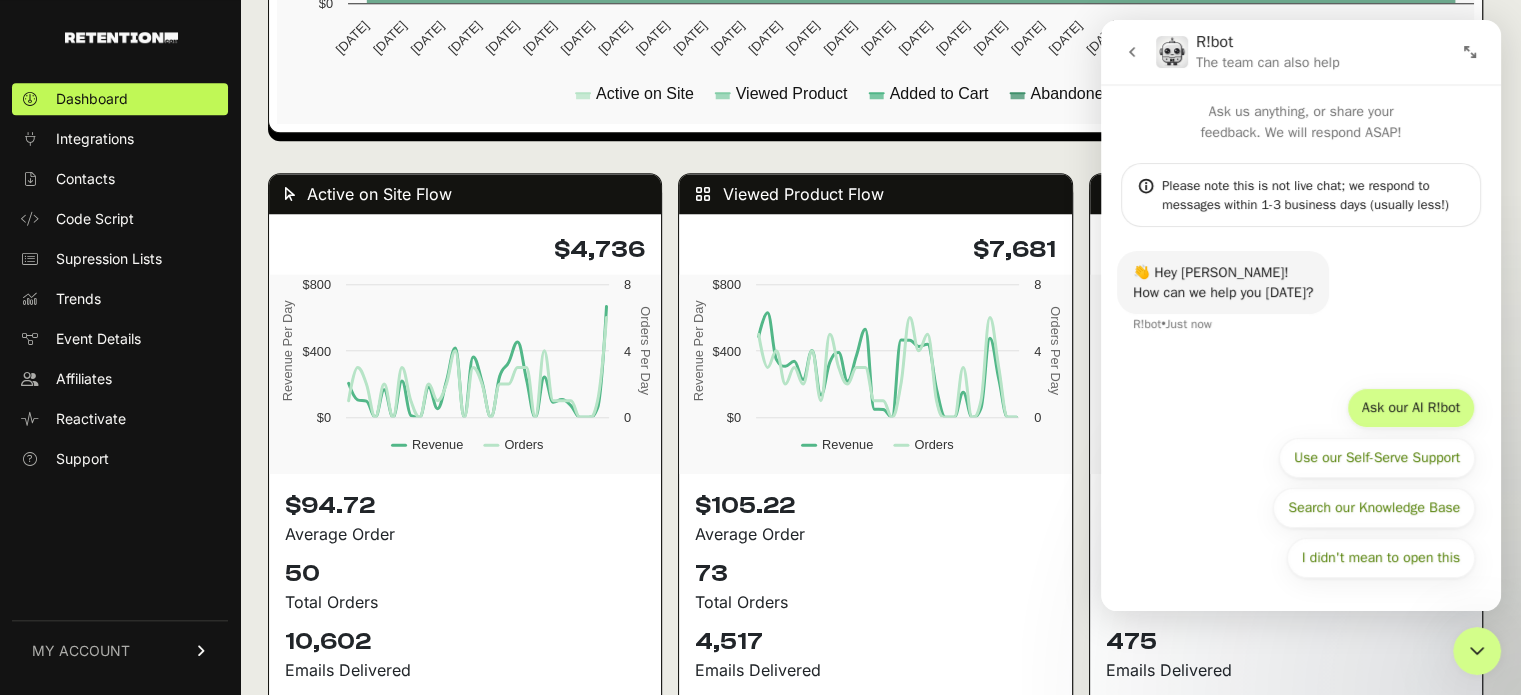 click on "Ask our AI R!bot" at bounding box center [1411, 408] 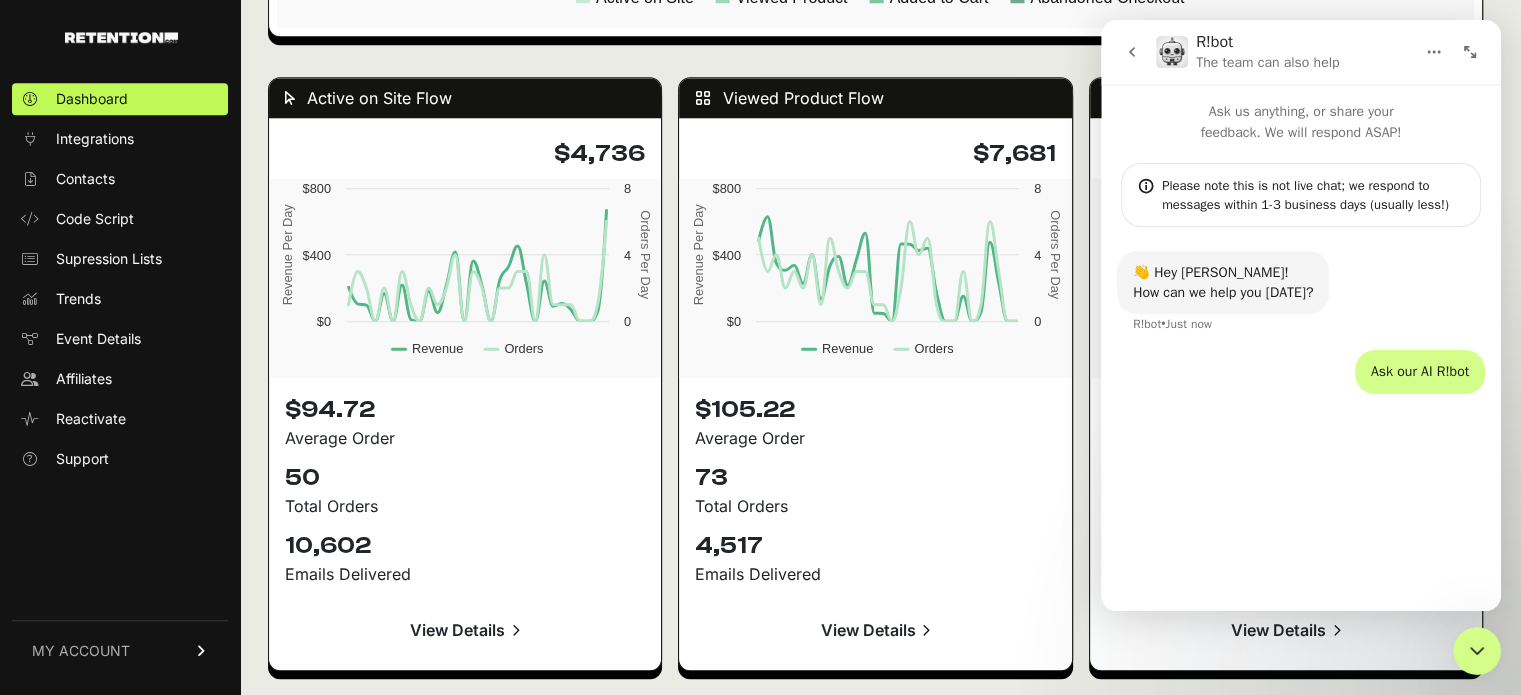 scroll, scrollTop: 1900, scrollLeft: 0, axis: vertical 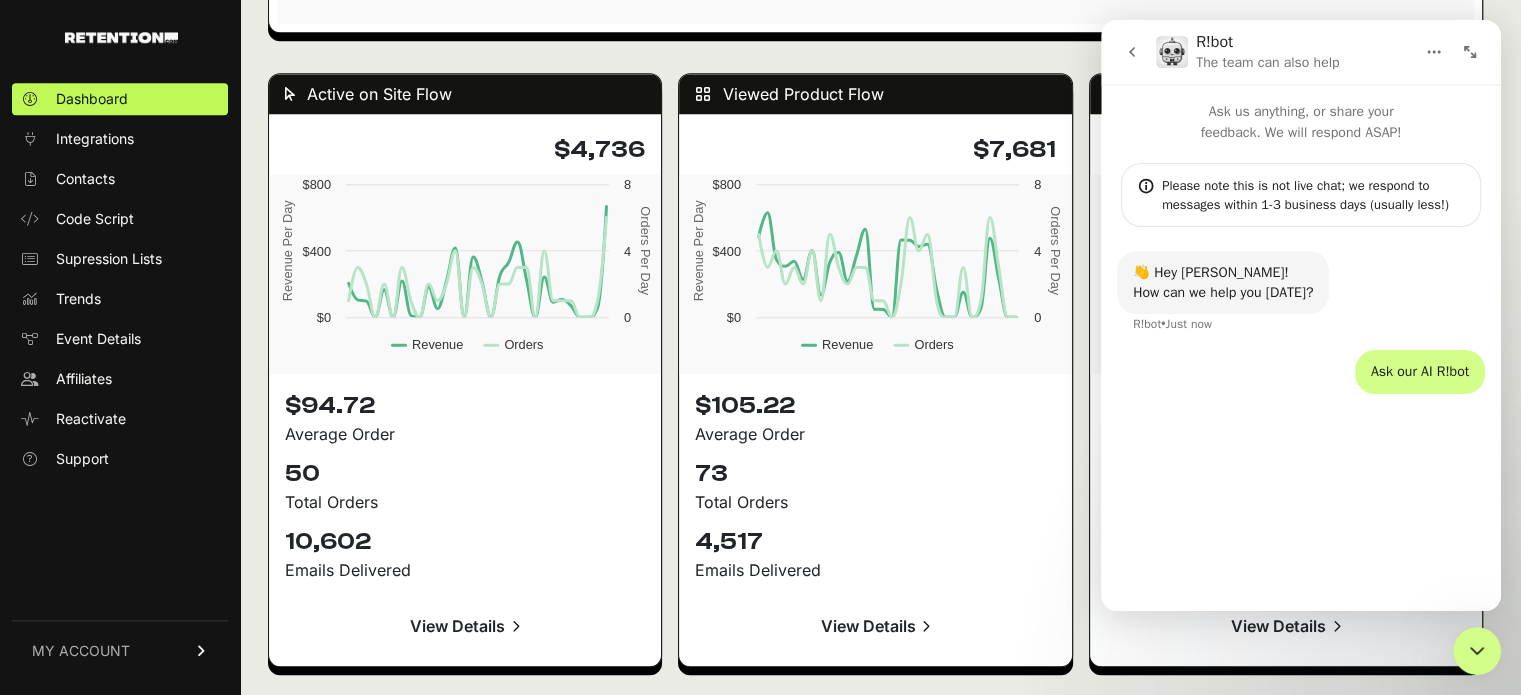 click on "👋 Hey Jelly! How can we help you today? R!bot  •  Just now Ask our AI R!bot Jelly  •  Just now" at bounding box center (1301, 410) 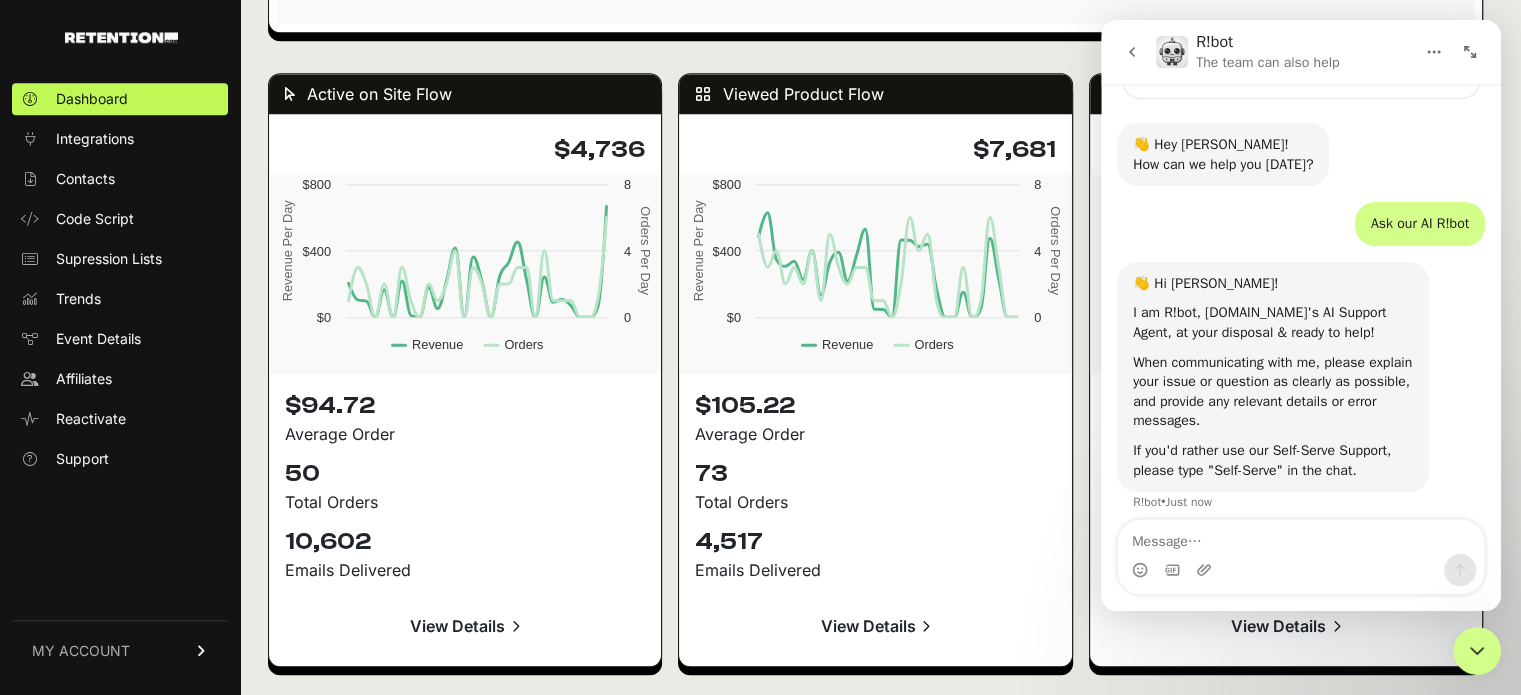 scroll, scrollTop: 140, scrollLeft: 0, axis: vertical 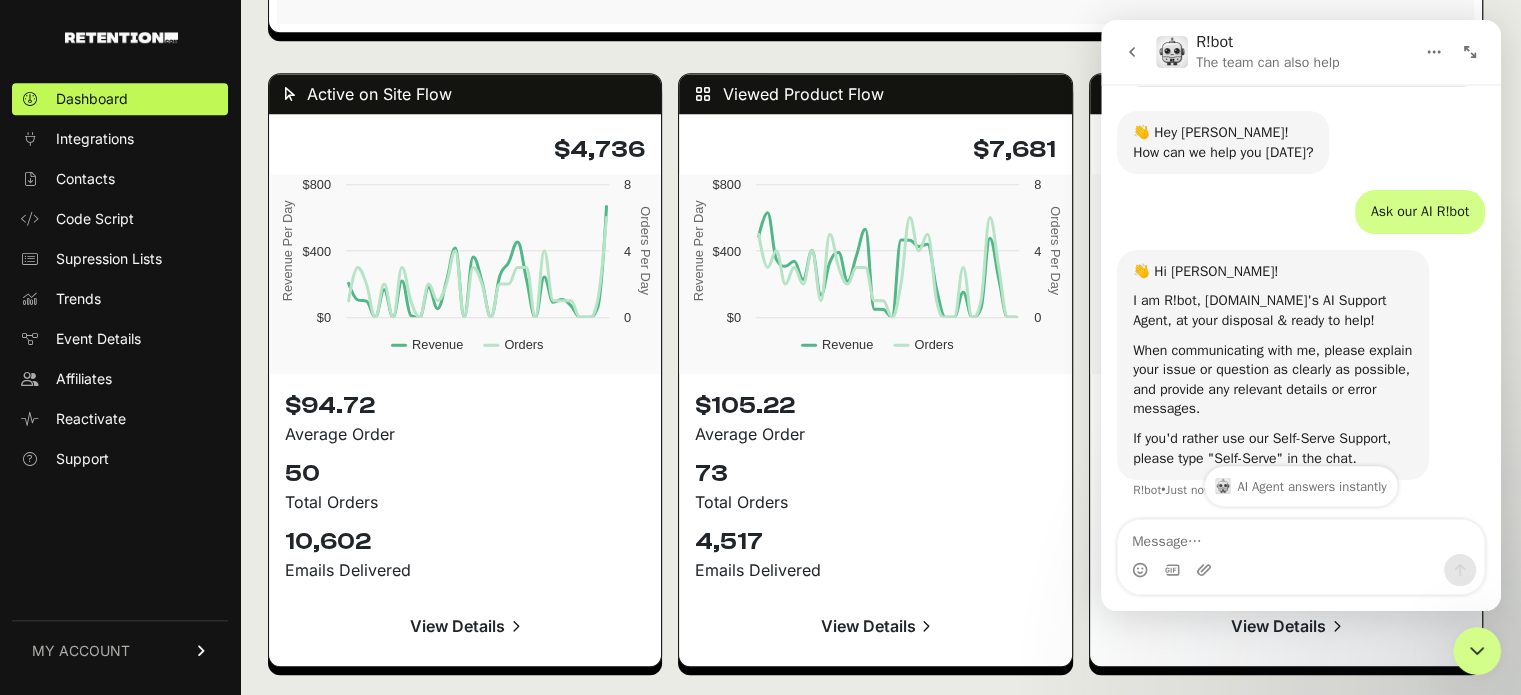 click at bounding box center (1301, 537) 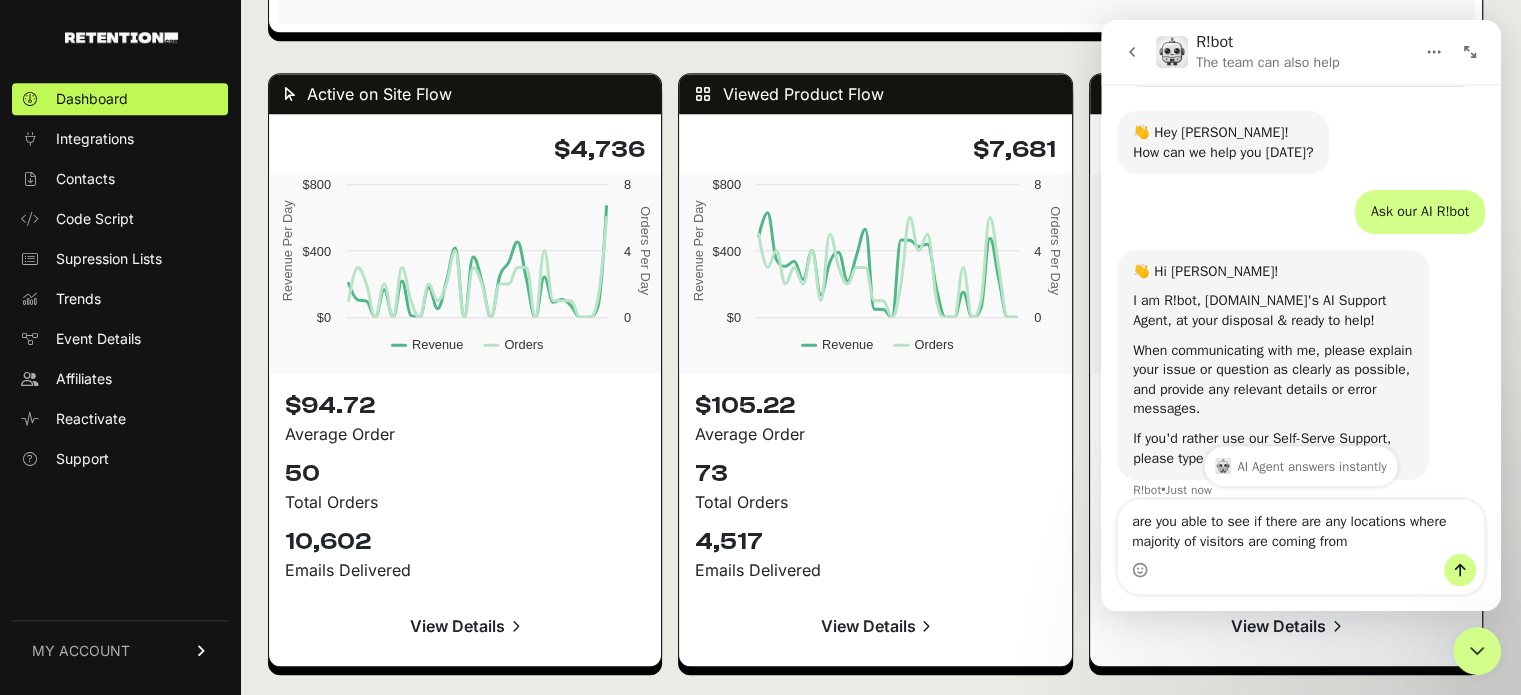 click on "are you able to see if there are any locations where majority of visitors are coming from" at bounding box center [1301, 527] 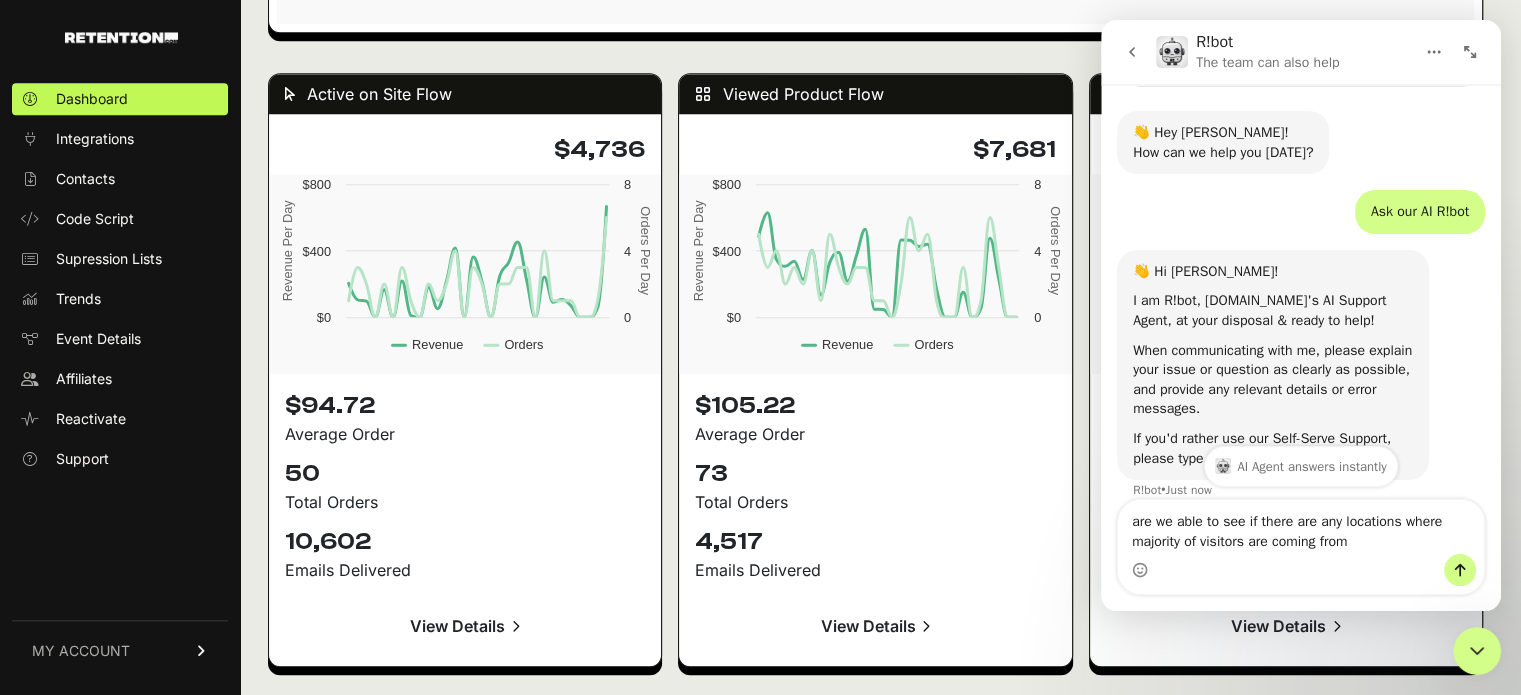 drag, startPoint x: 1190, startPoint y: 535, endPoint x: 1381, endPoint y: 541, distance: 191.09422 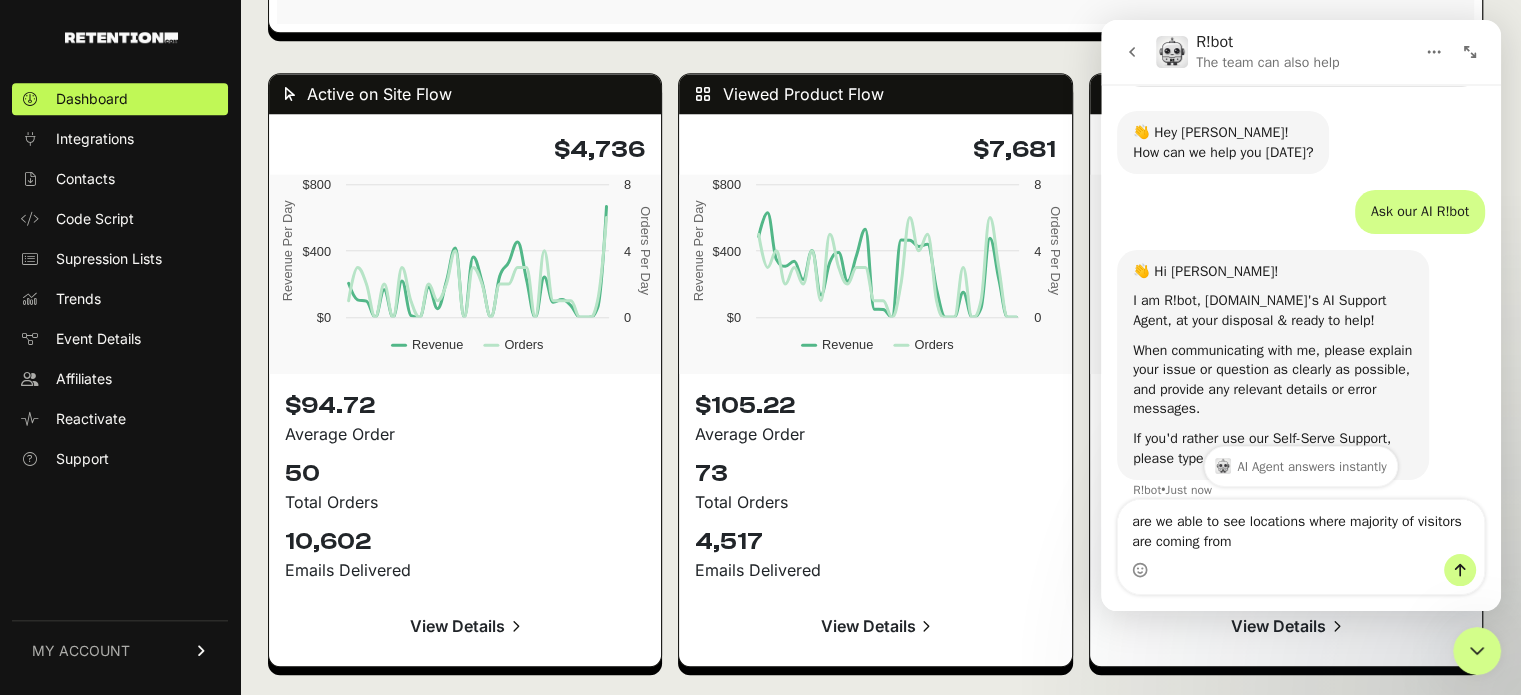click on "are we able to see locations where majority of visitors are coming from" at bounding box center (1301, 527) 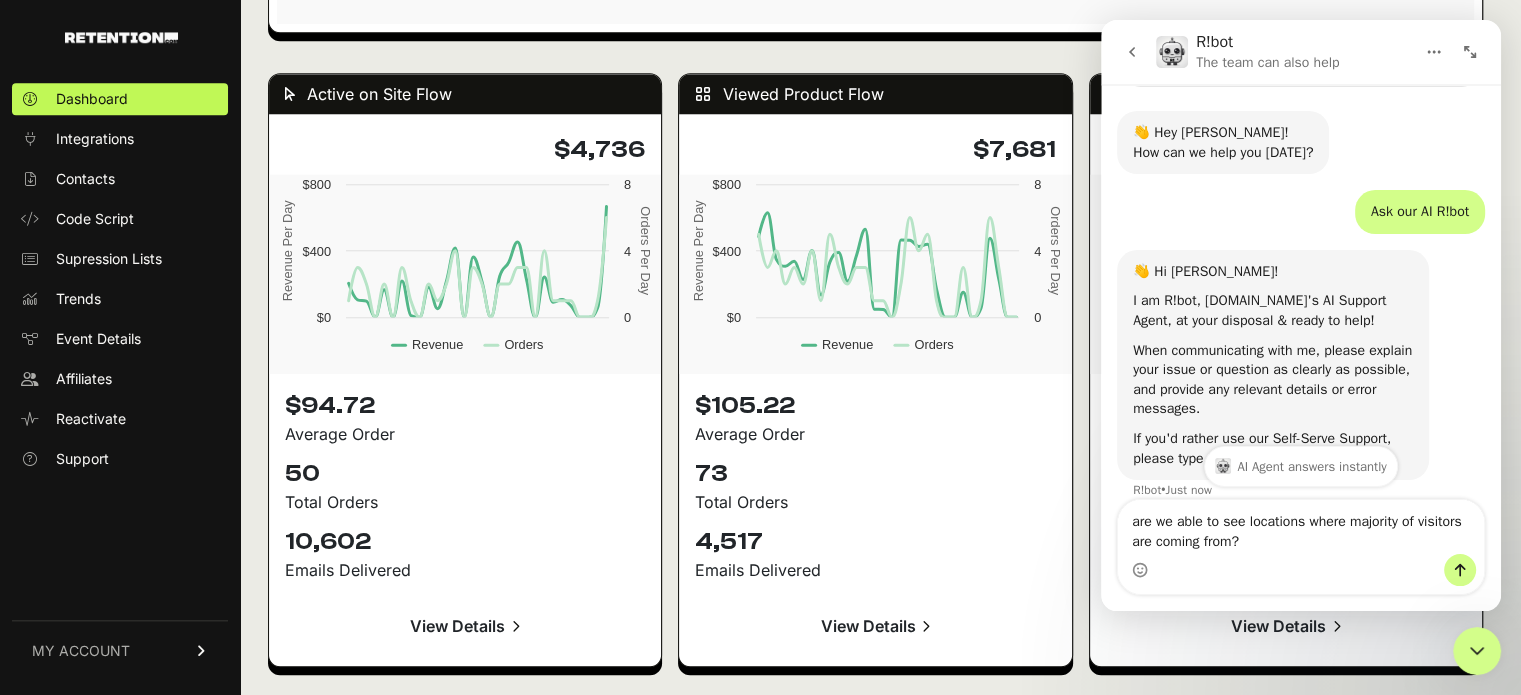 type 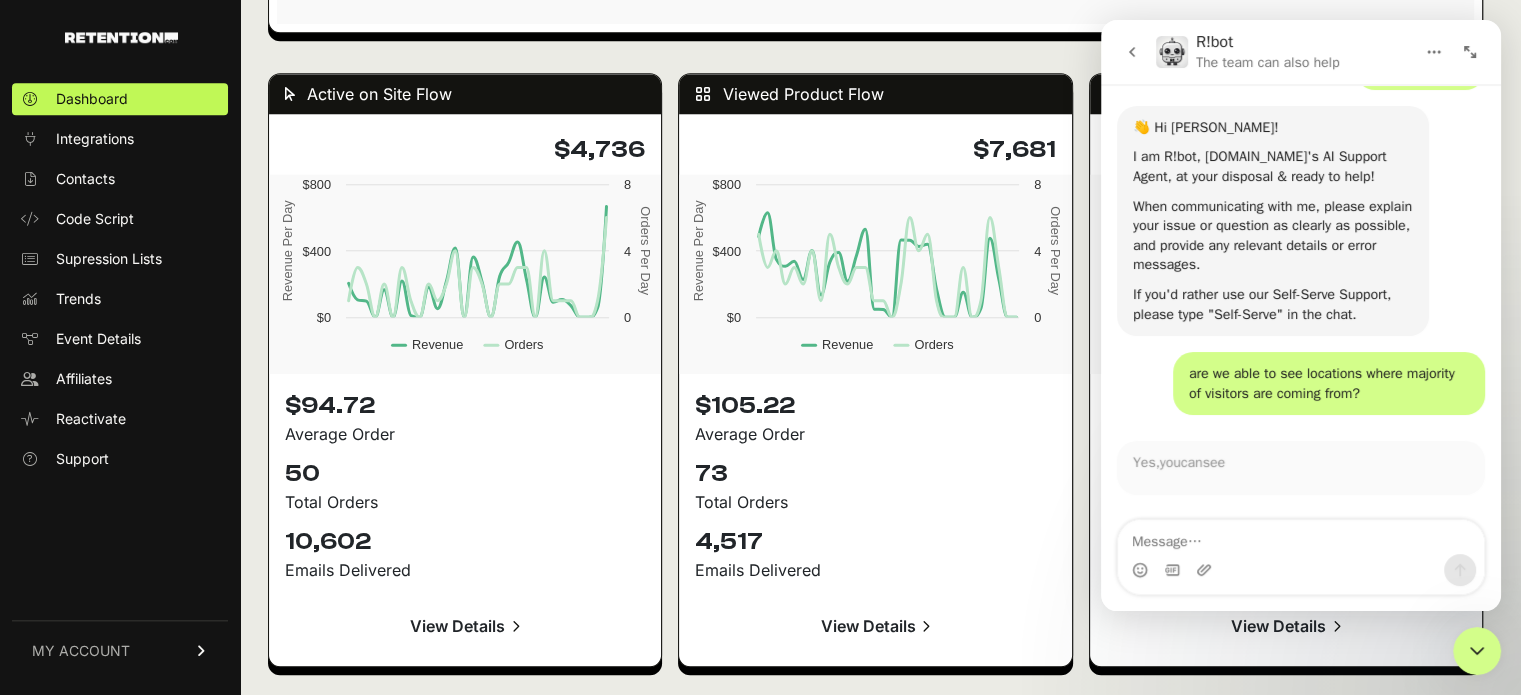 scroll, scrollTop: 336, scrollLeft: 0, axis: vertical 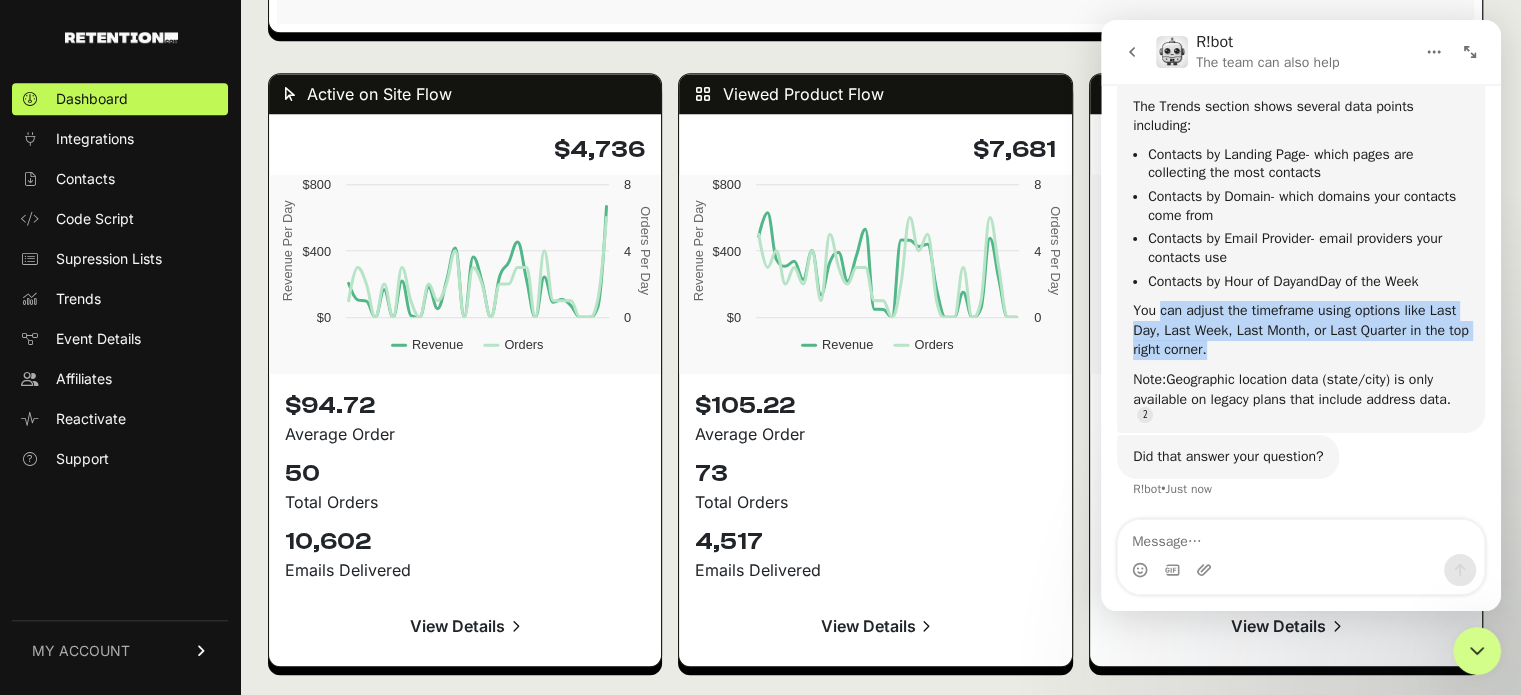 drag, startPoint x: 1161, startPoint y: 312, endPoint x: 1355, endPoint y: 343, distance: 196.4612 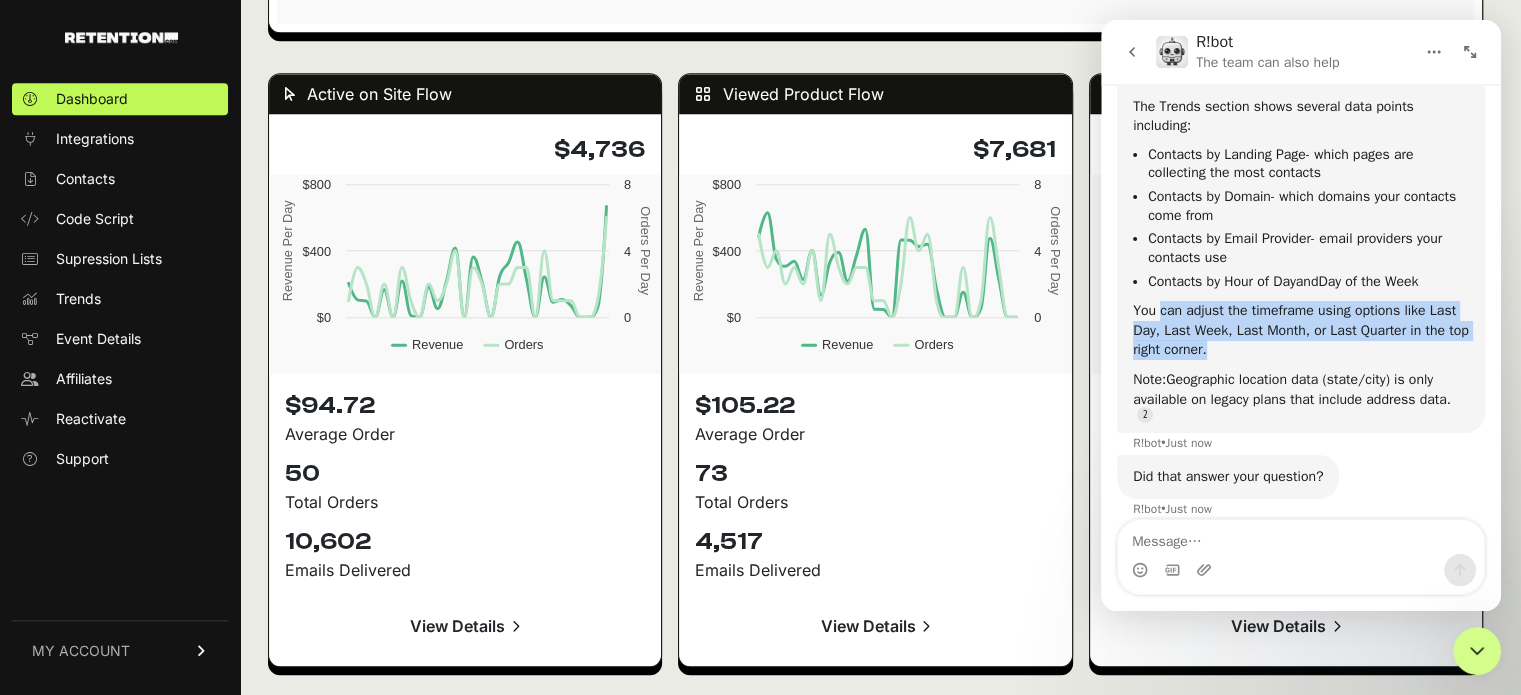 scroll, scrollTop: 2, scrollLeft: 0, axis: vertical 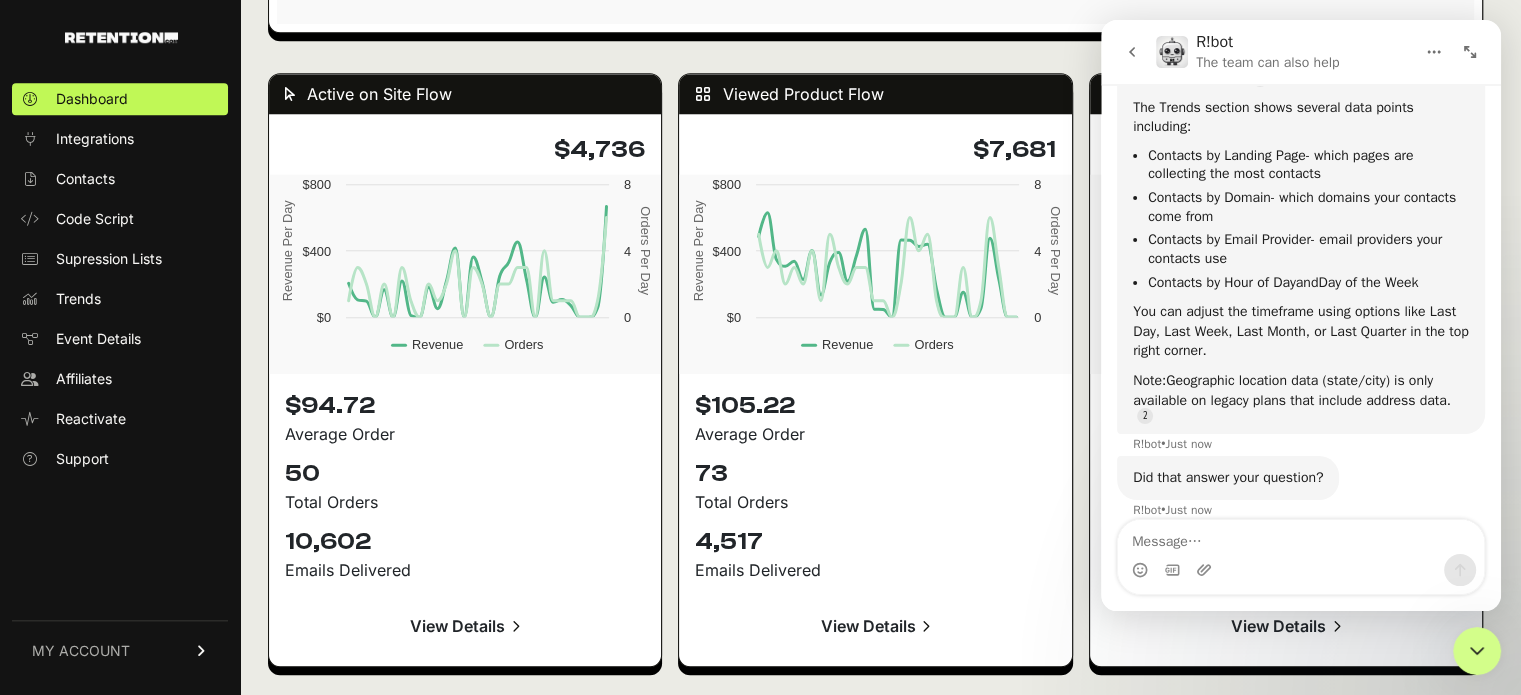 click on "Contacts by Hour of Day  and  Day of the Week" at bounding box center [1308, 283] 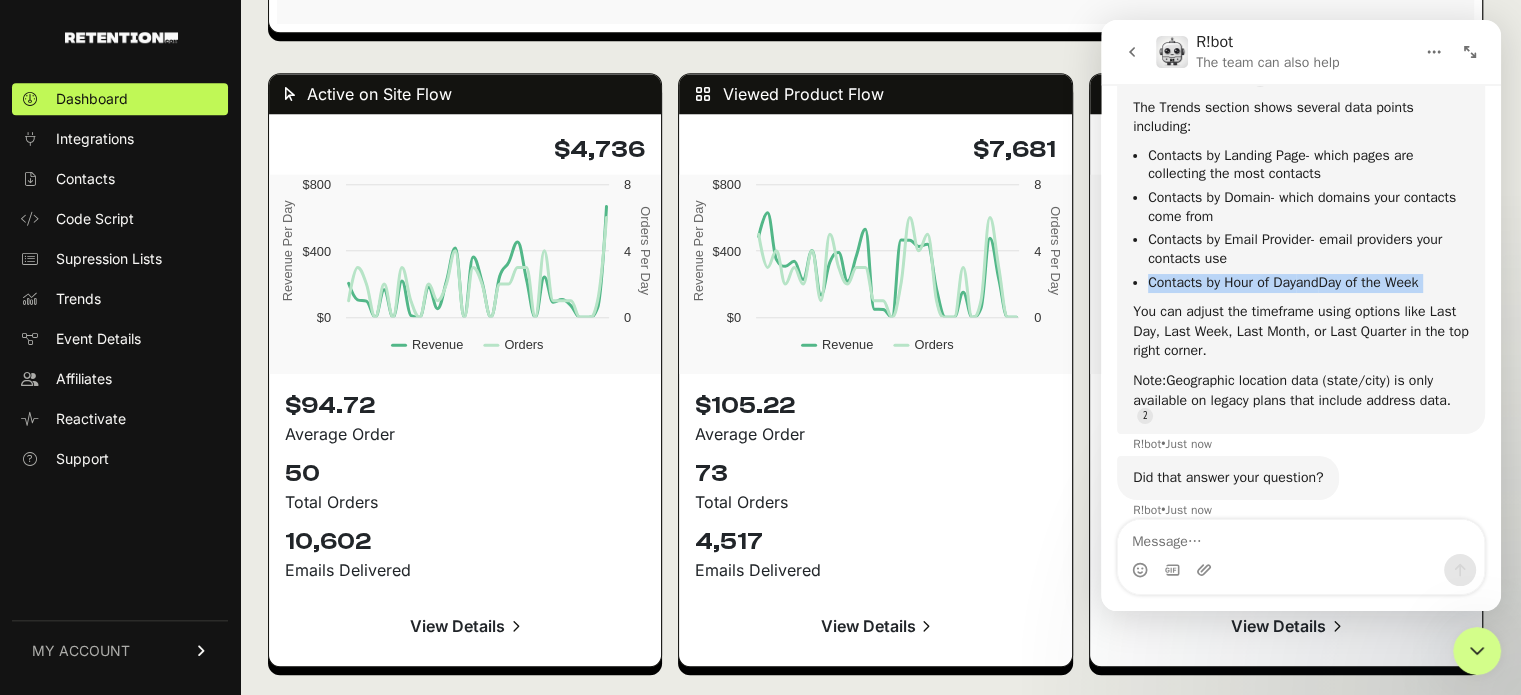 click on "Contacts by Hour of Day  and  Day of the Week" at bounding box center (1308, 283) 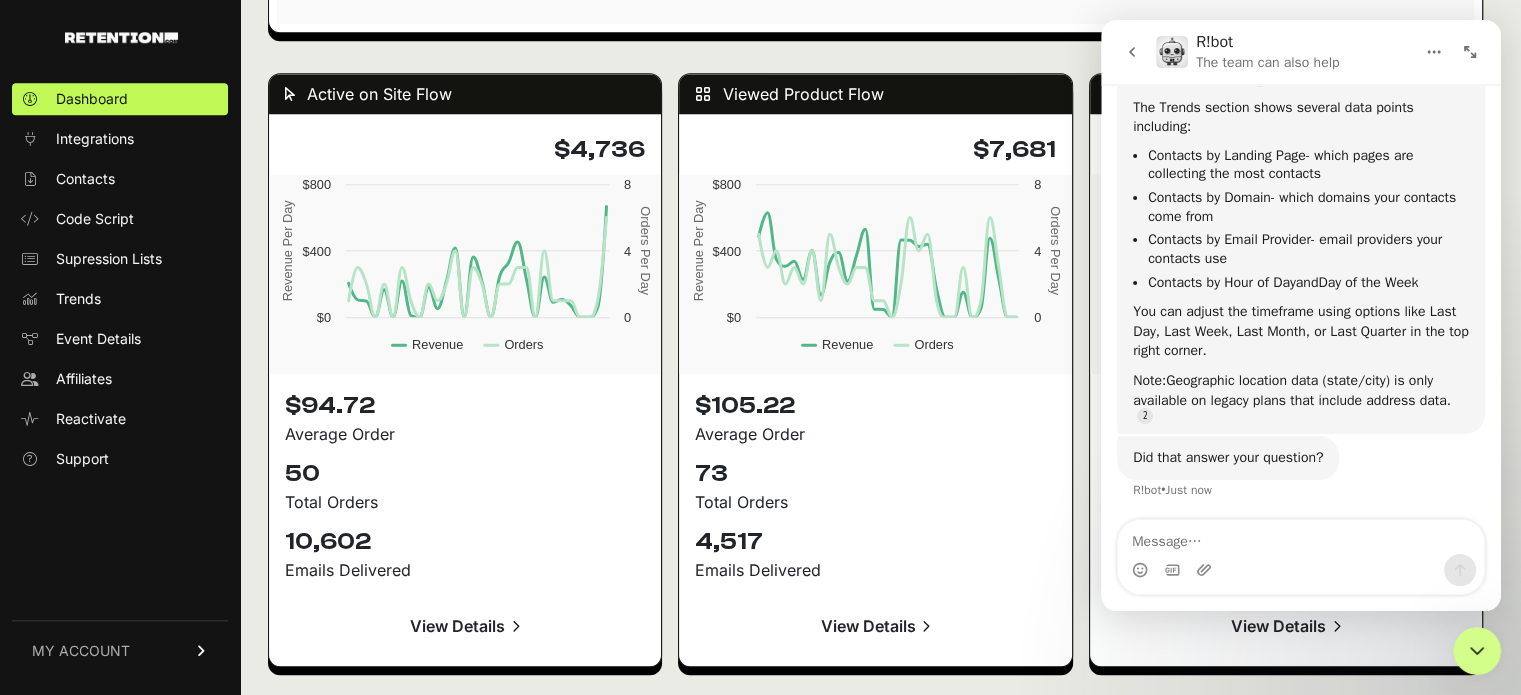 click on "You can adjust the timeframe using options like Last Day, Last Week, Last Month, or Last Quarter in the top right corner." at bounding box center (1301, 331) 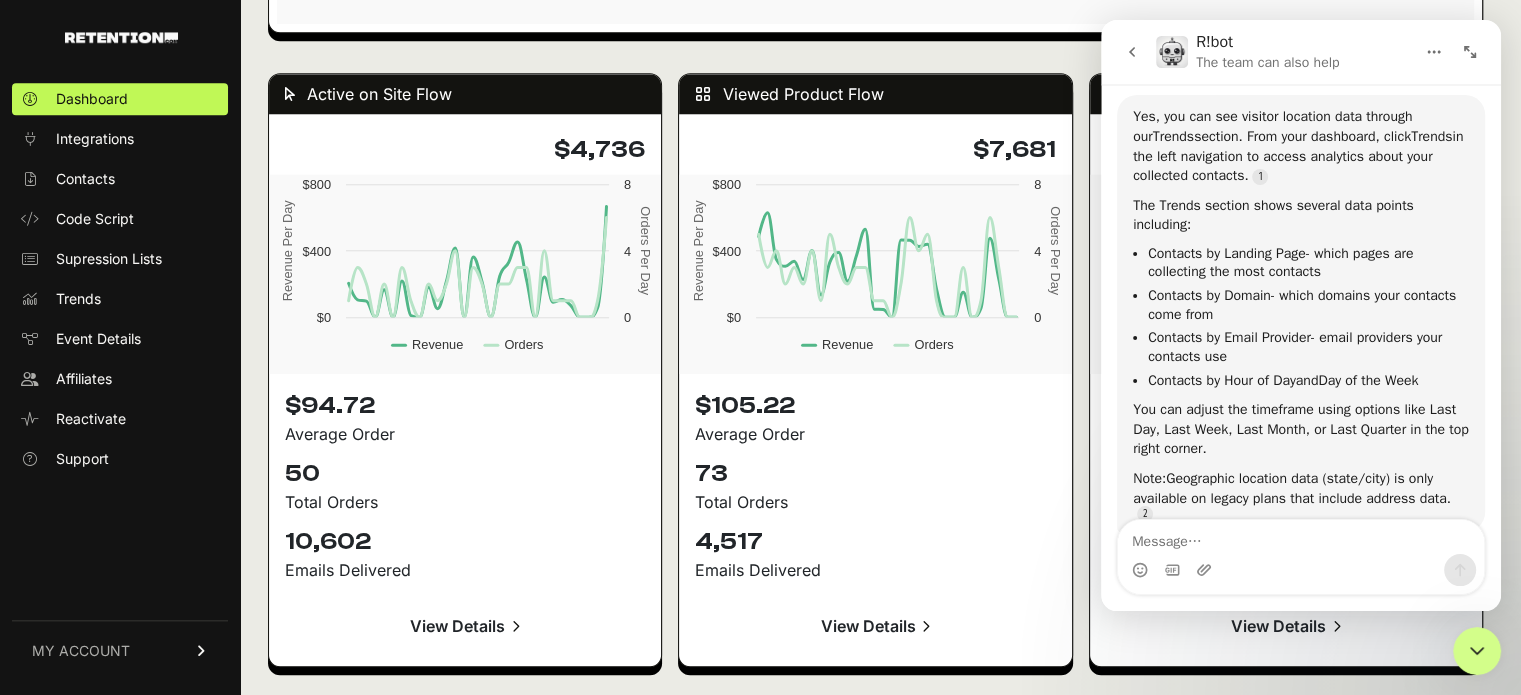 scroll, scrollTop: 616, scrollLeft: 0, axis: vertical 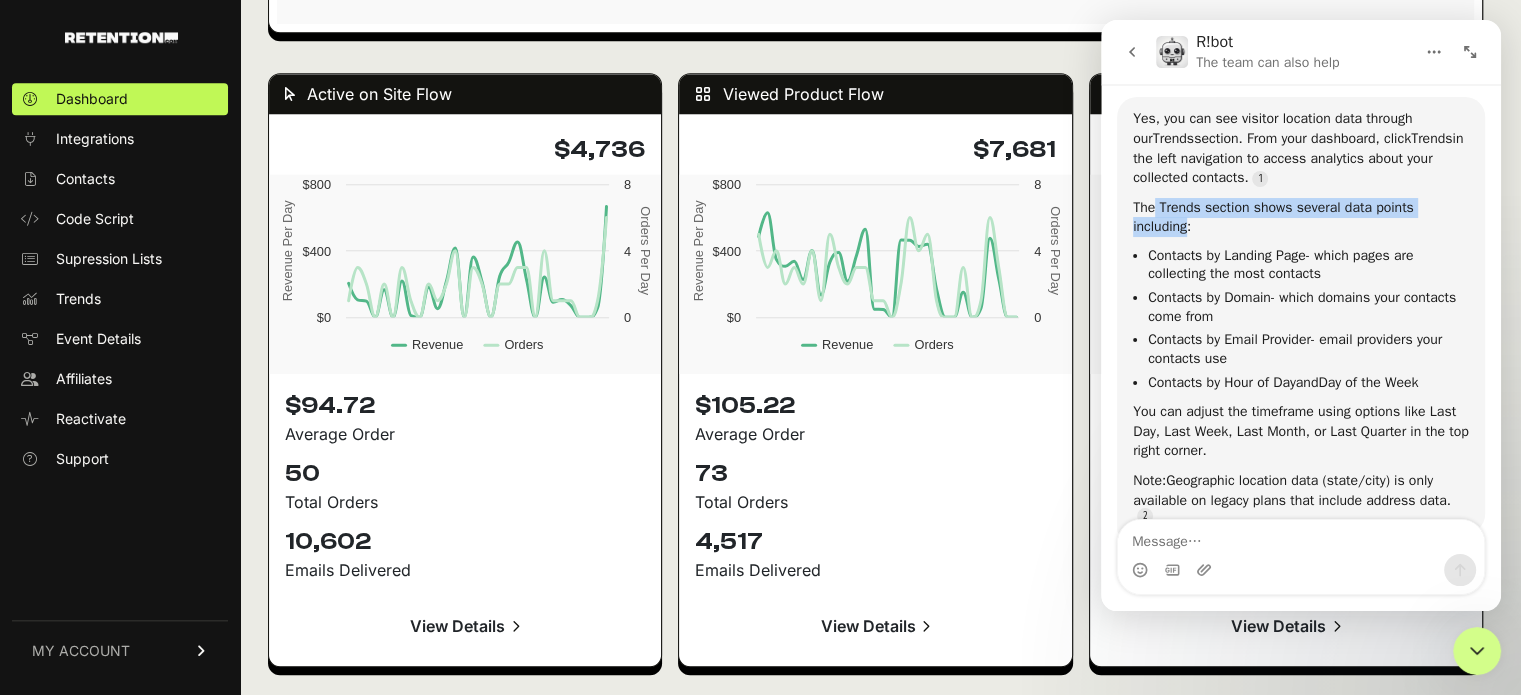 drag, startPoint x: 1153, startPoint y: 202, endPoint x: 1189, endPoint y: 240, distance: 52.34501 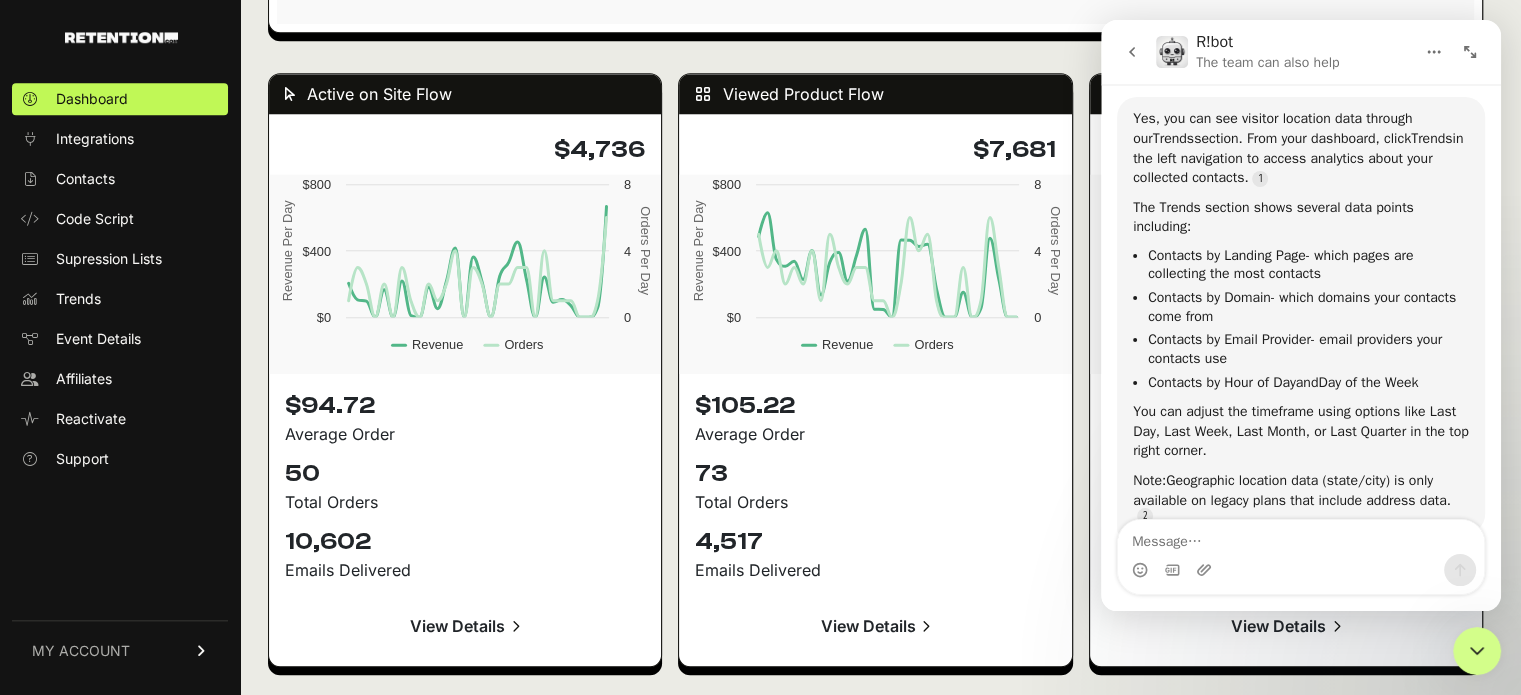 click on "Contacts by Landing Page  - which pages are collecting the most contacts" at bounding box center [1308, 265] 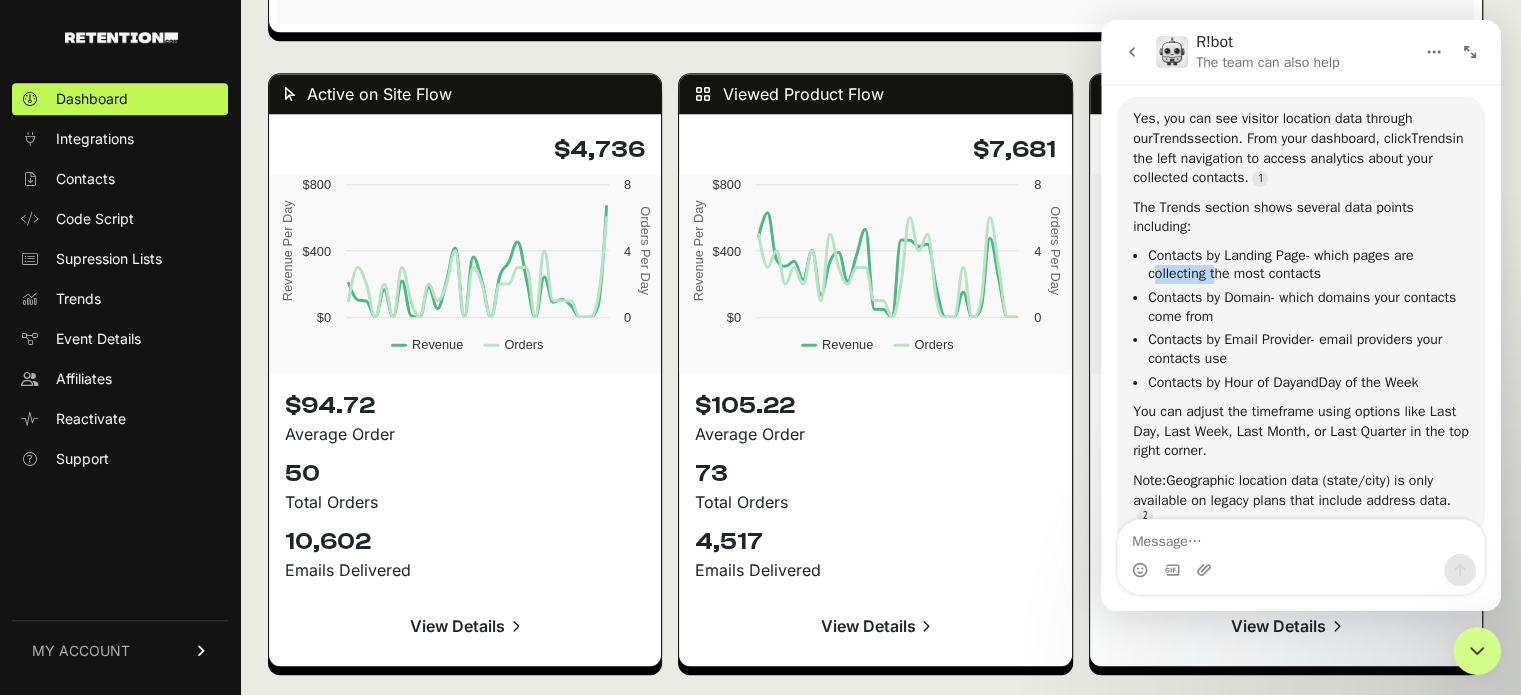 click on "Contacts by Landing Page  - which pages are collecting the most contacts" at bounding box center [1308, 265] 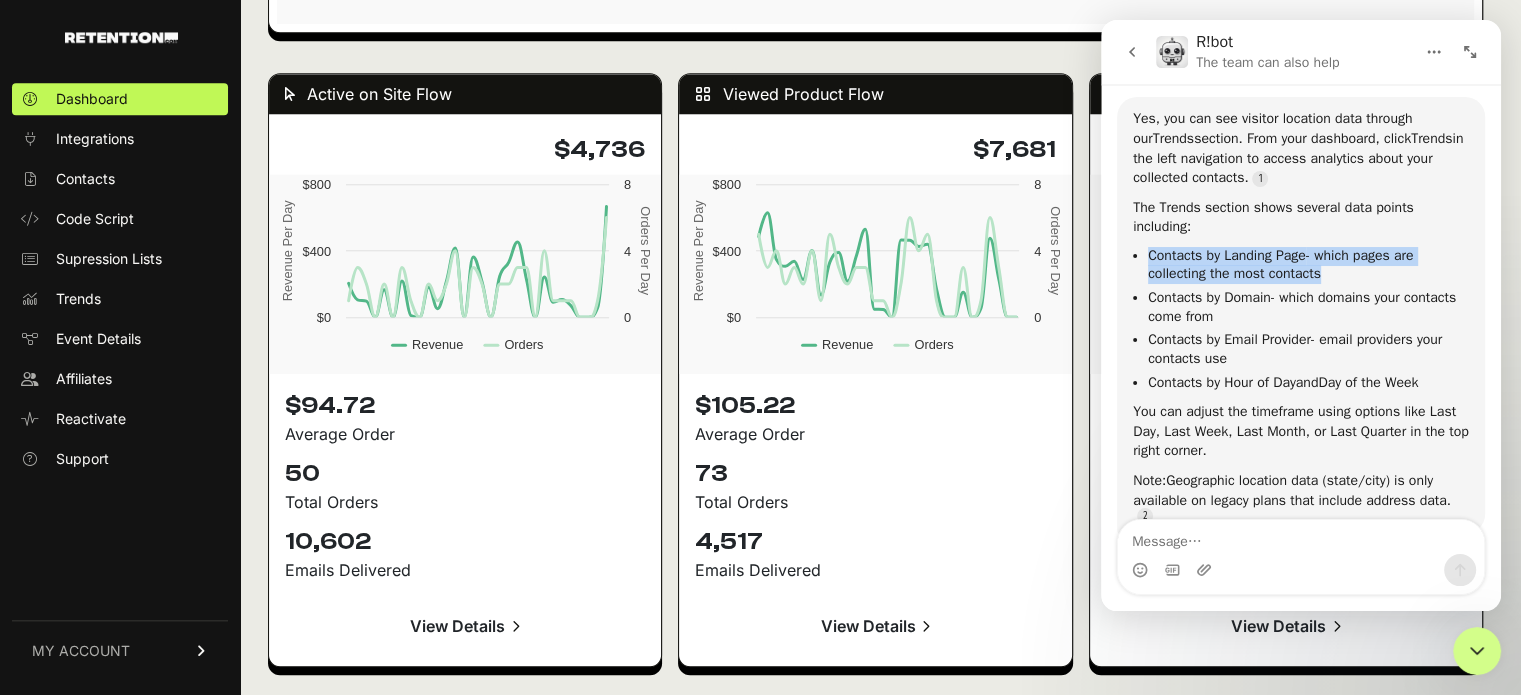 click on "Contacts by Landing Page  - which pages are collecting the most contacts" at bounding box center (1308, 265) 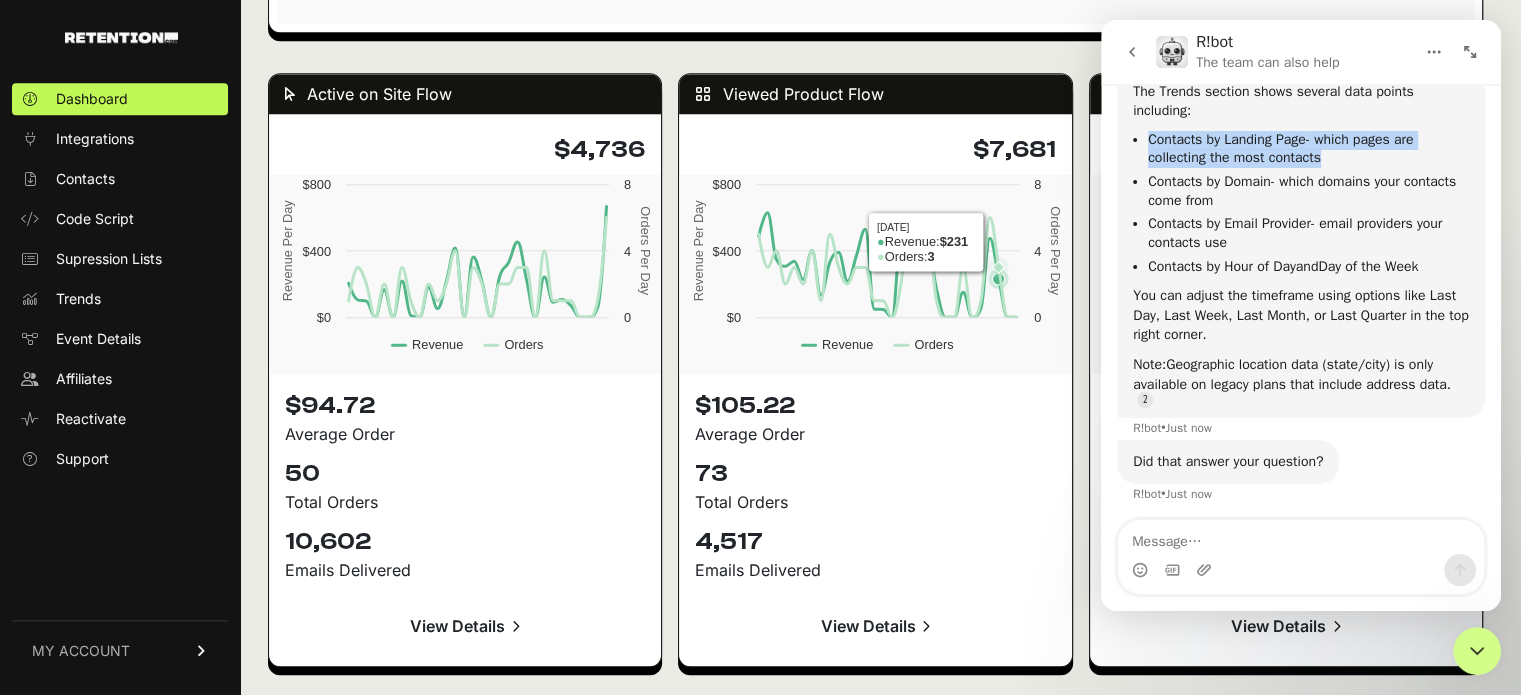 scroll, scrollTop: 738, scrollLeft: 0, axis: vertical 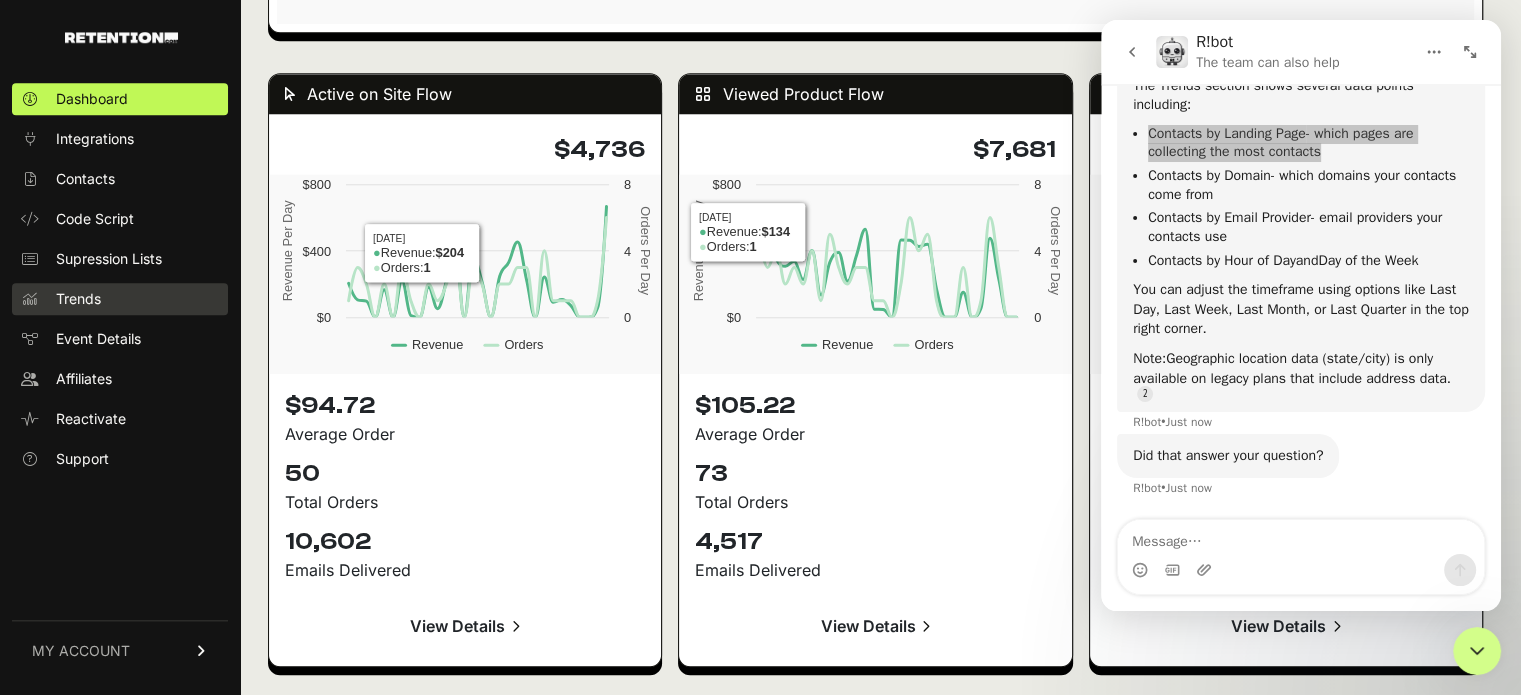 click on "Trends" at bounding box center [78, 299] 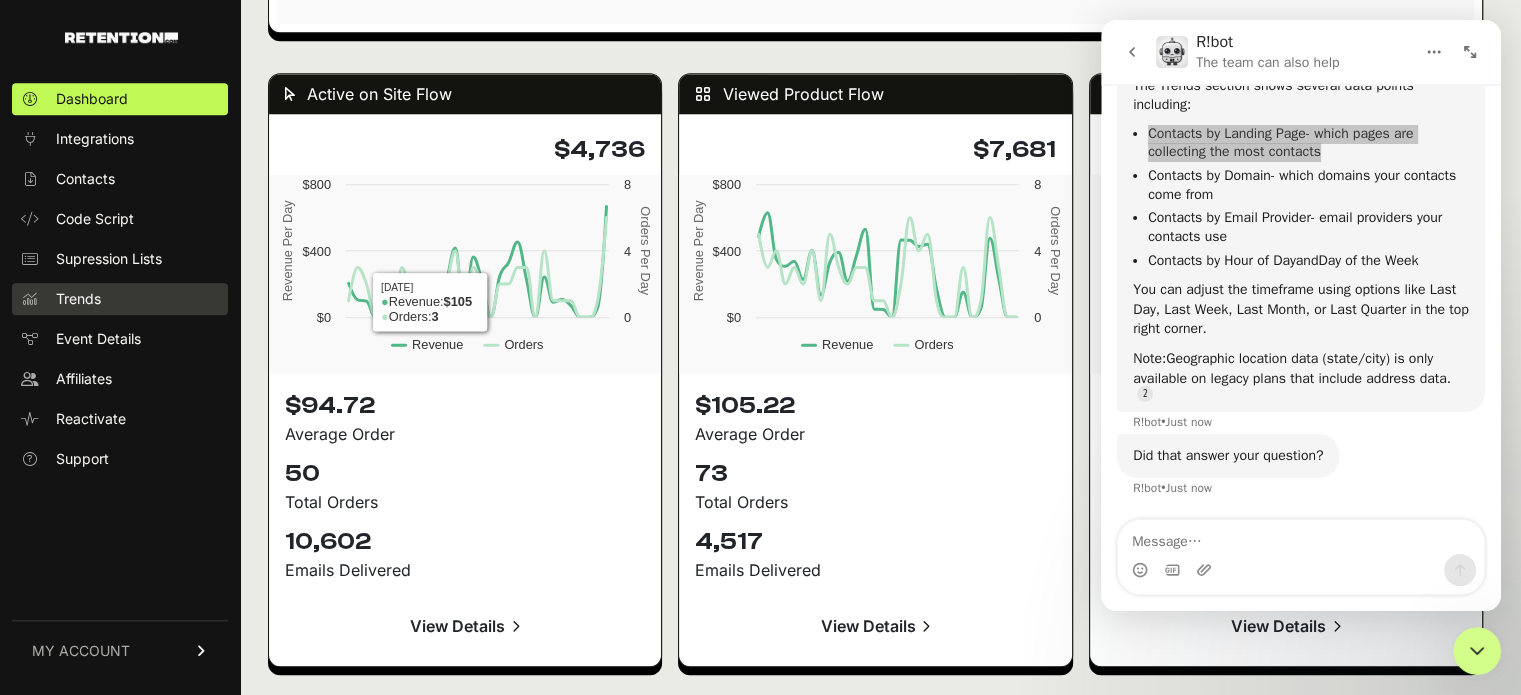 click on "Trends" at bounding box center [120, 299] 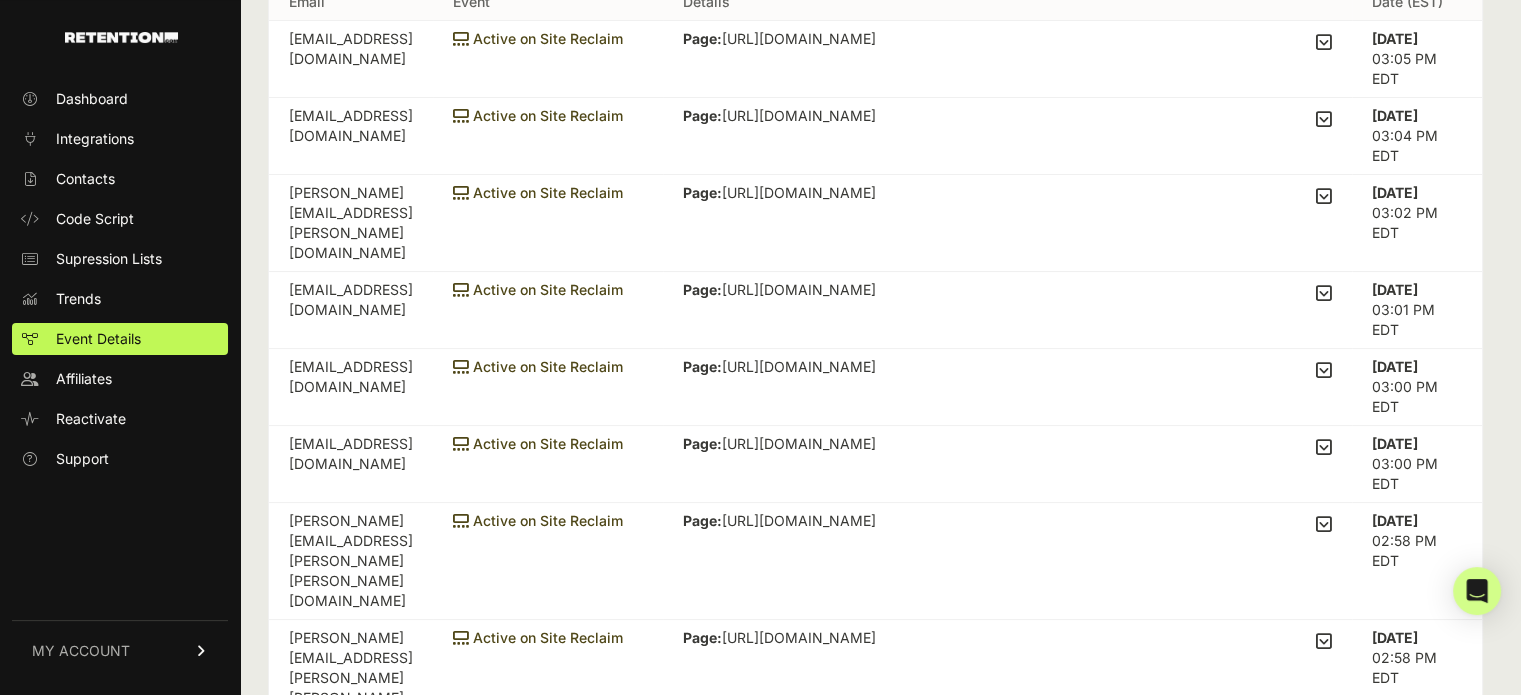 scroll, scrollTop: 0, scrollLeft: 0, axis: both 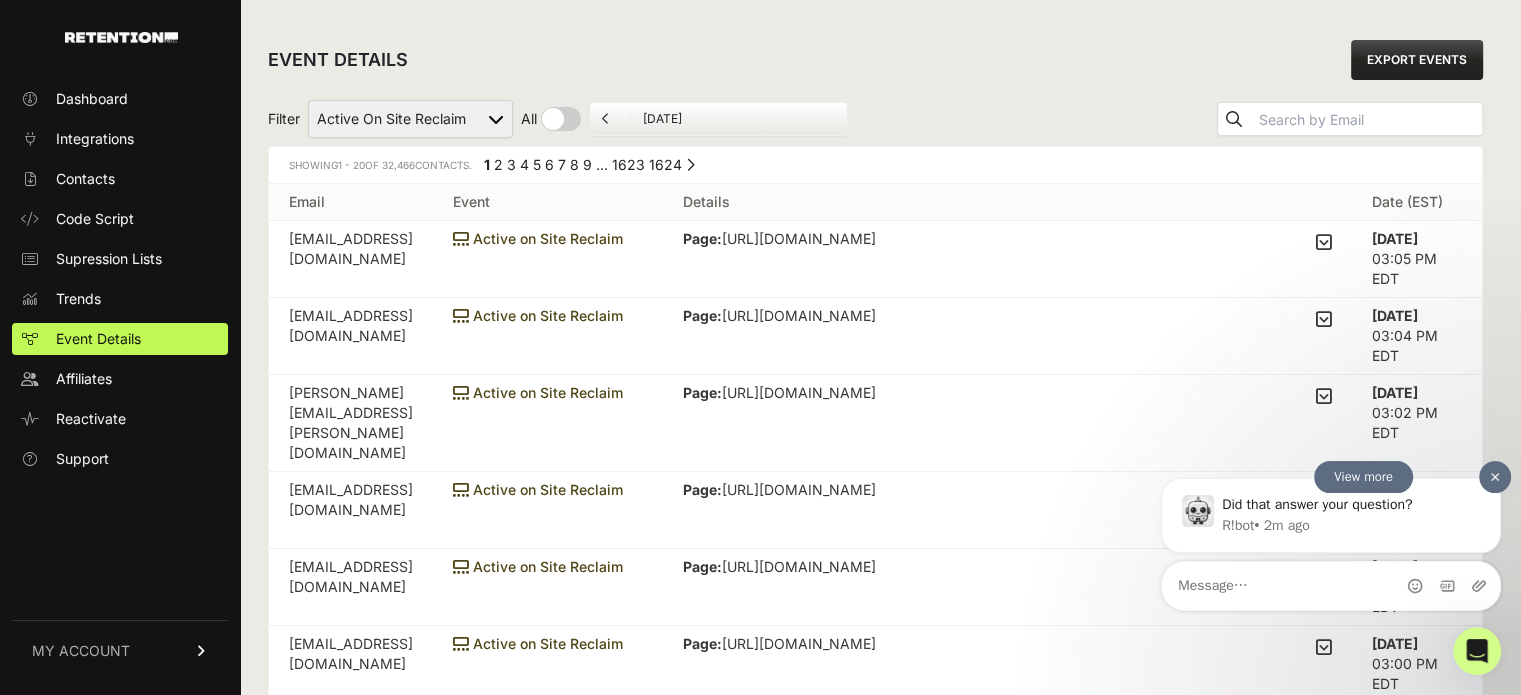 click at bounding box center (1495, 476) 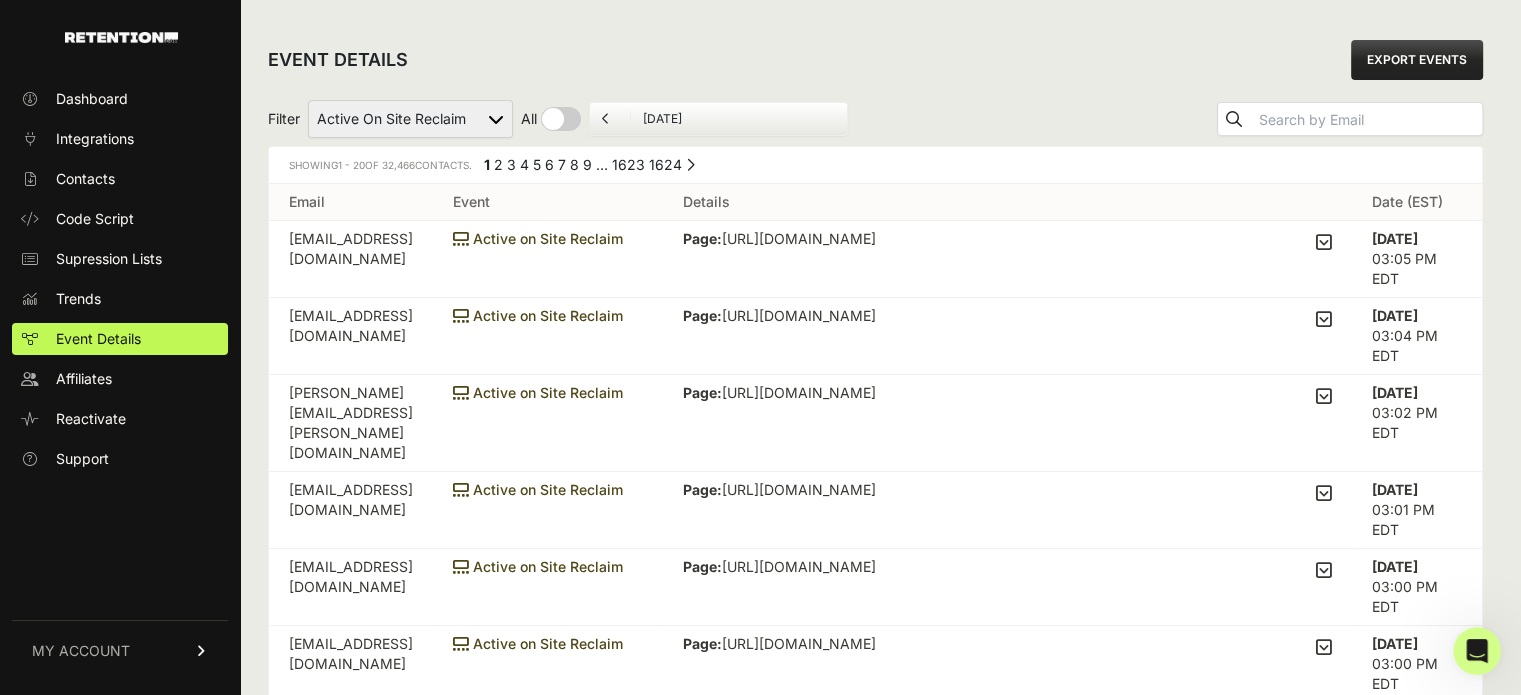 click on "Dashboard
Integrations
Contacts
Code Script
Supression Lists
Trends
Event Details
Affiliates
Reactivate
Support
MY ACCOUNT
Account Details
API Details
Billing" at bounding box center [120, 378] 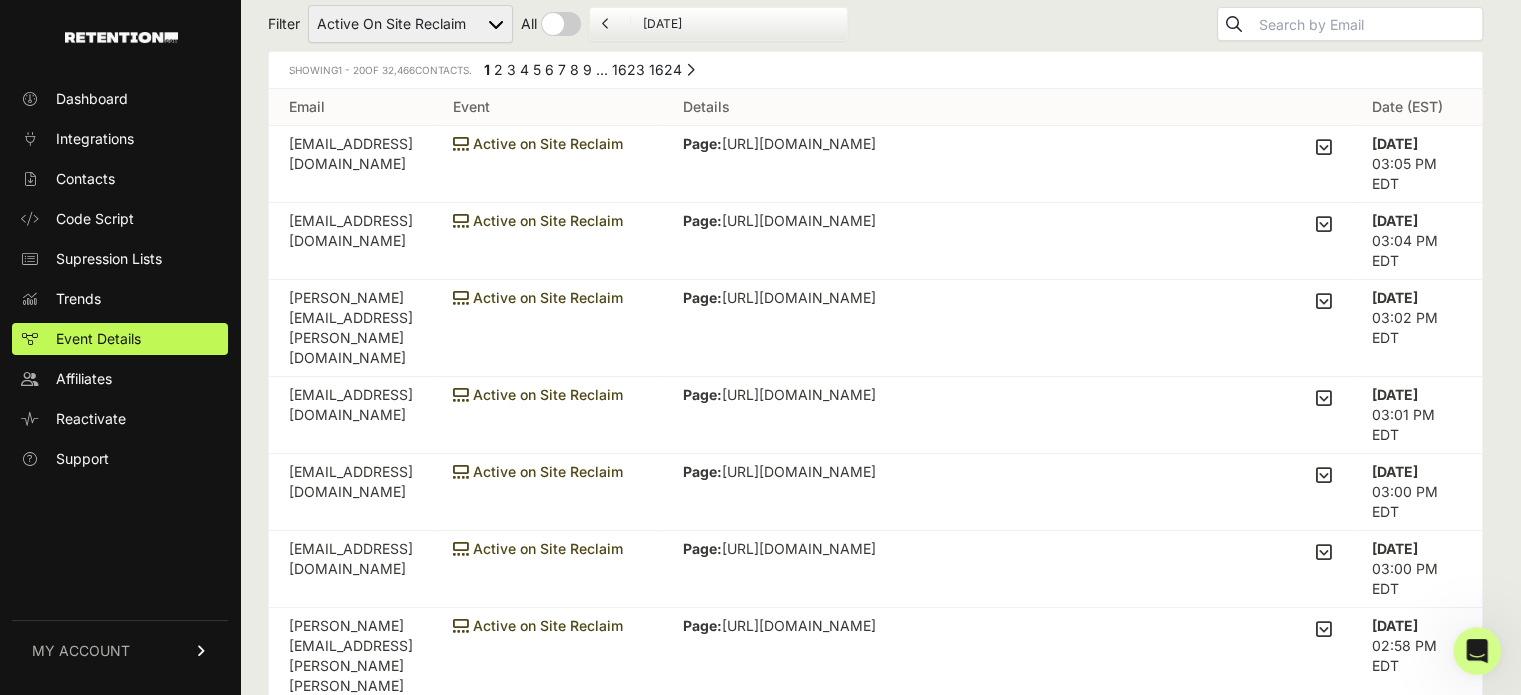 scroll, scrollTop: 100, scrollLeft: 0, axis: vertical 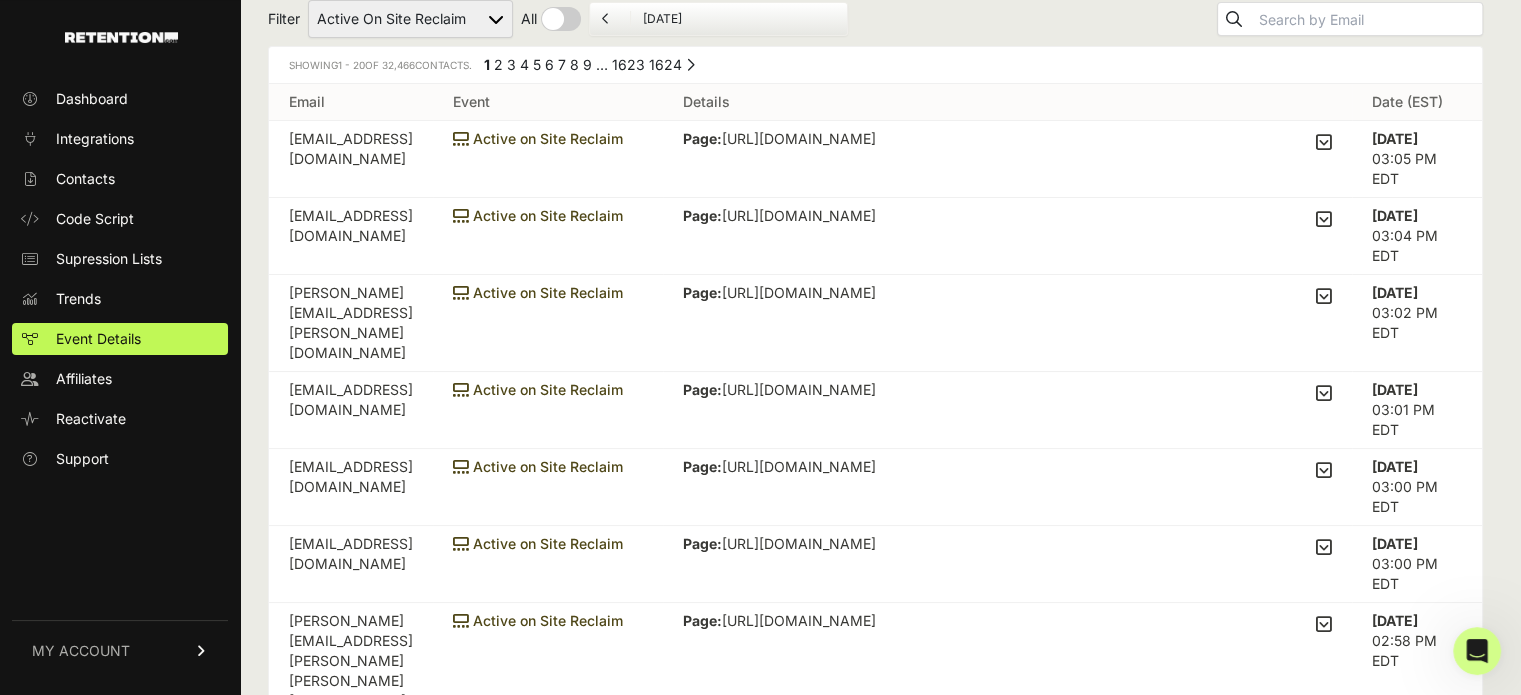 click on "MY ACCOUNT" at bounding box center [81, 651] 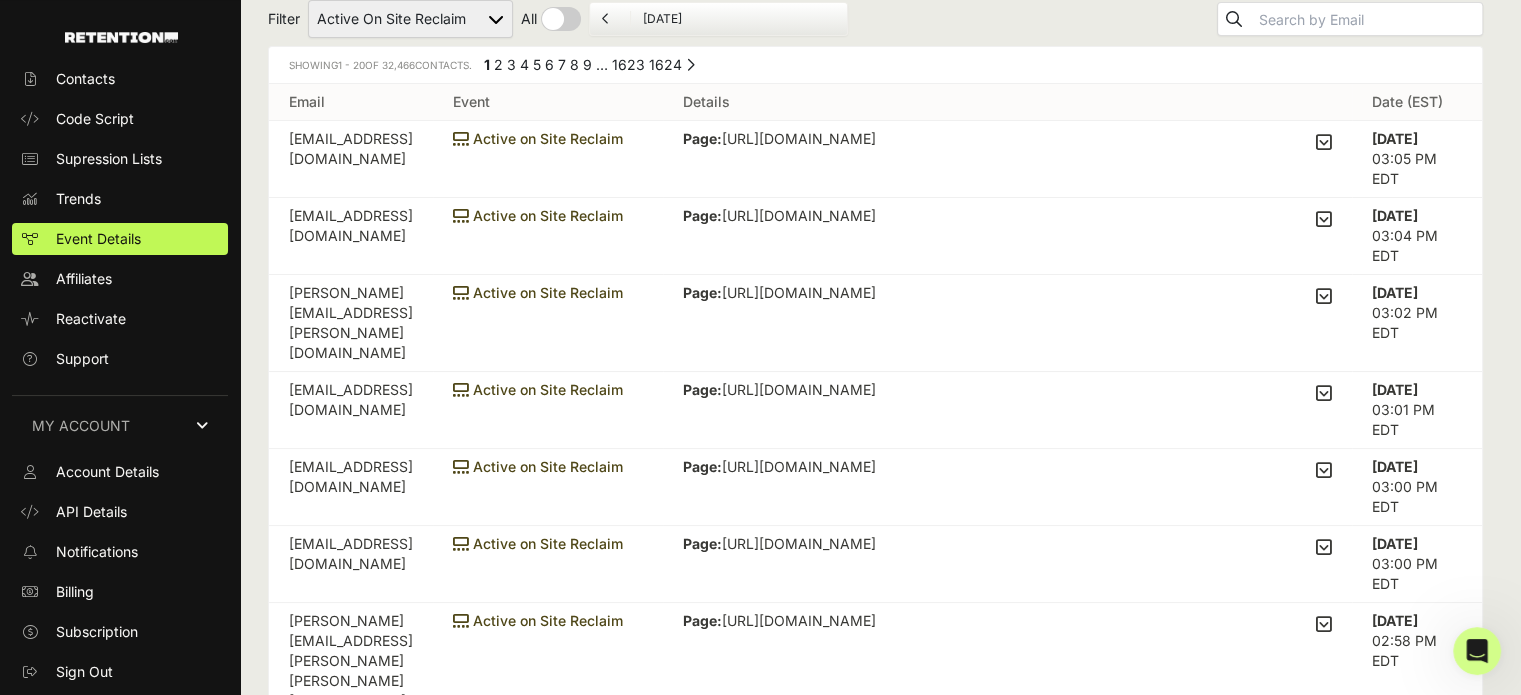 scroll, scrollTop: 106, scrollLeft: 0, axis: vertical 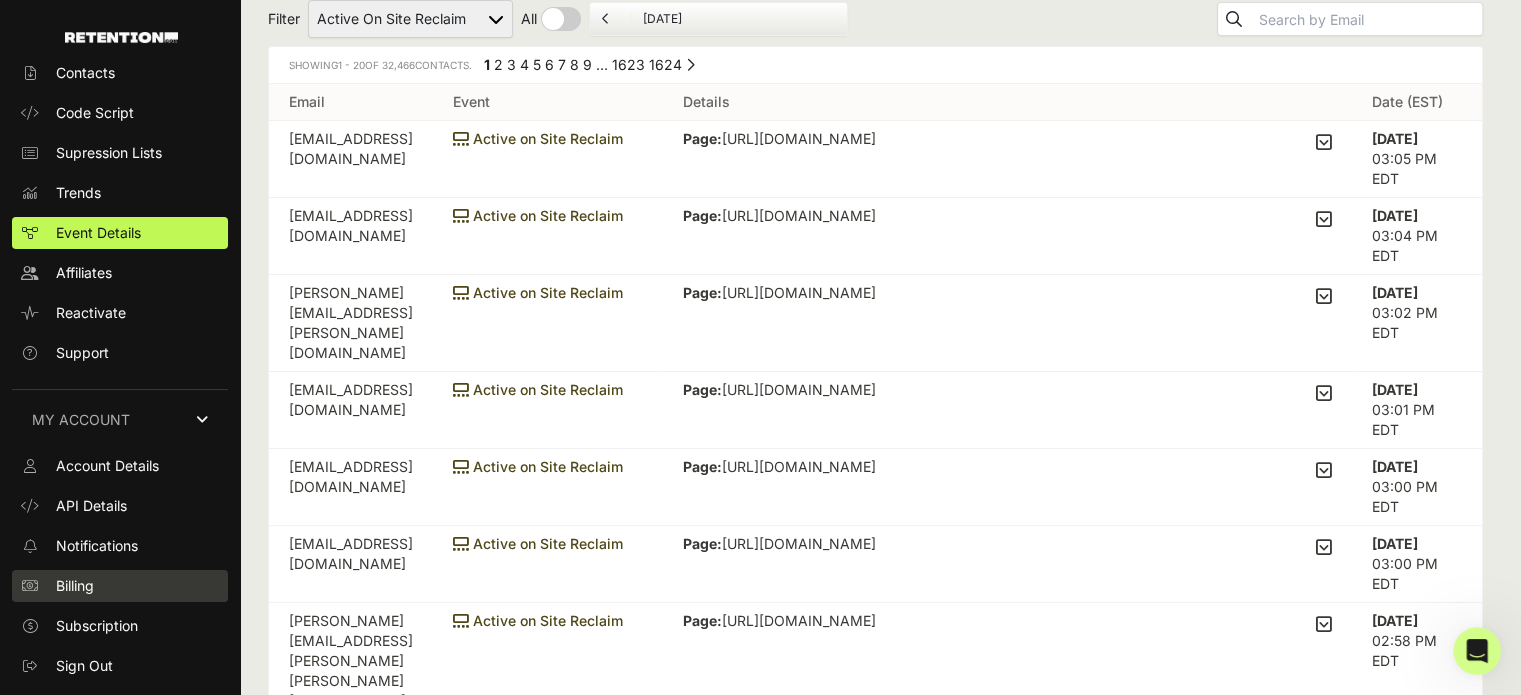 click on "Billing" at bounding box center (75, 586) 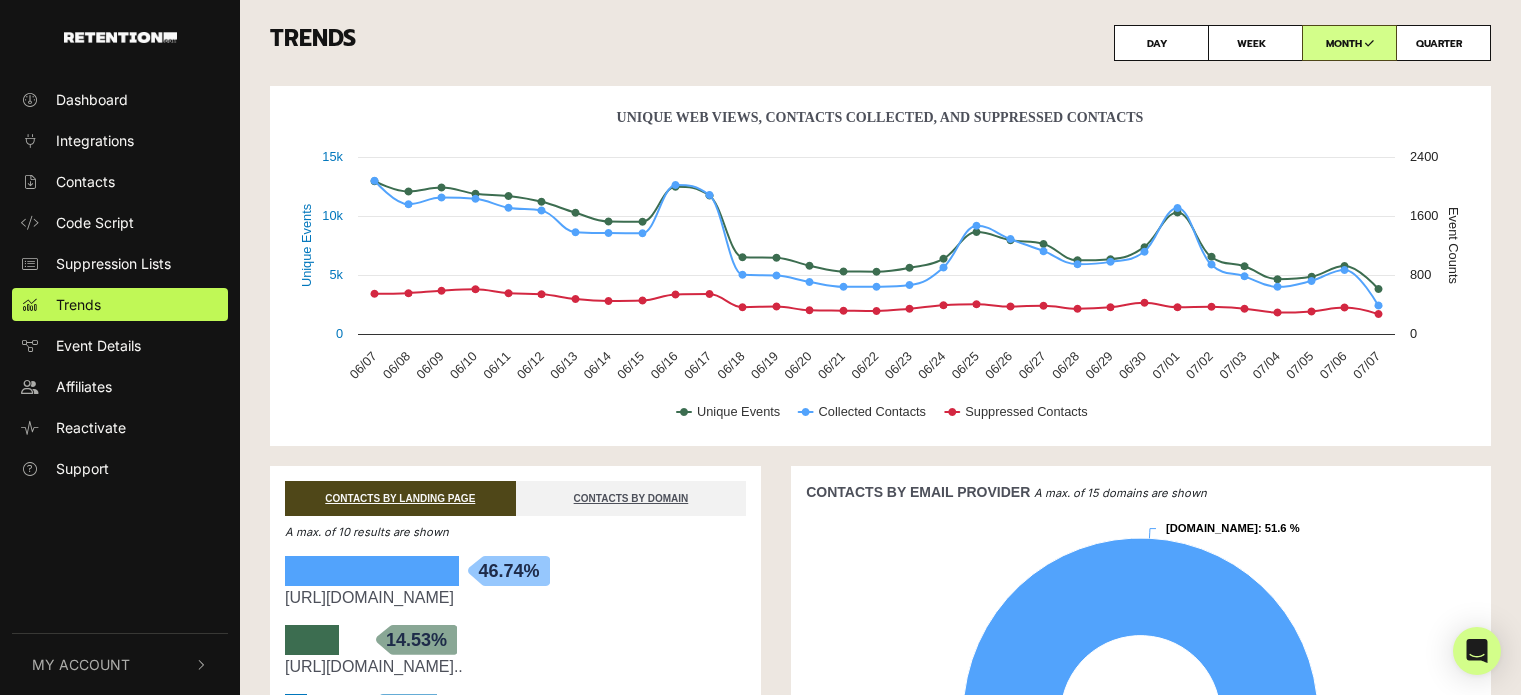scroll, scrollTop: 0, scrollLeft: 0, axis: both 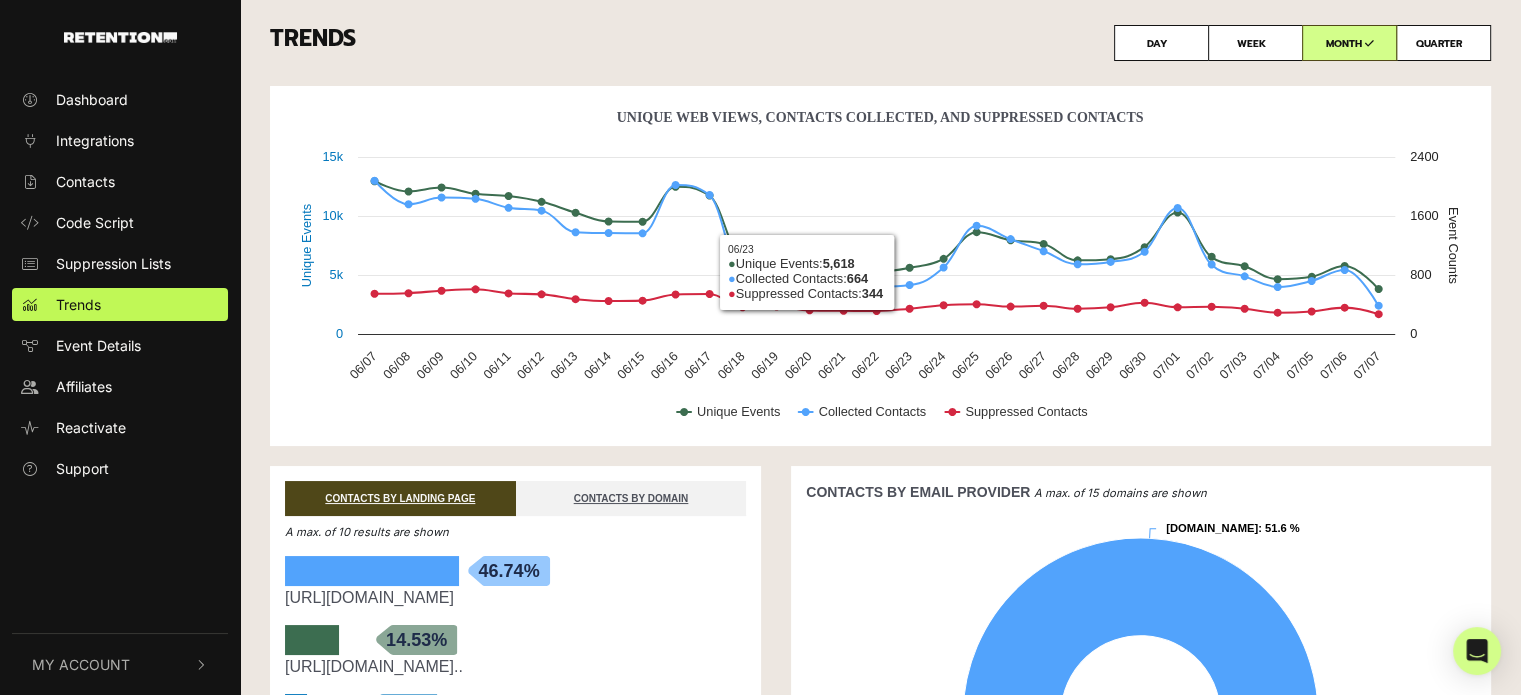 click on "TRENDS
DAY
WEEK
MONTH
QUARTER" at bounding box center [880, 43] 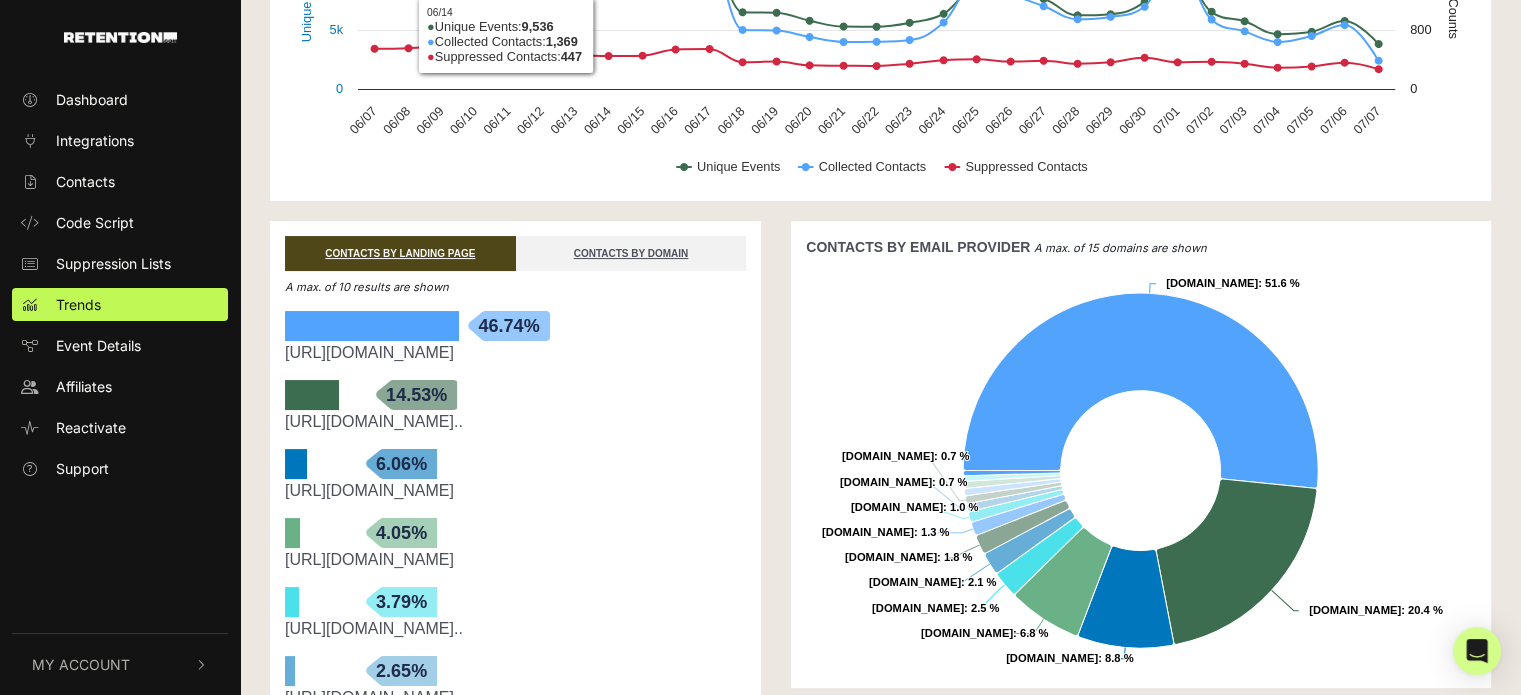 scroll, scrollTop: 400, scrollLeft: 0, axis: vertical 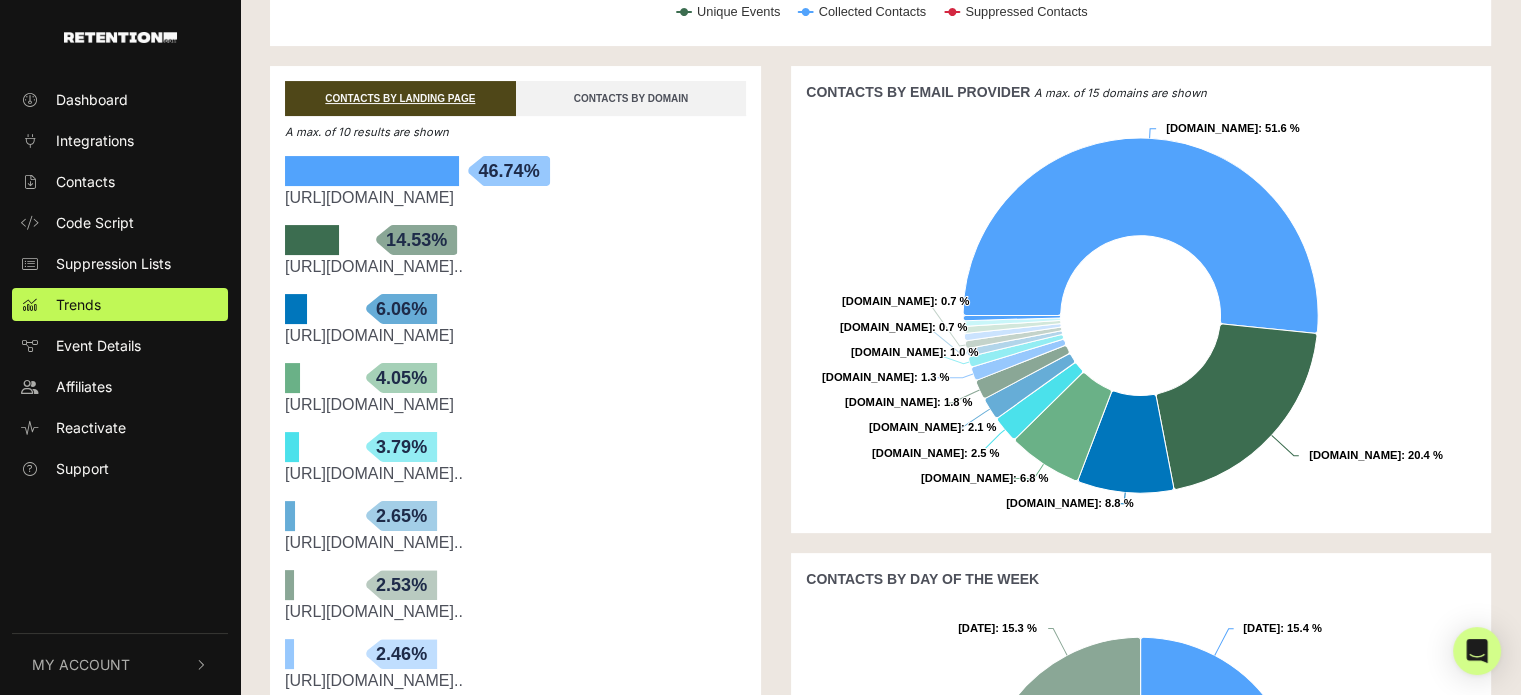 click on "CONTACTS BY DOMAIN" at bounding box center [631, 98] 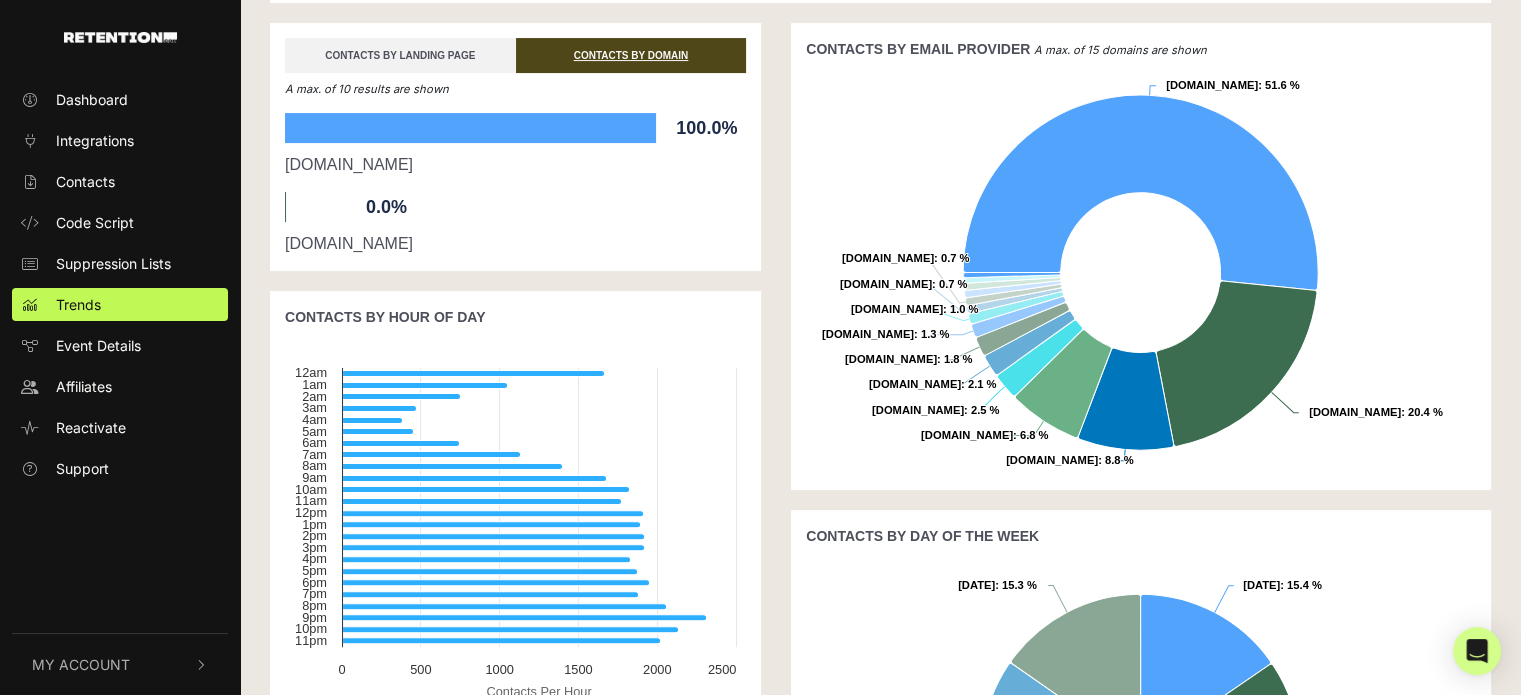 click on "CONTACTS BY LANDING PAGE" at bounding box center (400, 55) 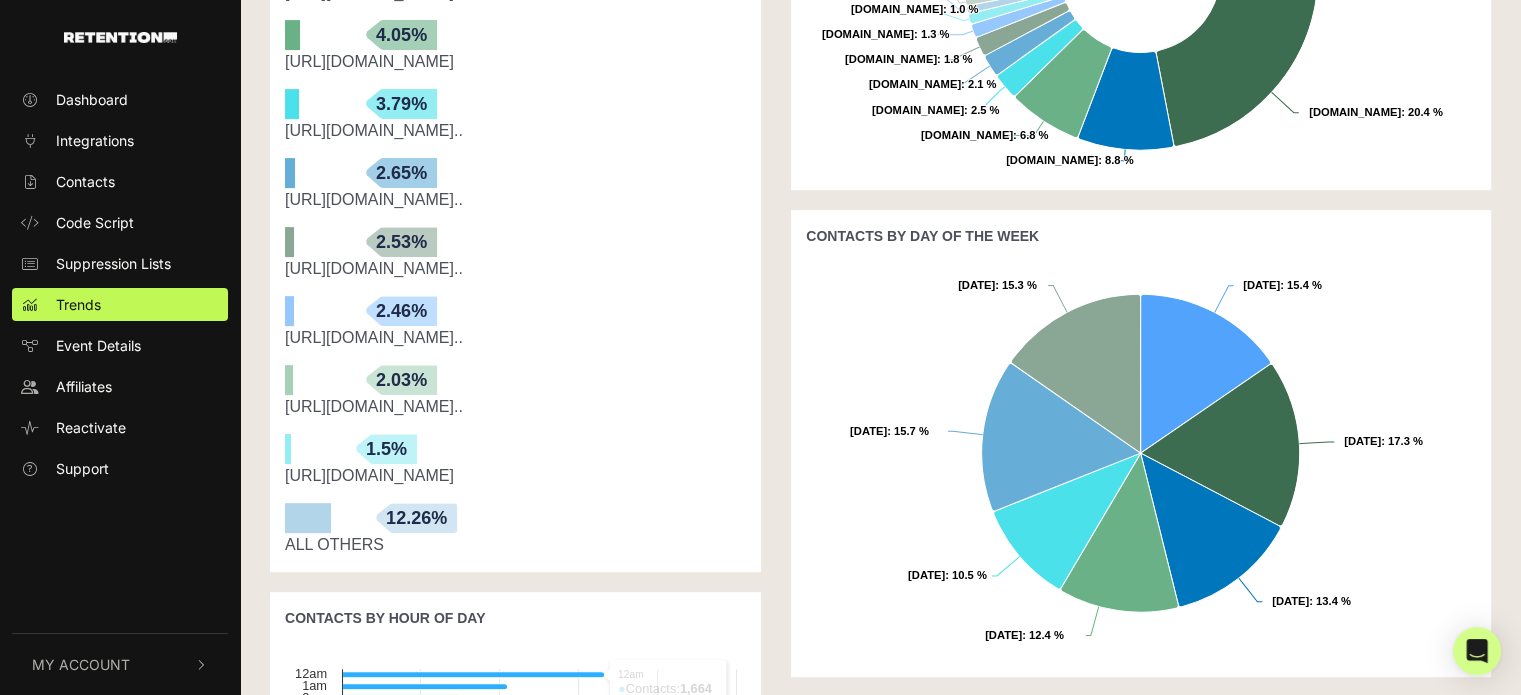 scroll, scrollTop: 740, scrollLeft: 0, axis: vertical 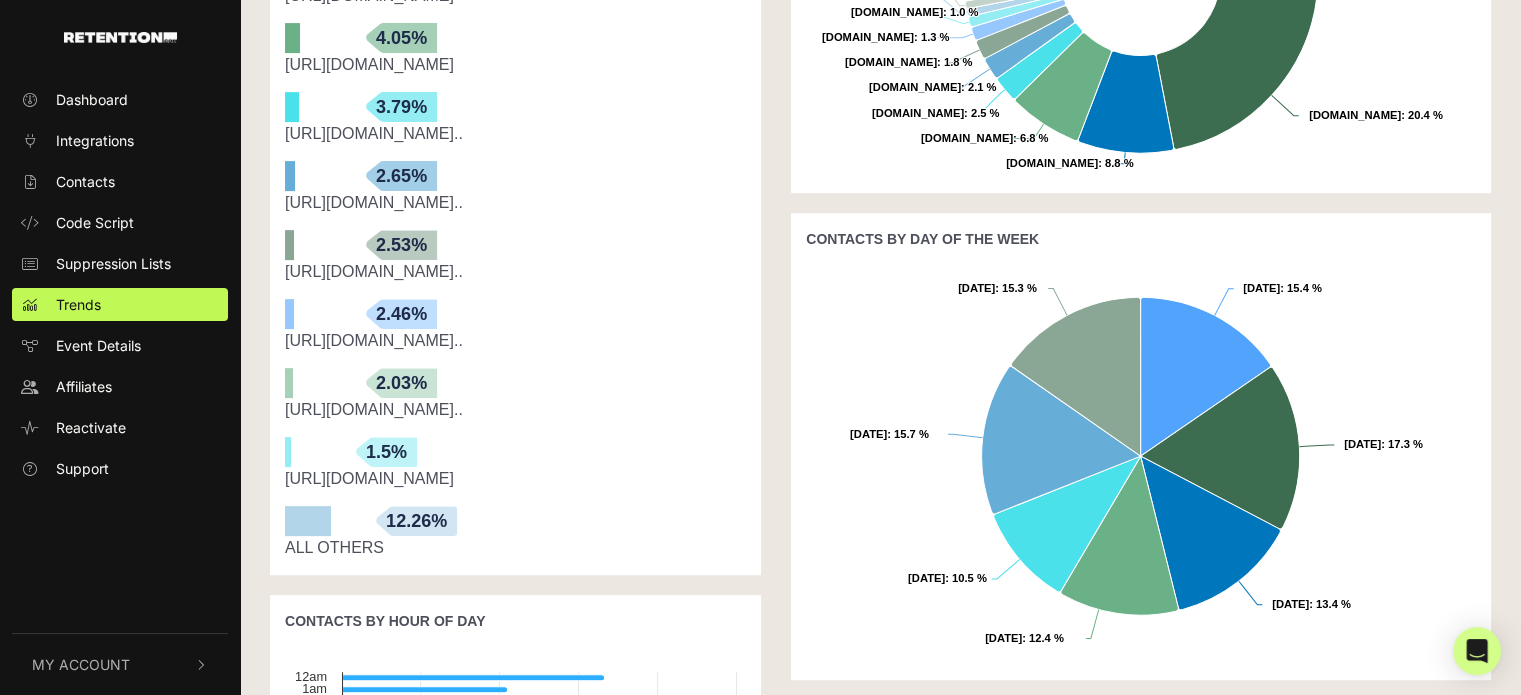 drag, startPoint x: 995, startPoint y: 231, endPoint x: 1049, endPoint y: 231, distance: 54 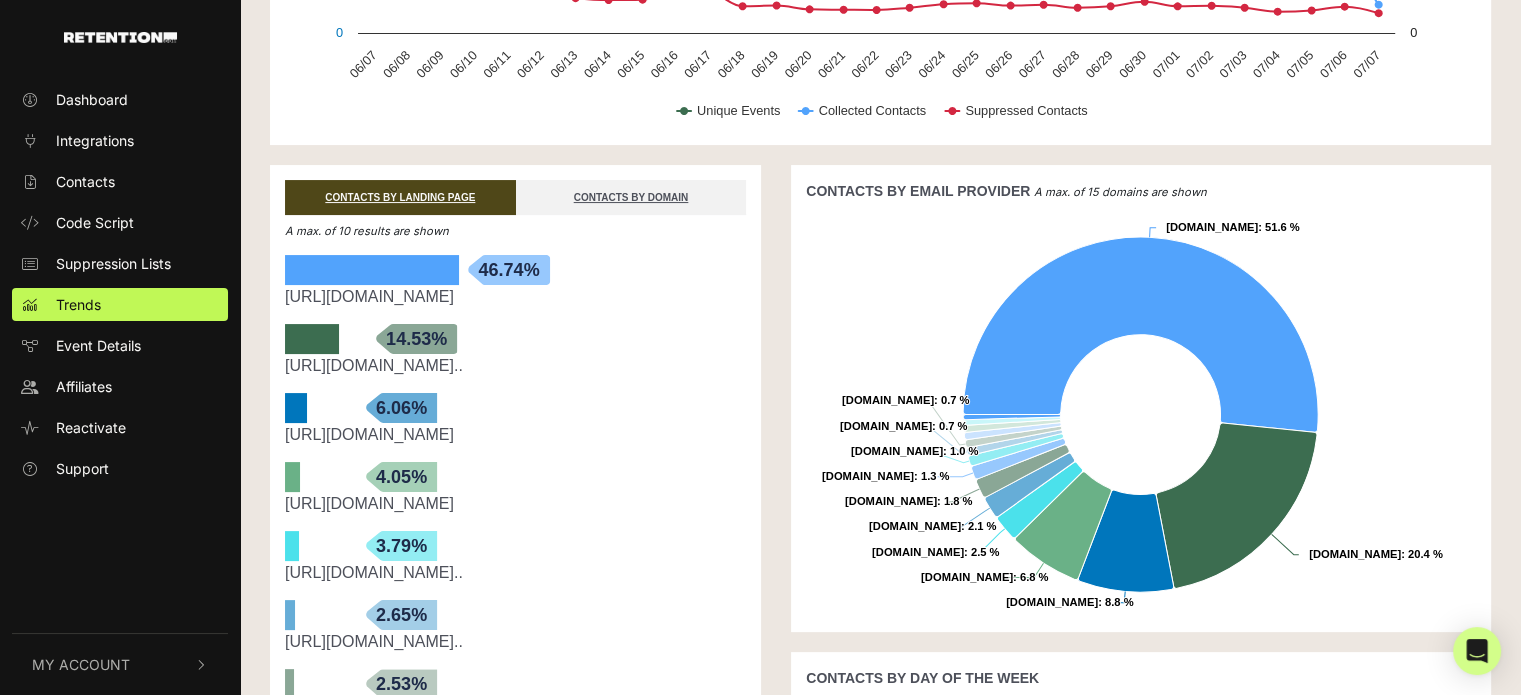 scroll, scrollTop: 240, scrollLeft: 0, axis: vertical 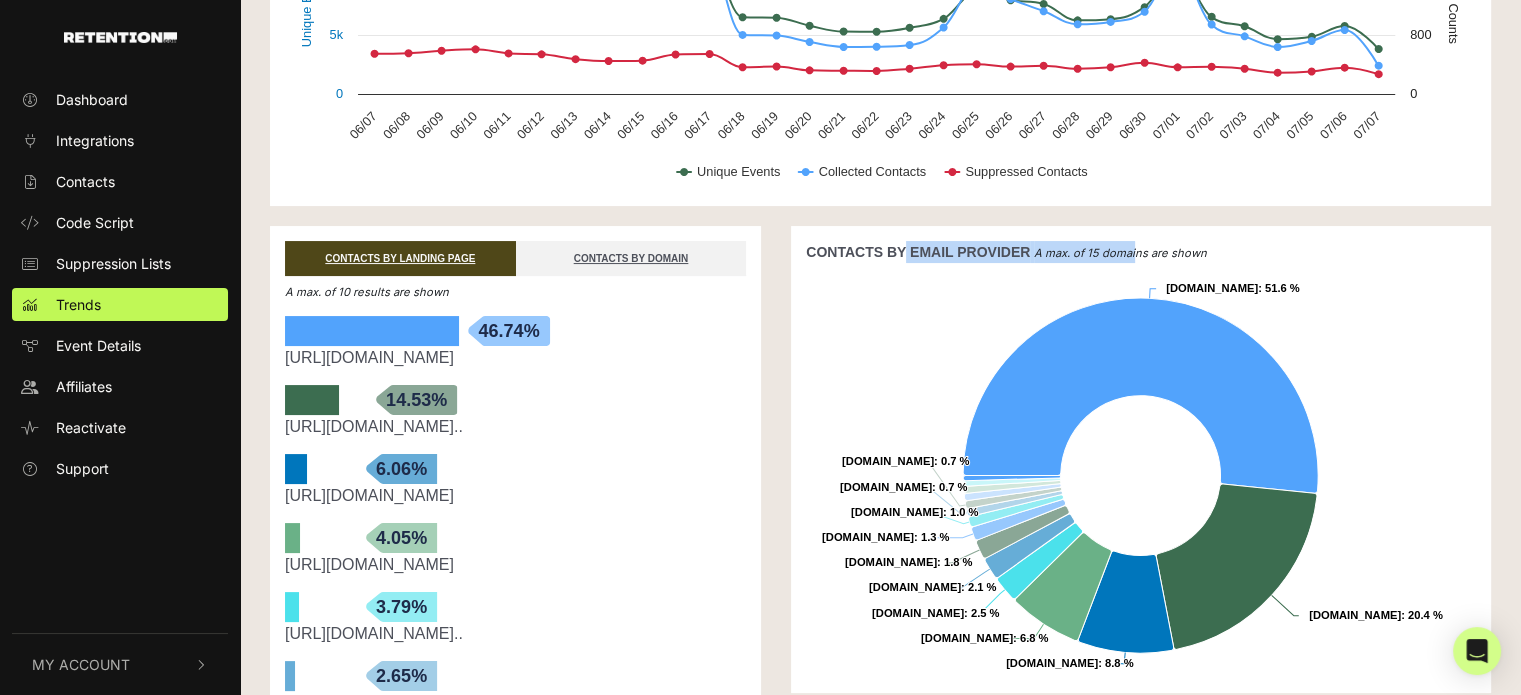 drag, startPoint x: 797, startPoint y: 237, endPoint x: 1117, endPoint y: 248, distance: 320.189 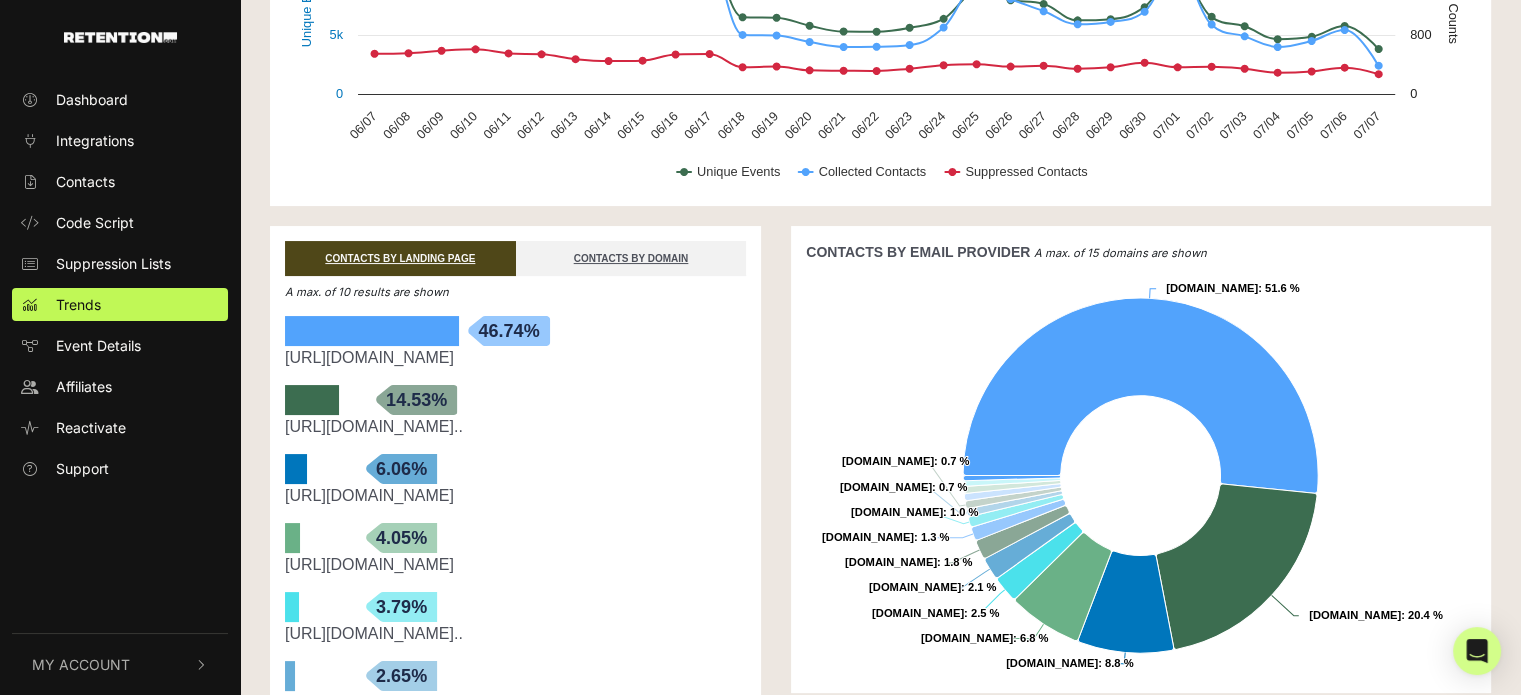 click on "A max. of 15 domains are shown" at bounding box center (1120, 253) 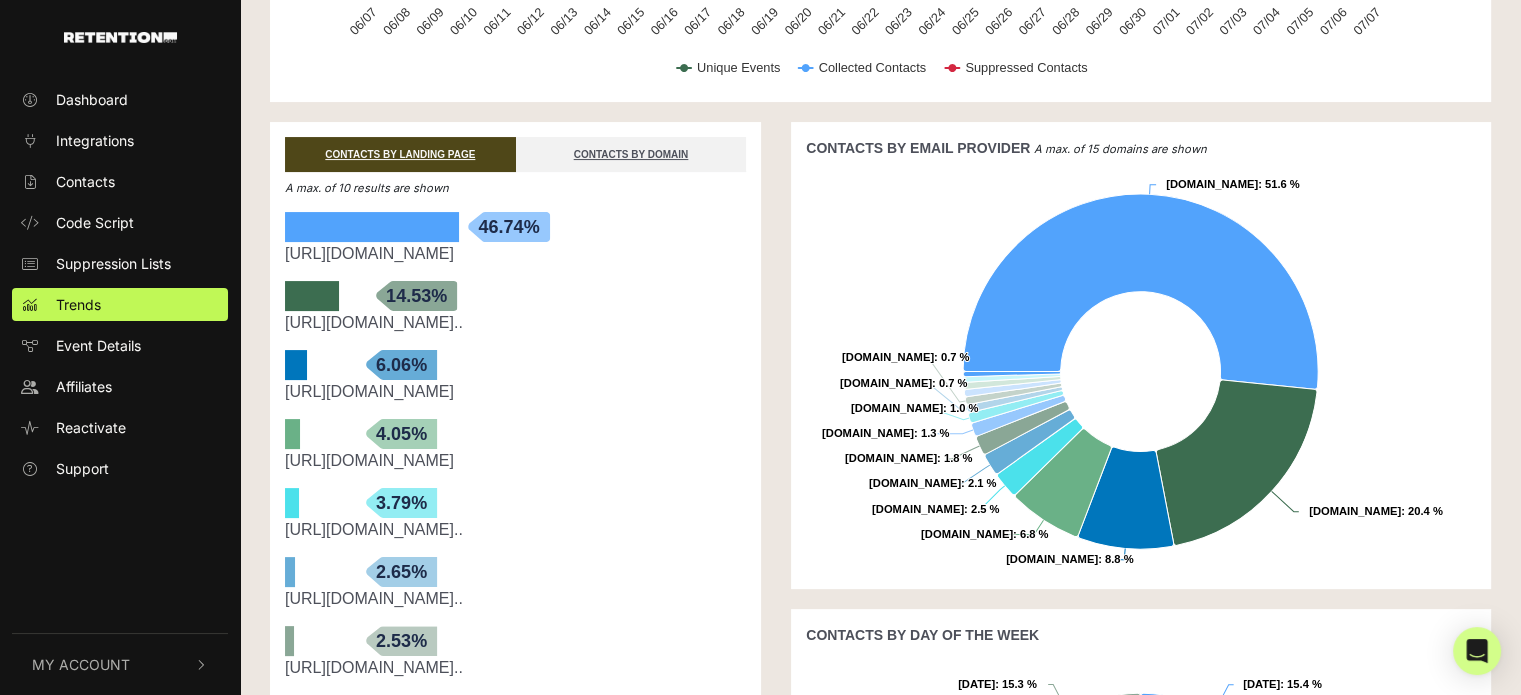 scroll, scrollTop: 340, scrollLeft: 0, axis: vertical 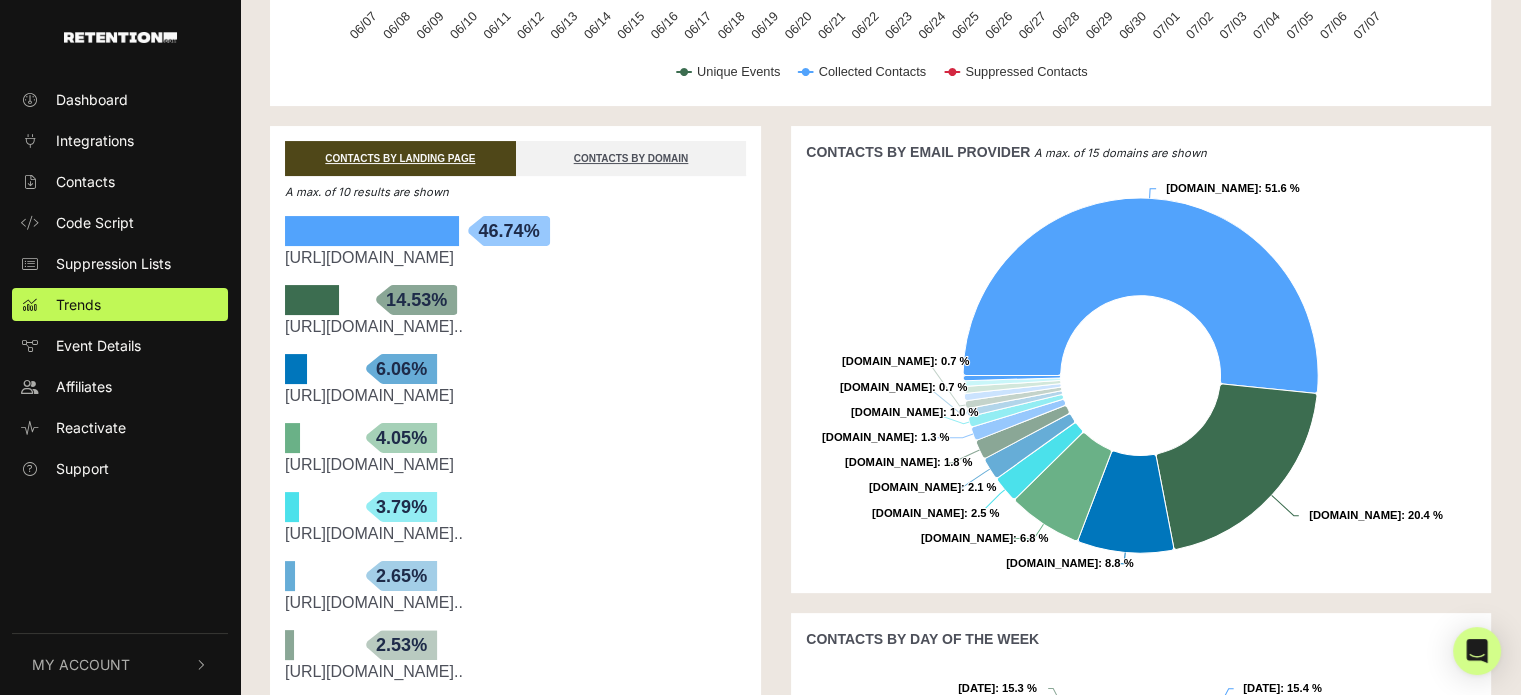 click on "Created with Highcharts 12.1.2 Unique Events Event Counts Unique Web Views, Contacts Collected, And Suppressed Contacts Unique Events Collected Contacts Suppressed Contacts 06/07 06/08 06/09 06/10 06/11 06/12 06/13 06/14 06/15 06/16 06/17 06/18 06/19 06/20 06/21 06/22 06/23 06/24 06/25 06/26 06/27 06/28 06/29 06/30 07/01 07/02 07/03 07/04 07/05 07/06 07/07 0 5k 10k 15k 0 800 1600 2400 06/14 ​ ●  Unique Events:  9,536 ​ ●  Collected Contacts:  1,369 ​ ●  Suppressed Contacts:  447 ​" at bounding box center (880, -64) 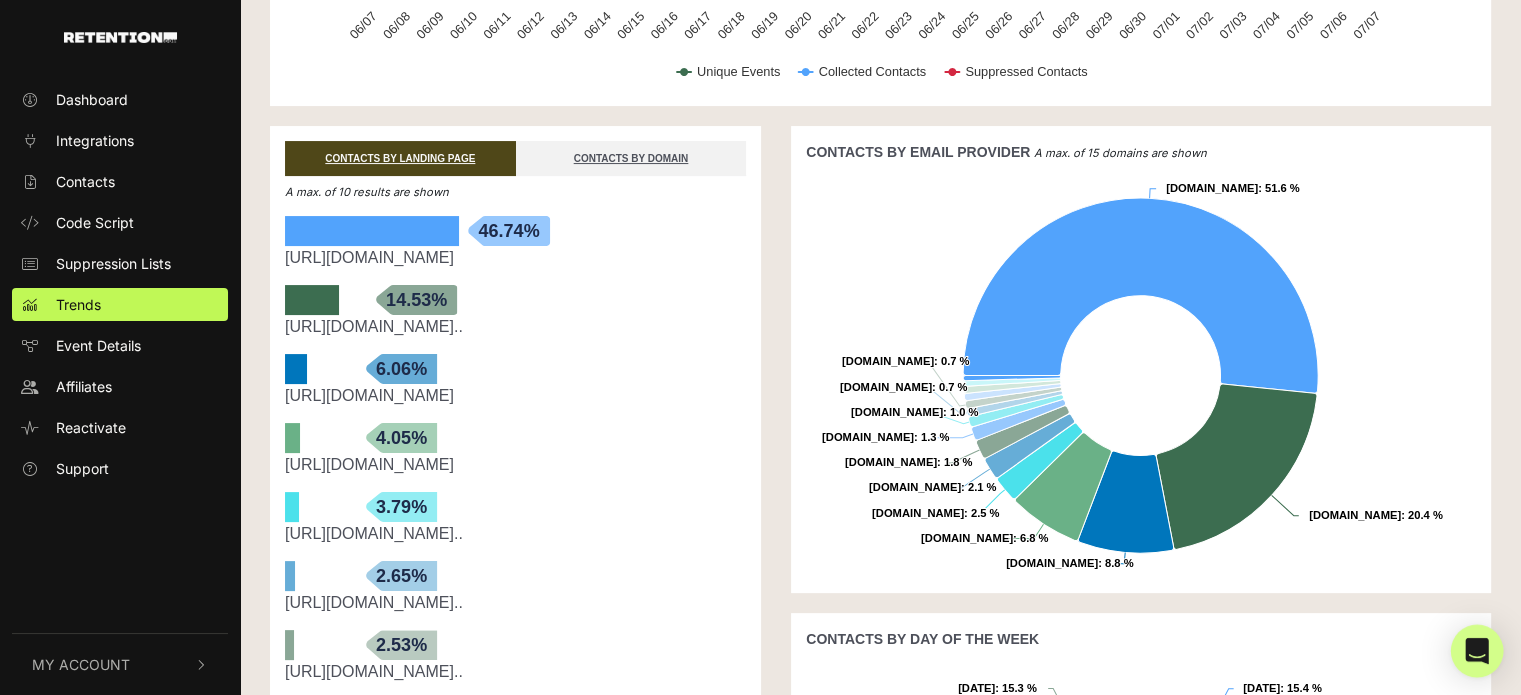 click 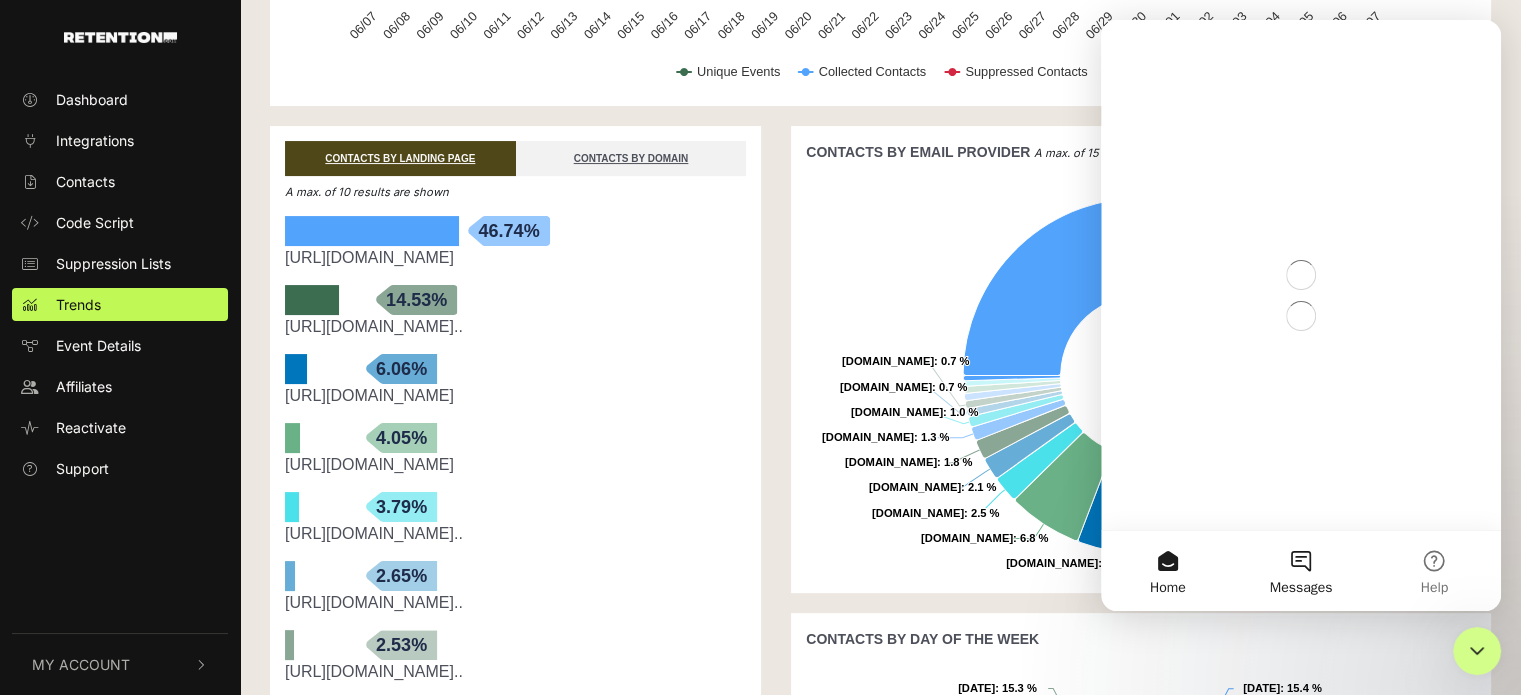 scroll, scrollTop: 0, scrollLeft: 0, axis: both 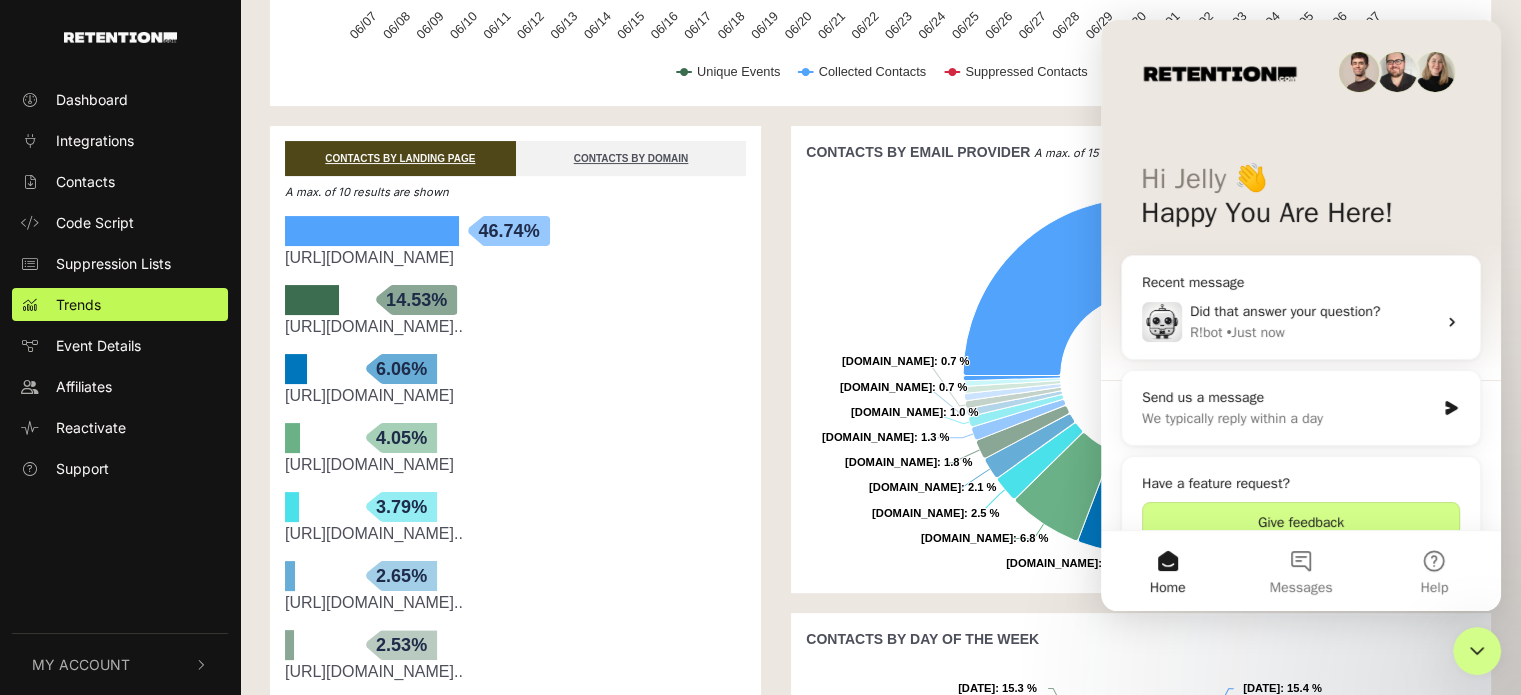 click on "Did that answer your question?" at bounding box center [1285, 311] 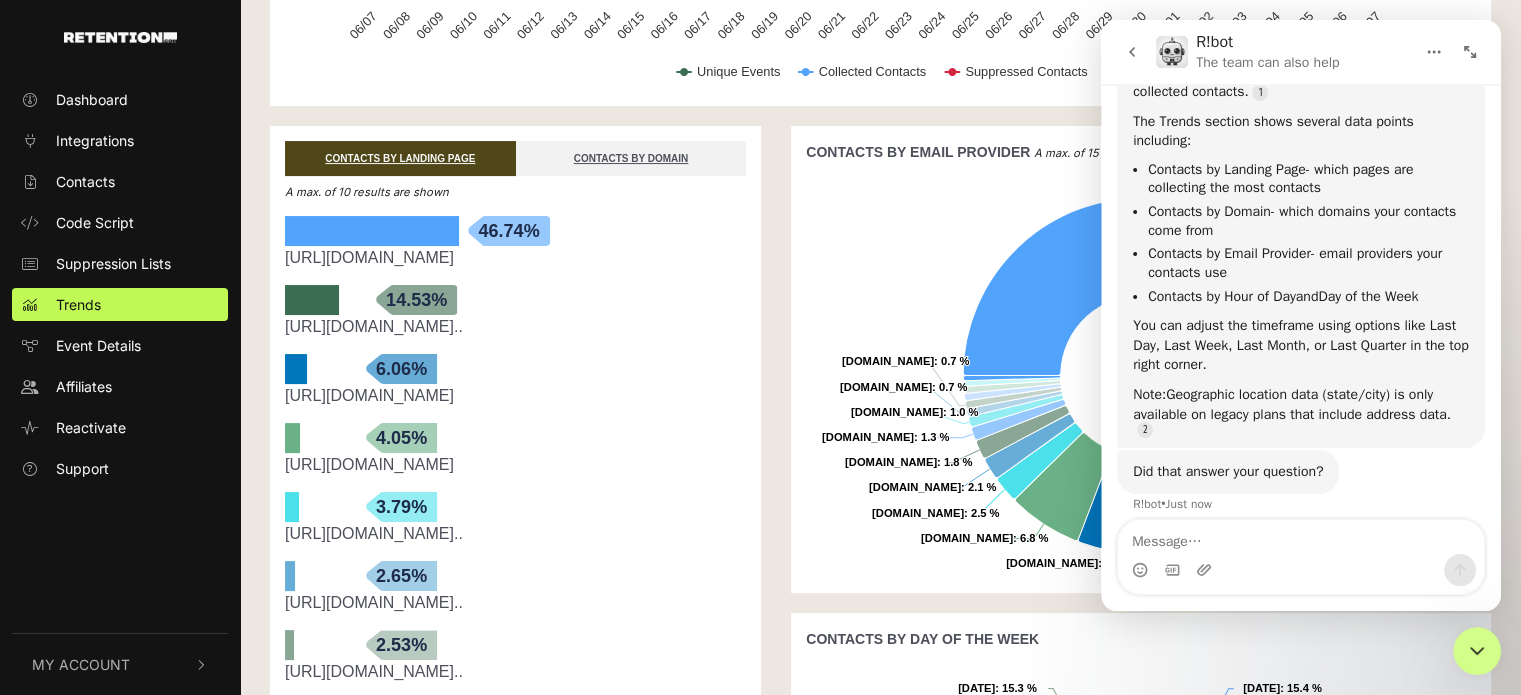 scroll, scrollTop: 718, scrollLeft: 0, axis: vertical 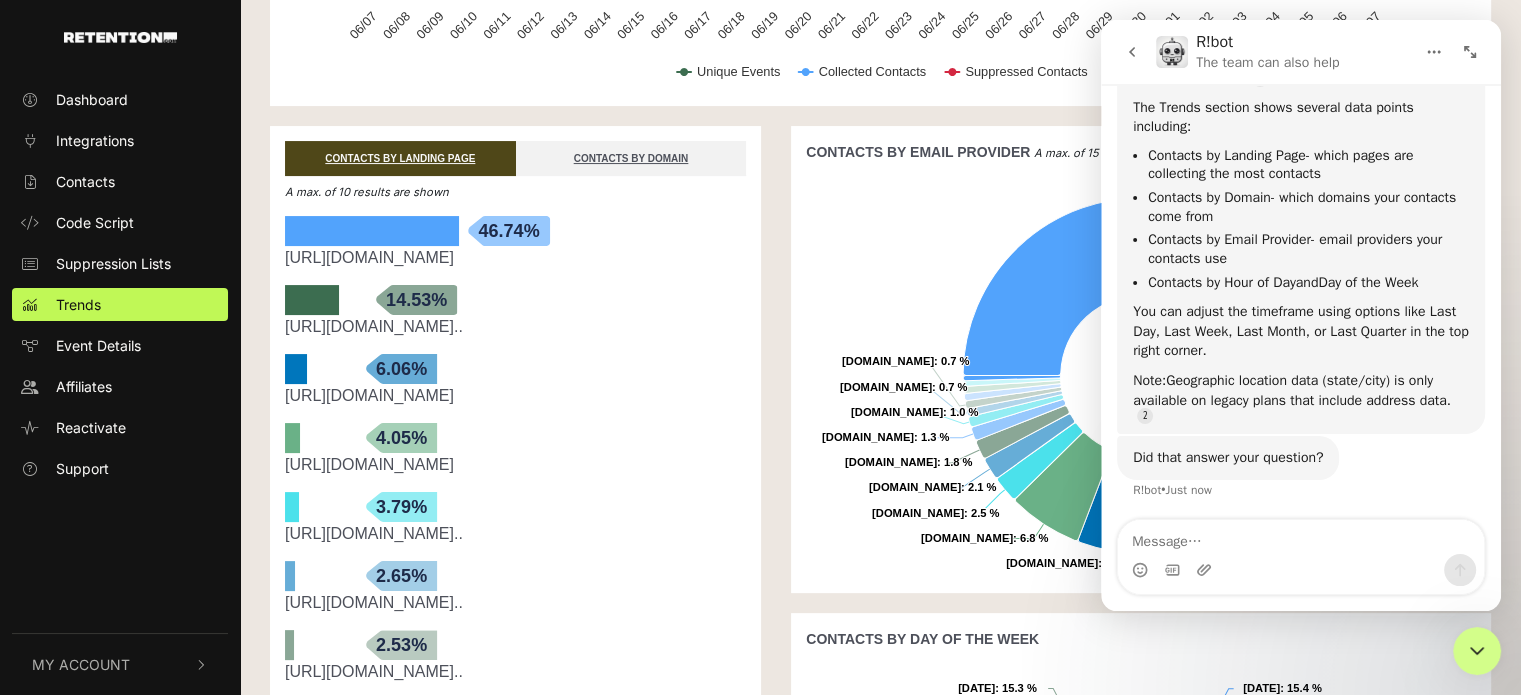 type on "i" 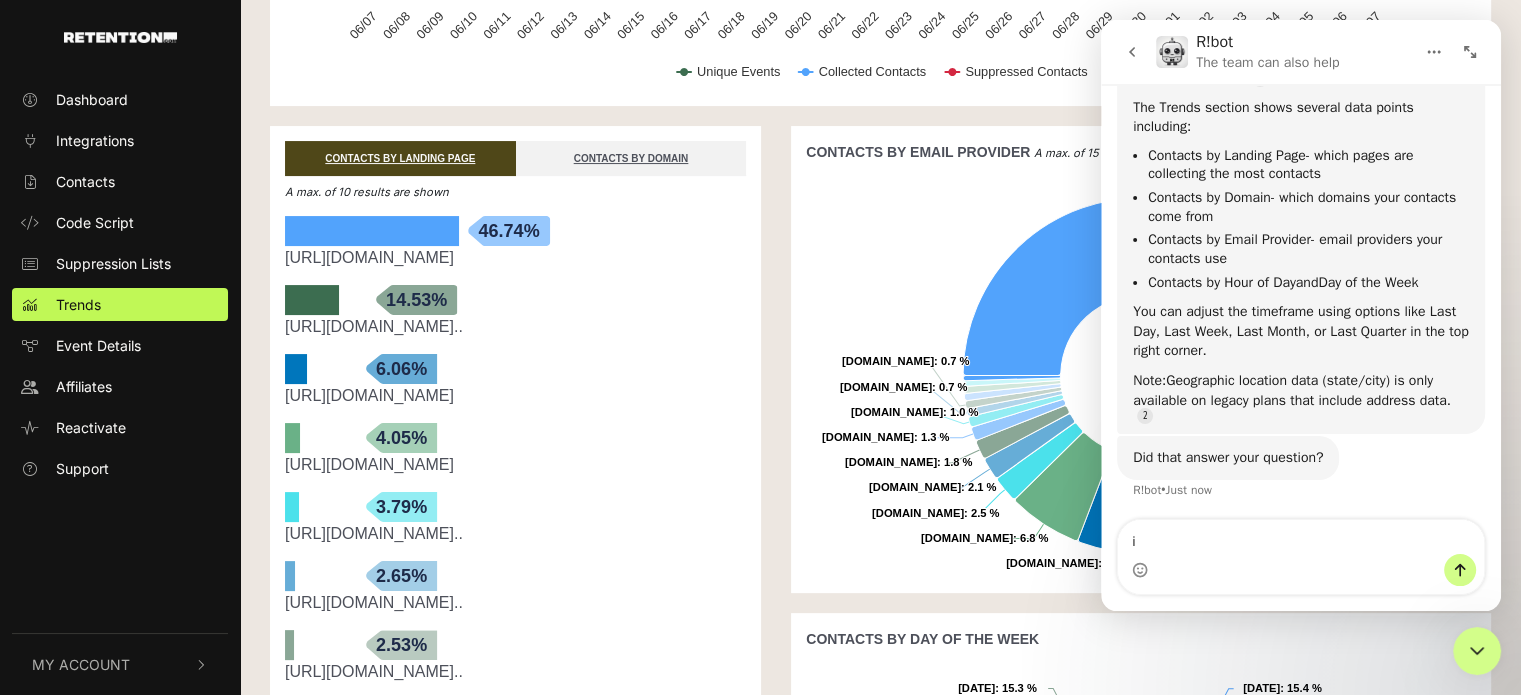type 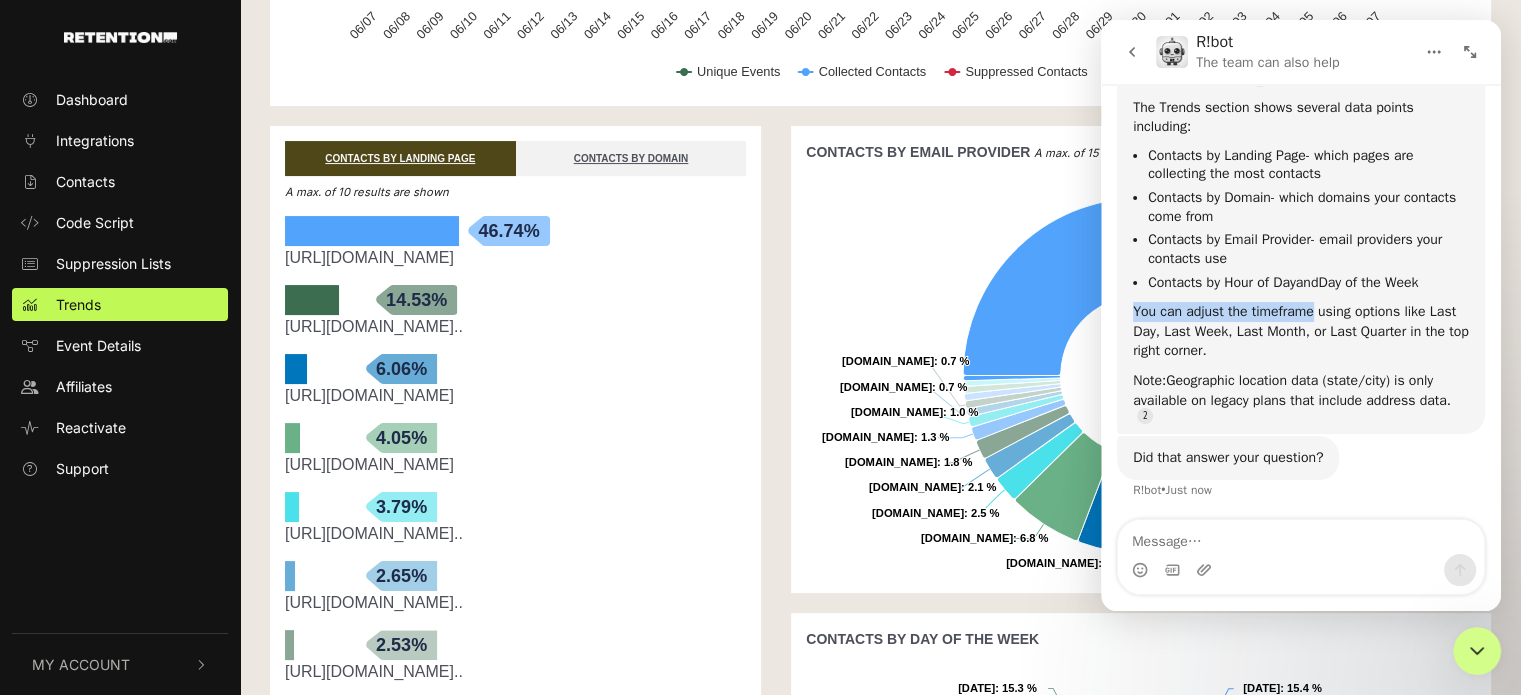 drag, startPoint x: 1133, startPoint y: 309, endPoint x: 1317, endPoint y: 329, distance: 185.08377 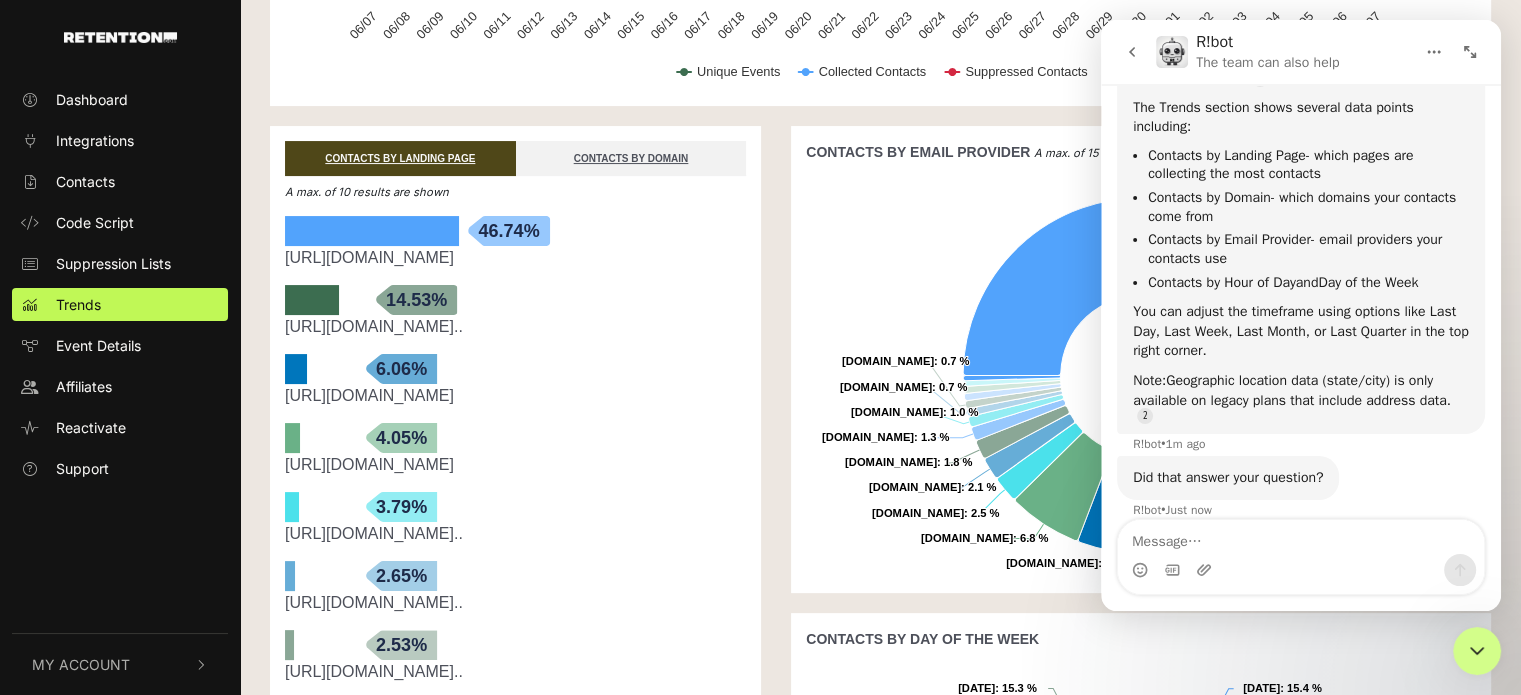 click on "Yes, you can see visitor location data through our  Trends  section. From your dashboard, click  Trends  in the left navigation to access analytics about your collected contacts. The Trends section shows several data points including: Contacts by Landing Page  - which pages are collecting the most contacts Contacts by Domain  - which domains your contacts come from Contacts by Email Provider  - email providers your contacts use Contacts by Hour of Day  and  Day of the Week You can adjust the timeframe using options like Last Day, Last Week, Last Month, or Last Quarter in the top right corner. Note:  Geographic location data (state/city) is only available on legacy plans that include address data." at bounding box center (1301, 215) 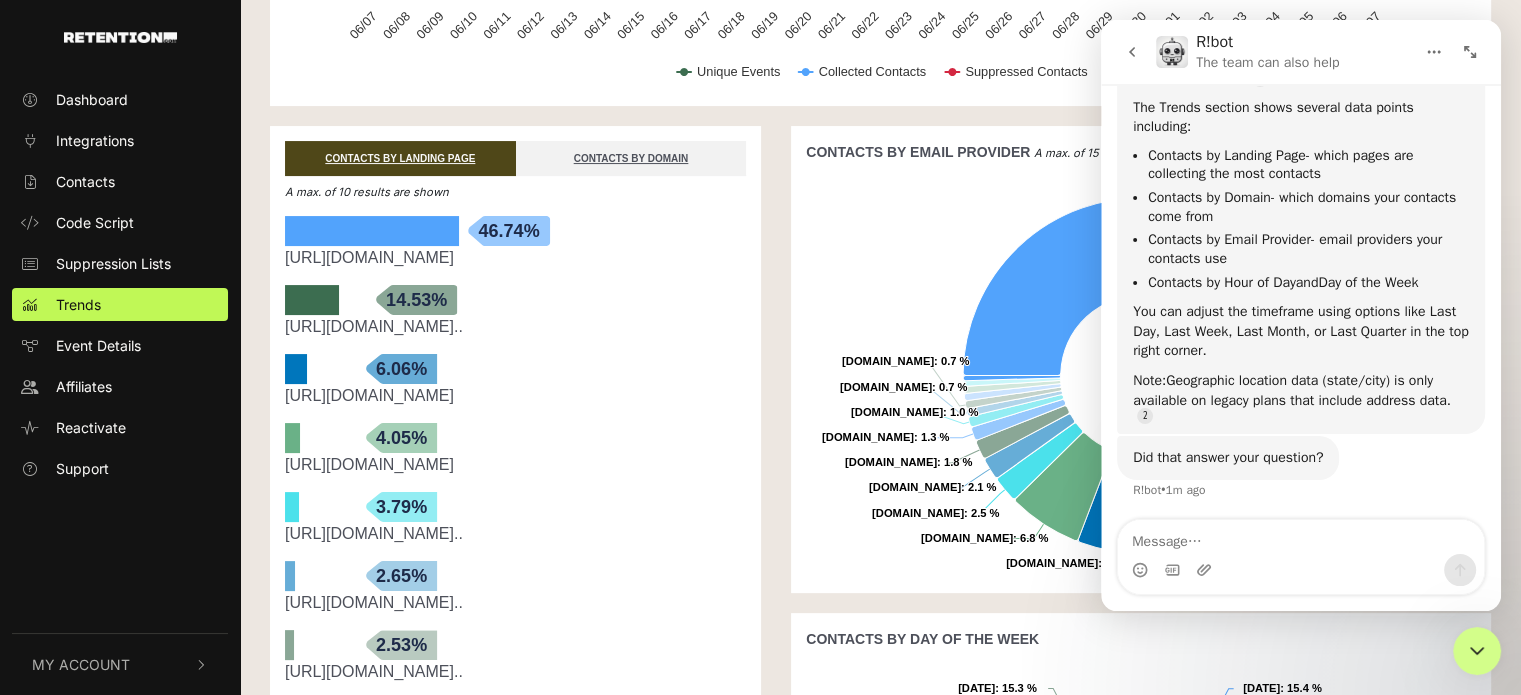 copy on "Note:  Geographic location data (state/city) is only available on legacy plans that include address data." 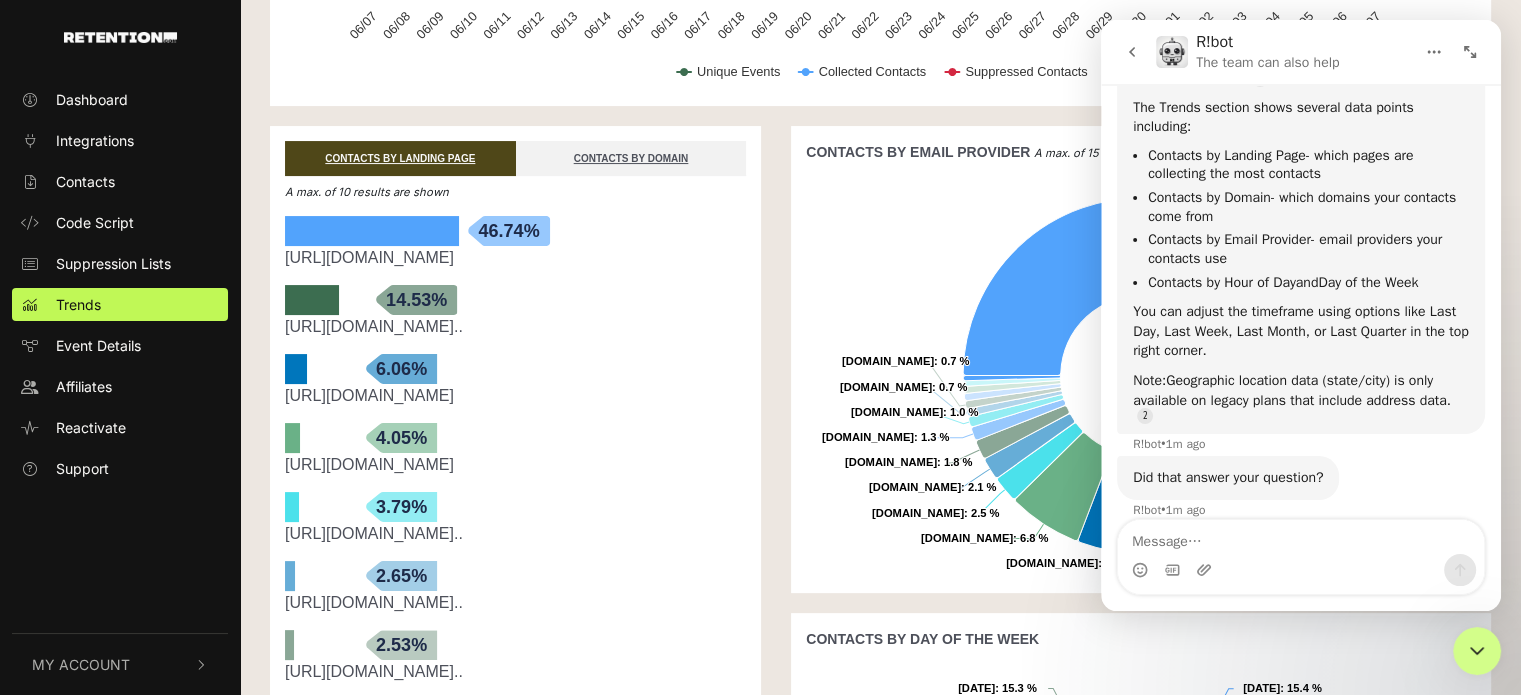 drag, startPoint x: 1453, startPoint y: 398, endPoint x: 1464, endPoint y: 396, distance: 11.18034 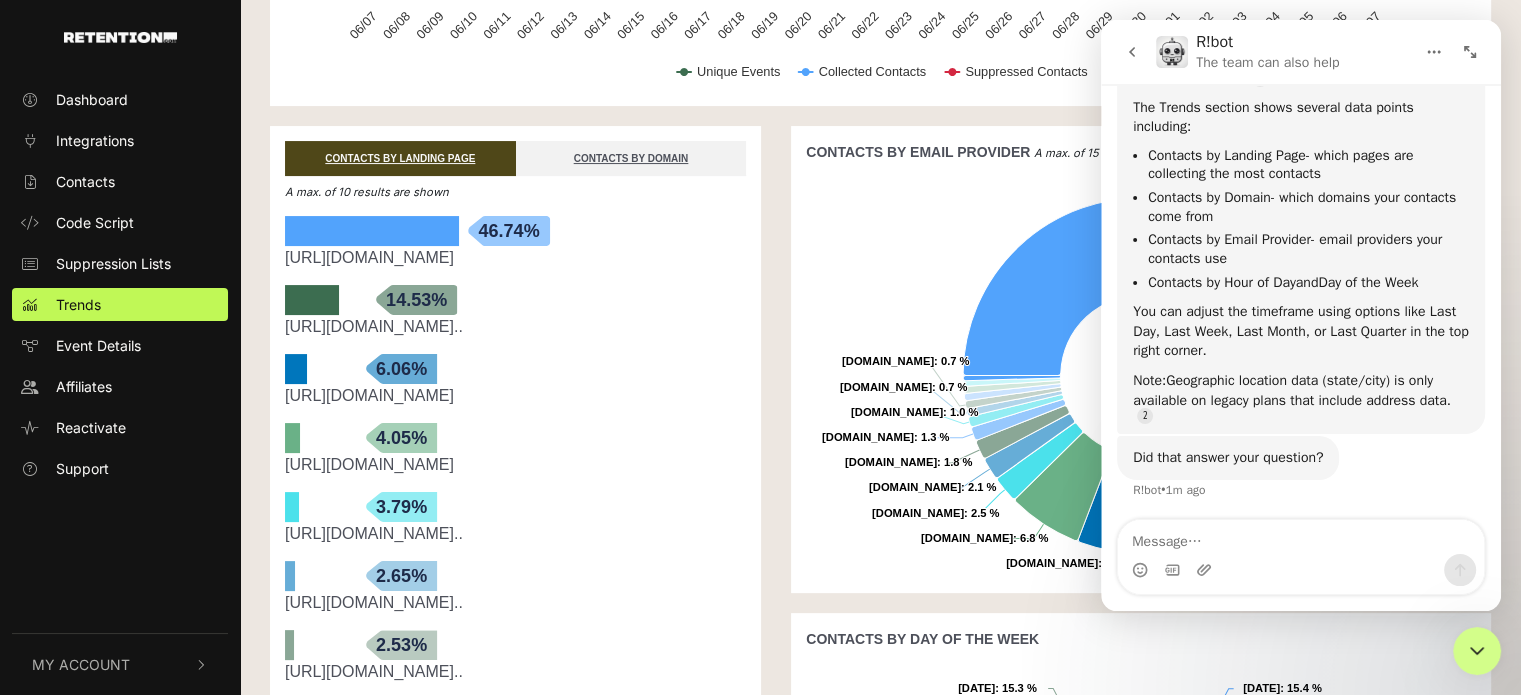click on "Note:  Geographic location data (state/city) is only available on legacy plans that include address data." at bounding box center [1301, 396] 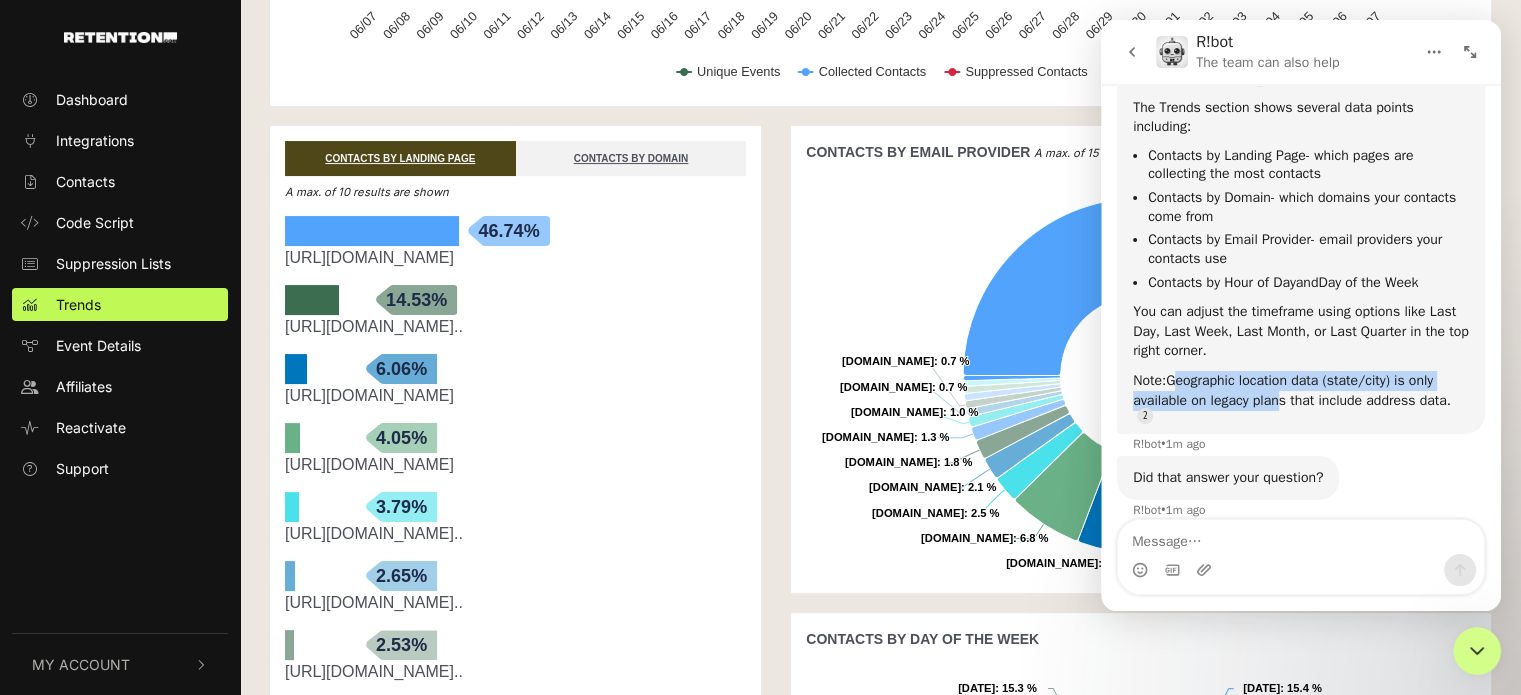 scroll, scrollTop: 738, scrollLeft: 0, axis: vertical 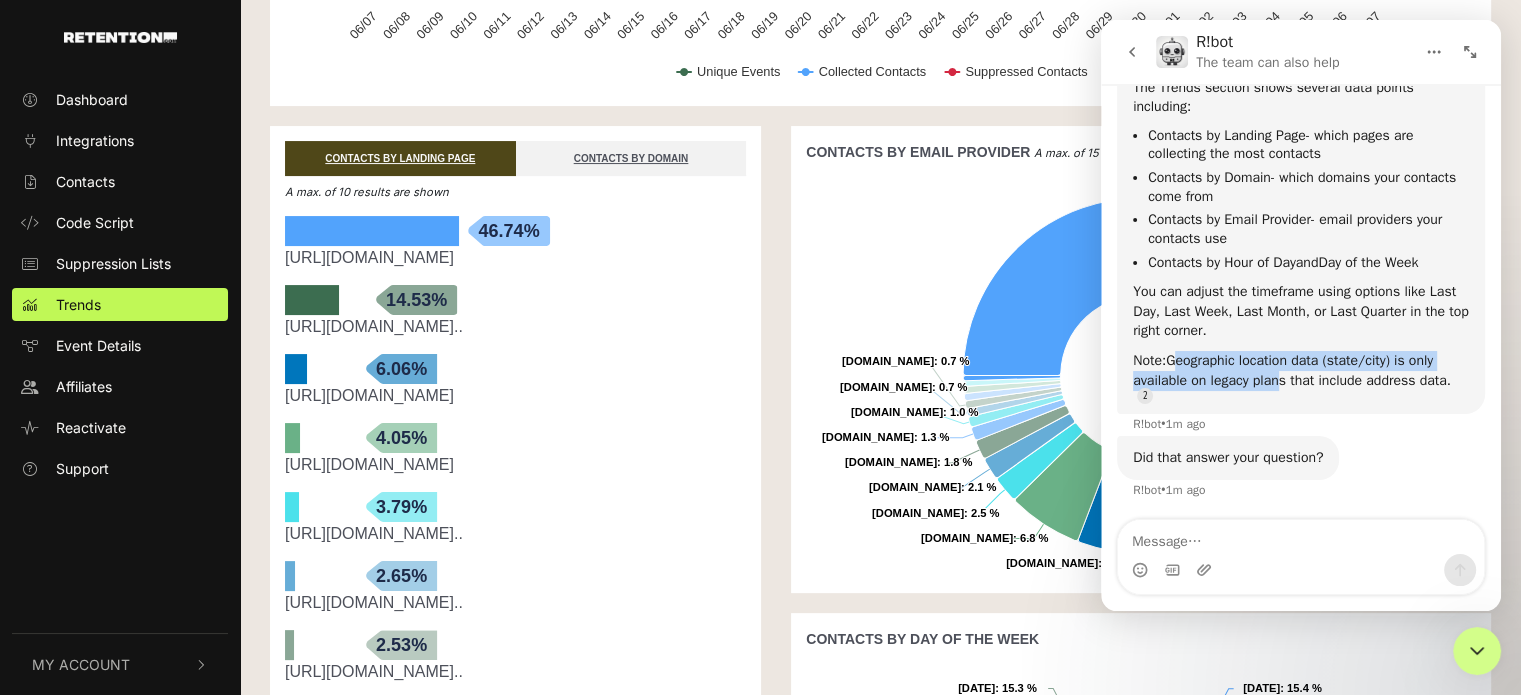 copy on "Geographic location data (state/city) is only available on legacy plans that include address data." 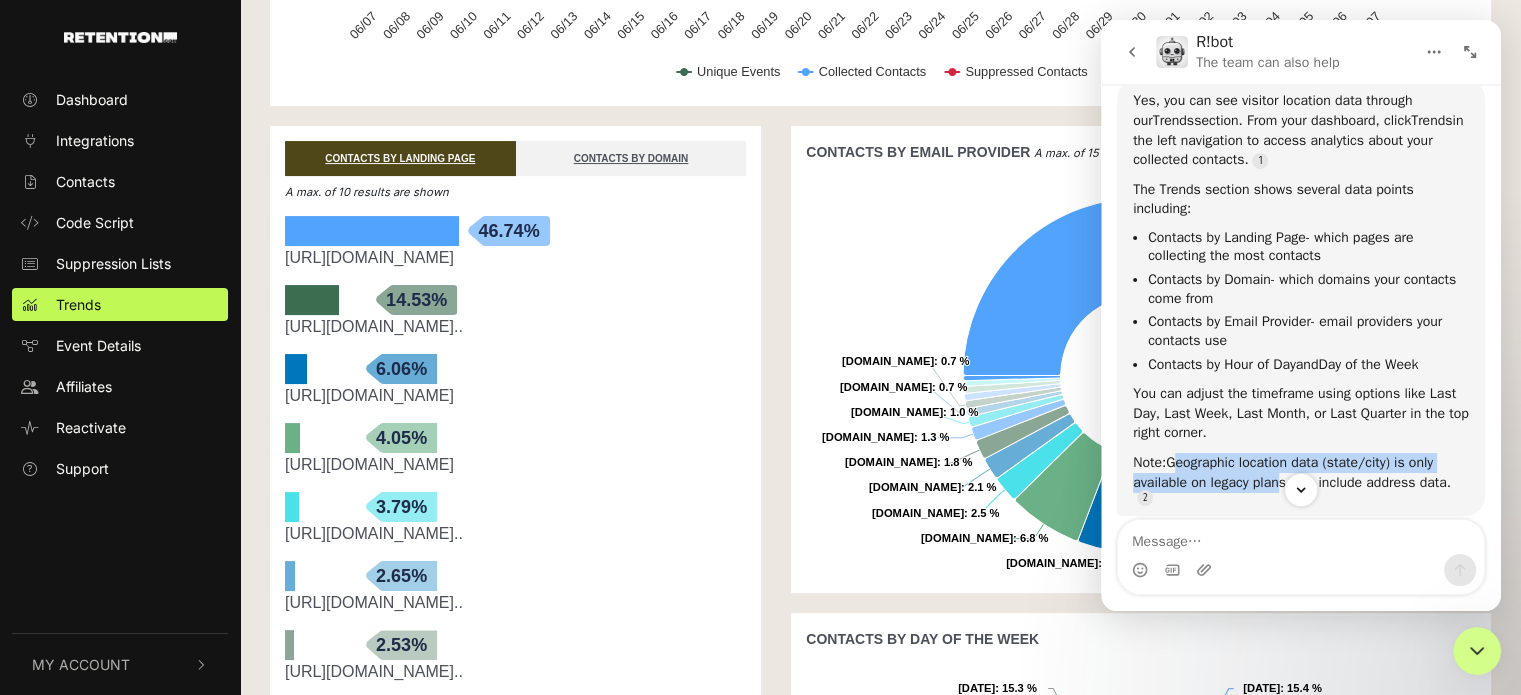 scroll, scrollTop: 638, scrollLeft: 0, axis: vertical 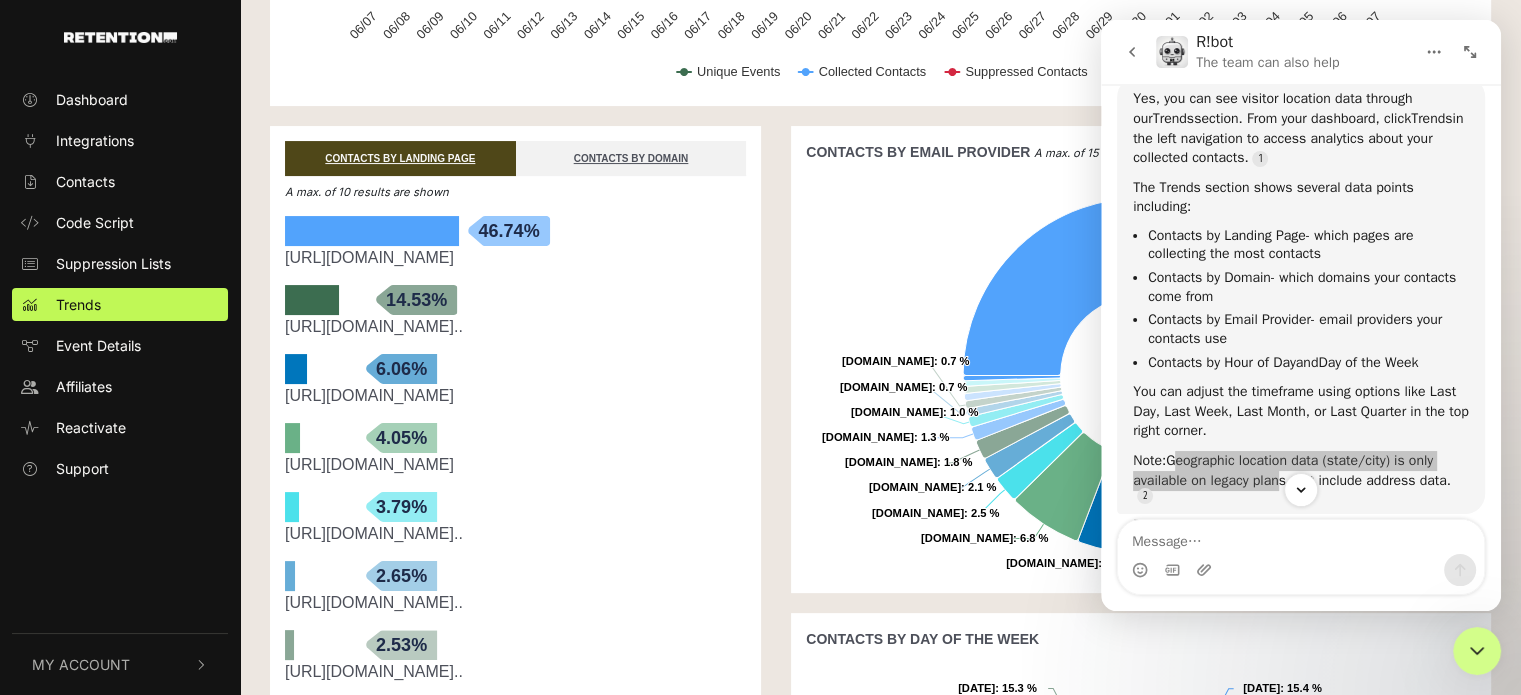 drag, startPoint x: 57, startPoint y: 553, endPoint x: 77, endPoint y: 563, distance: 22.36068 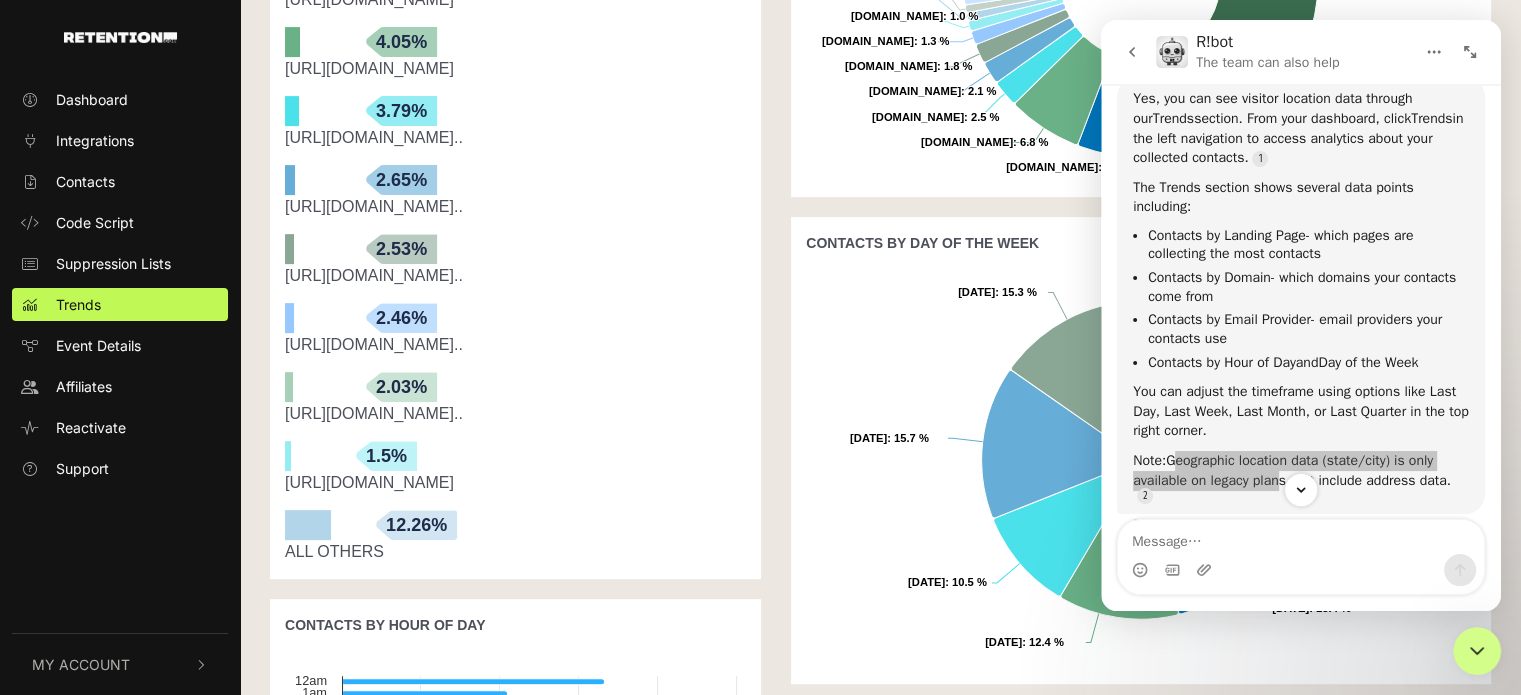 scroll, scrollTop: 740, scrollLeft: 0, axis: vertical 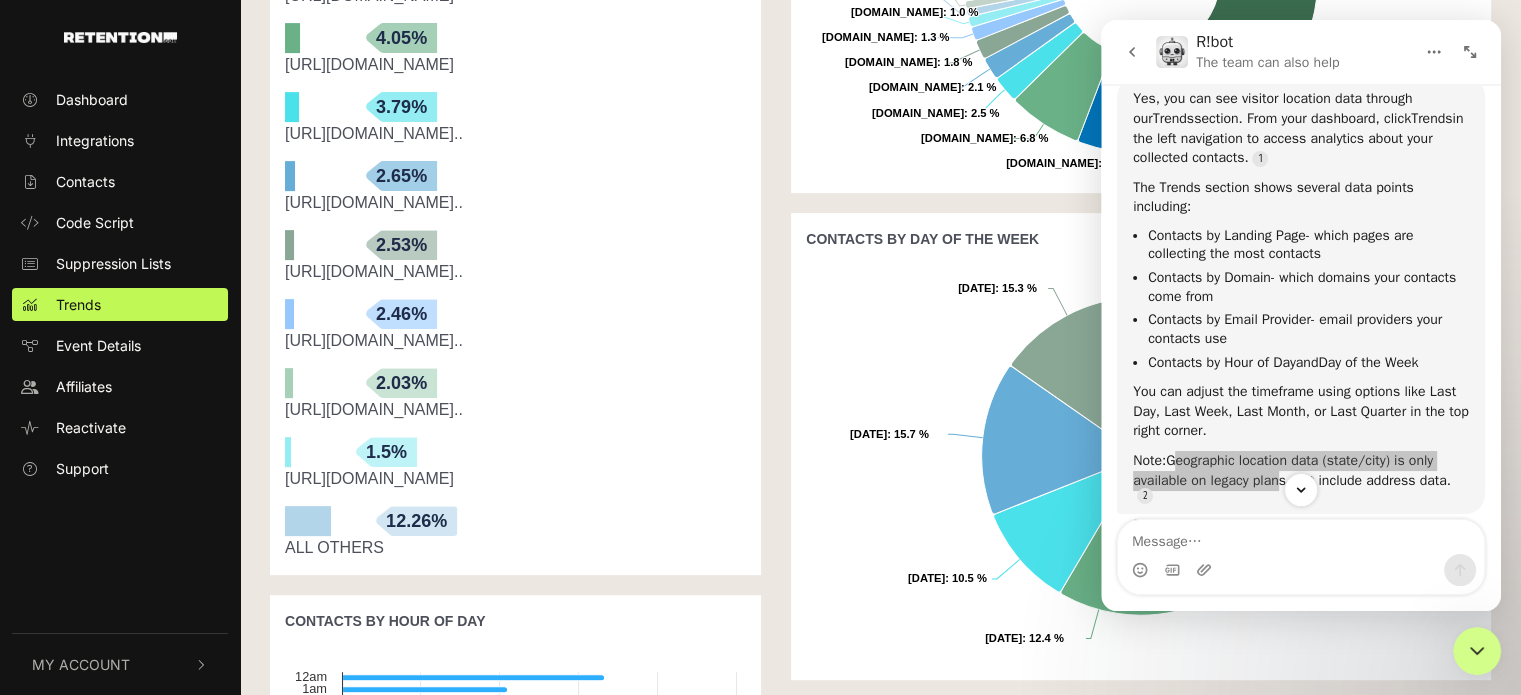 click on "CONTACTS BY EMAIL PROVIDER
A max. of 15 domains are shown
Created with Highcharts 12.1.2 gmail.com : 51.6 % ​ gmail.com : 51.6 % yahoo.com : 20.4 % ​ yahoo.com : 20.4 % hotmail.com : 8.8 % ​ hotmail.com : 8.8 % aol.com : 6.8 % ​ aol.com : 6.8 % comcast.net : 2.5 % ​ comcast.net : 2.5 % msn.com : 2.1 % ​ msn.com : 2.1 % icloud.com : 1.8 % ​ icloud.com : 1.8 % sbcglobal.net : 1.3 % ​ sbcglobal.net : 1.3 % att.net : 1.0 % ​ att.net : 1.0 % live.com : 0.7 % ​ live.com : 0.7 % me.com : 0.7 % ​ me.com : 0.7 % outlook.com : 0.7 % ​ outlook.com : 0.7 % bellsouth.net : 0.6 % ​ bellsouth.net : 0.6 % ymail.com : 0.5 % ​ ymail.com : 0.5 % verizon.net : 0.5 % ​ verizon.net : 0.5 % Gmail.com ​ Provider:  51.6%
CONTACTS BY DAY OF THE WEEK
Created with Highcharts 12.1.2 Monday : 15.4 % ​ Monday : 15.4 % Tuesday : 17.3 % ​ Tuesday" at bounding box center (1141, 411) 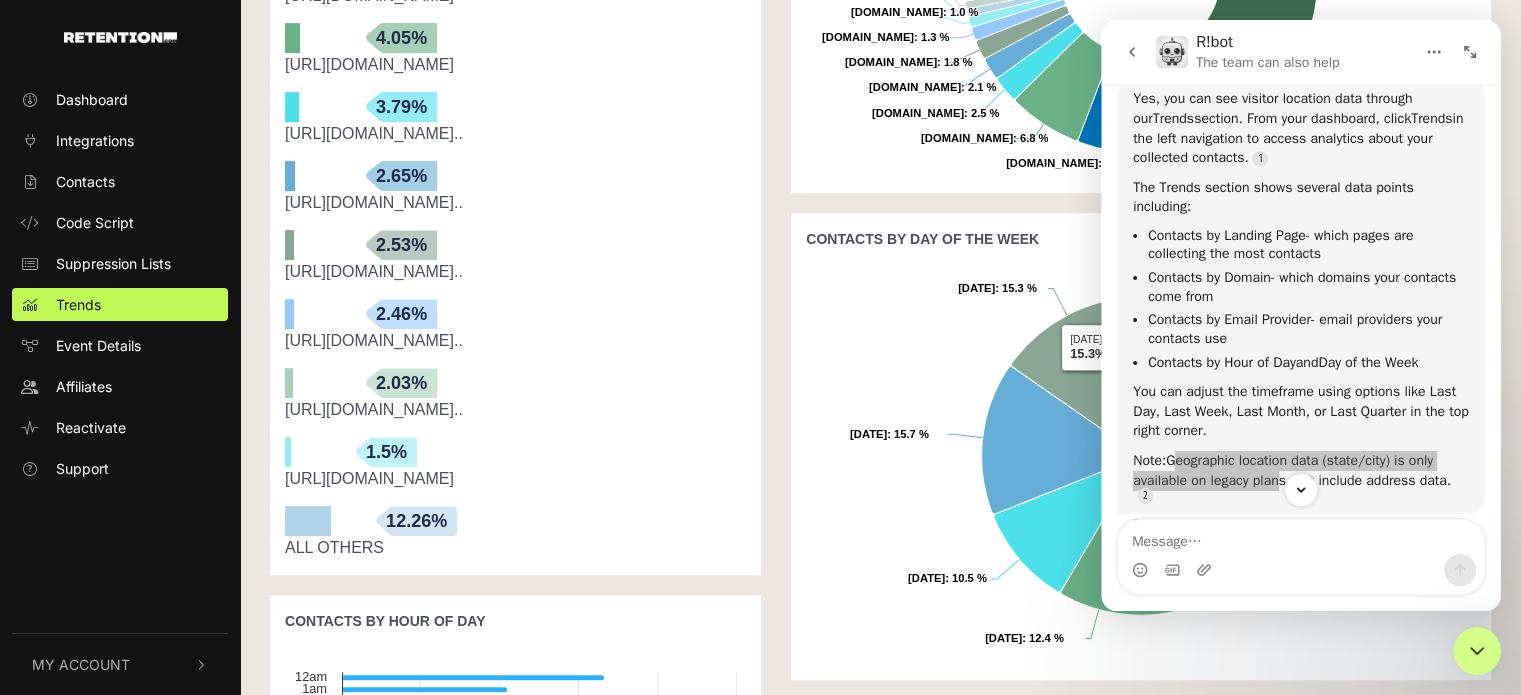 click 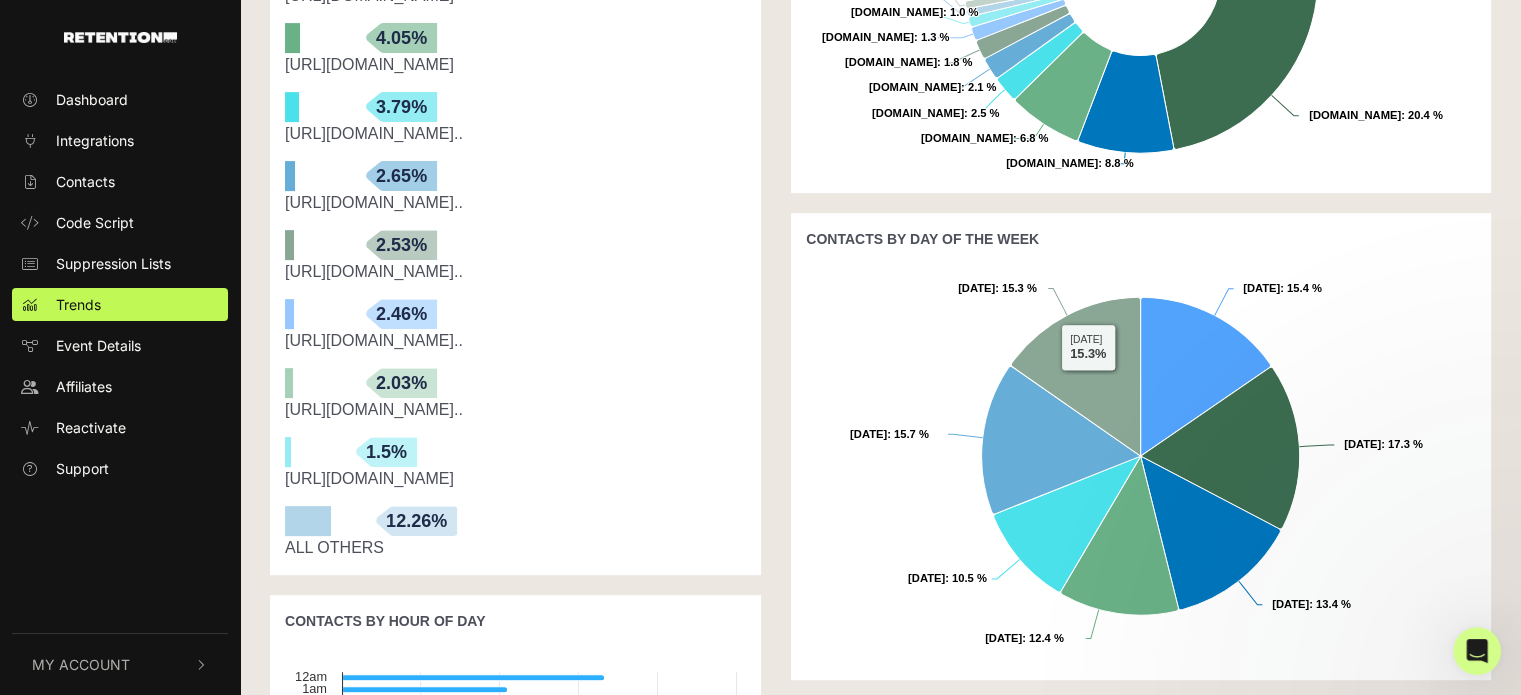 scroll, scrollTop: 0, scrollLeft: 0, axis: both 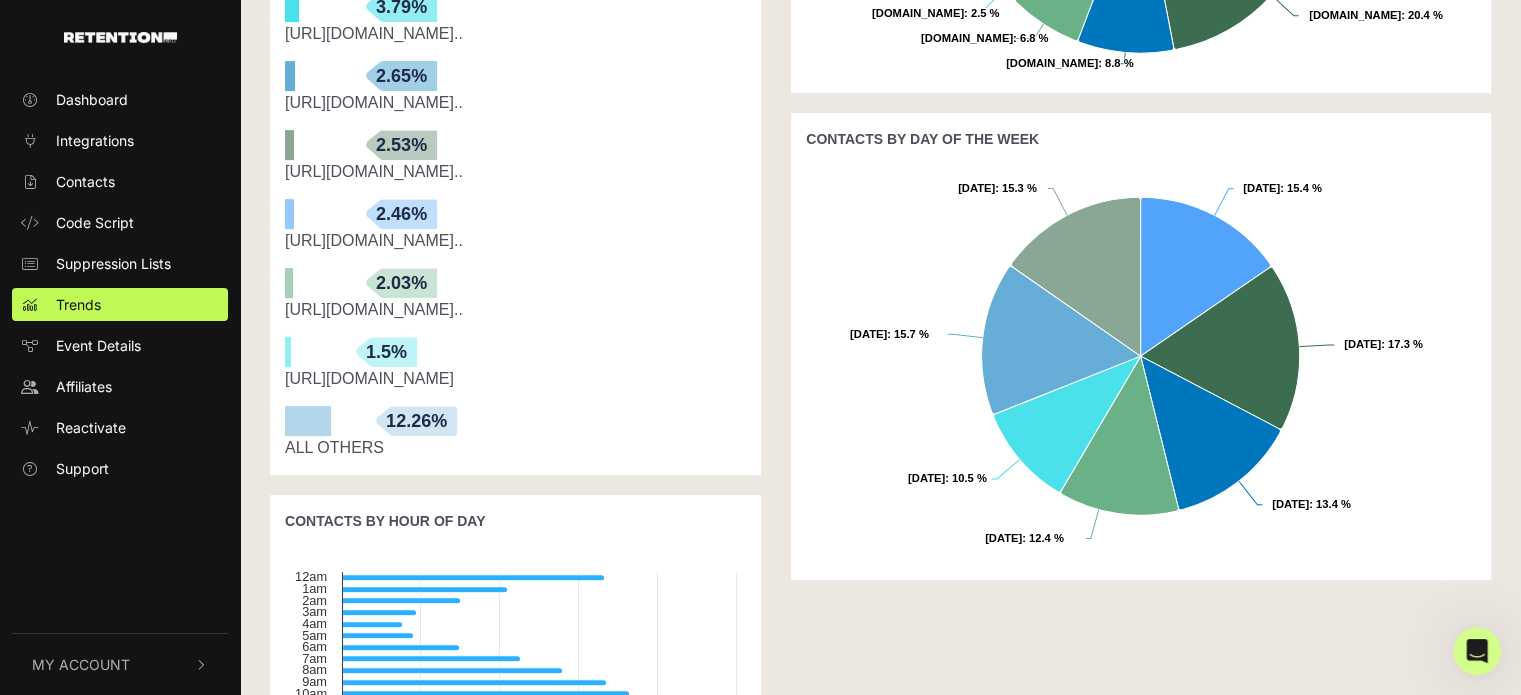 click on "CONTACTS BY LANDING PAGE
CONTACTS BY DOMAIN
A max. of 10 results are shown
bars-arrow
46.74%
https://www.truheightvitamins.com/
bars-arrow
14.53%
https://www.truheightvitamins.com/products/truheight-sl..." at bounding box center (515, 311) 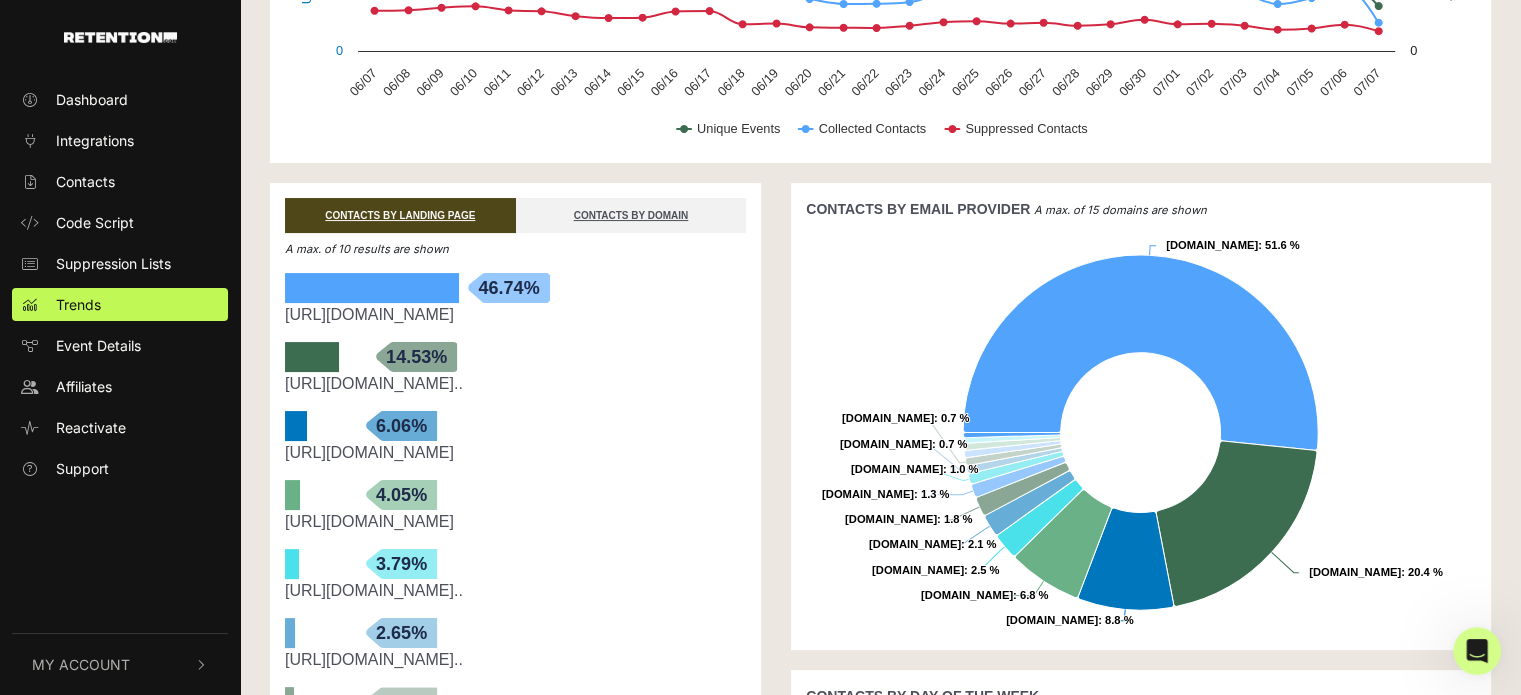 scroll, scrollTop: 240, scrollLeft: 0, axis: vertical 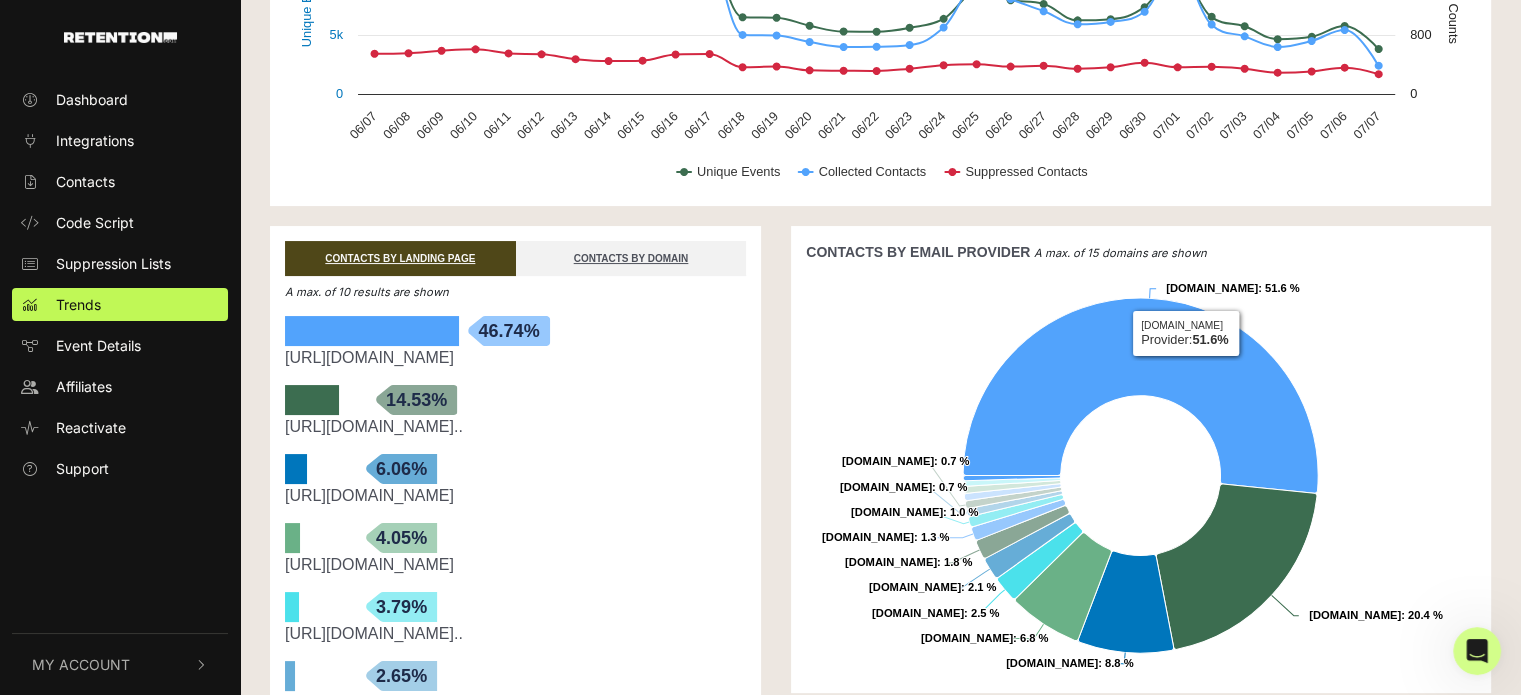 click on "TRENDS
DAY
WEEK
MONTH
QUARTER
Created with Highcharts 12.1.2 Unique Events Event Counts Unique Web Views, Contacts Collected, And Suppressed Contacts Unique Events Collected Contacts Suppressed Contacts 06/07 06/08 06/09 06/10 06/11 06/12 06/13 06/14 06/15 06/16 06/17 06/18 06/19 06/20 06/21 06/22 06/23 06/24 06/25 06/26 06/27 06/28 06/29 06/30 07/01 07/02 07/03 07/04 07/05 07/06 07/07 0 5k 10k 15k 0 800 1600 2400 06/14 ​ ●  Unique Events:  9,536 ​ ●  Collected Contacts:  1,369 ​ ●  Suppressed Contacts:  447 ​
CONTACTS BY LANDING PAGE
0" at bounding box center (880, 678) 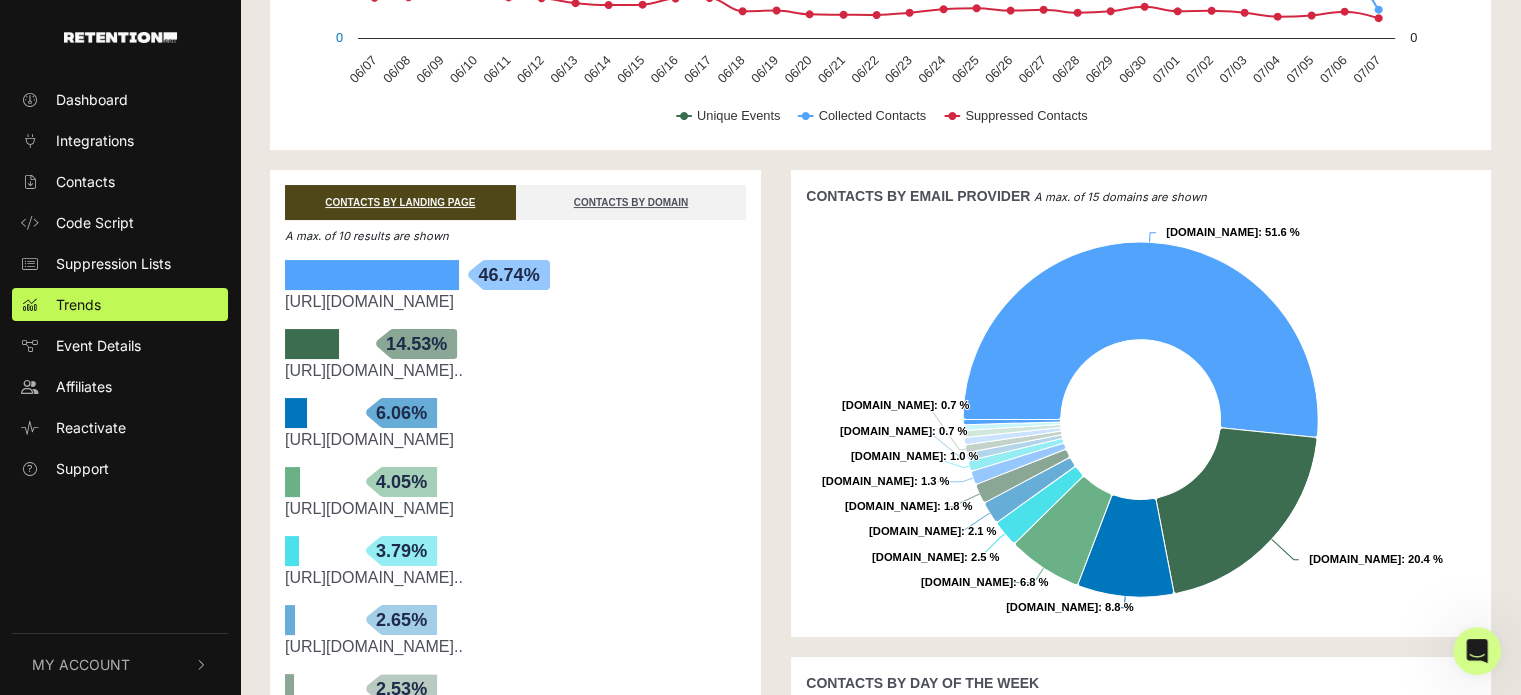 scroll, scrollTop: 0, scrollLeft: 0, axis: both 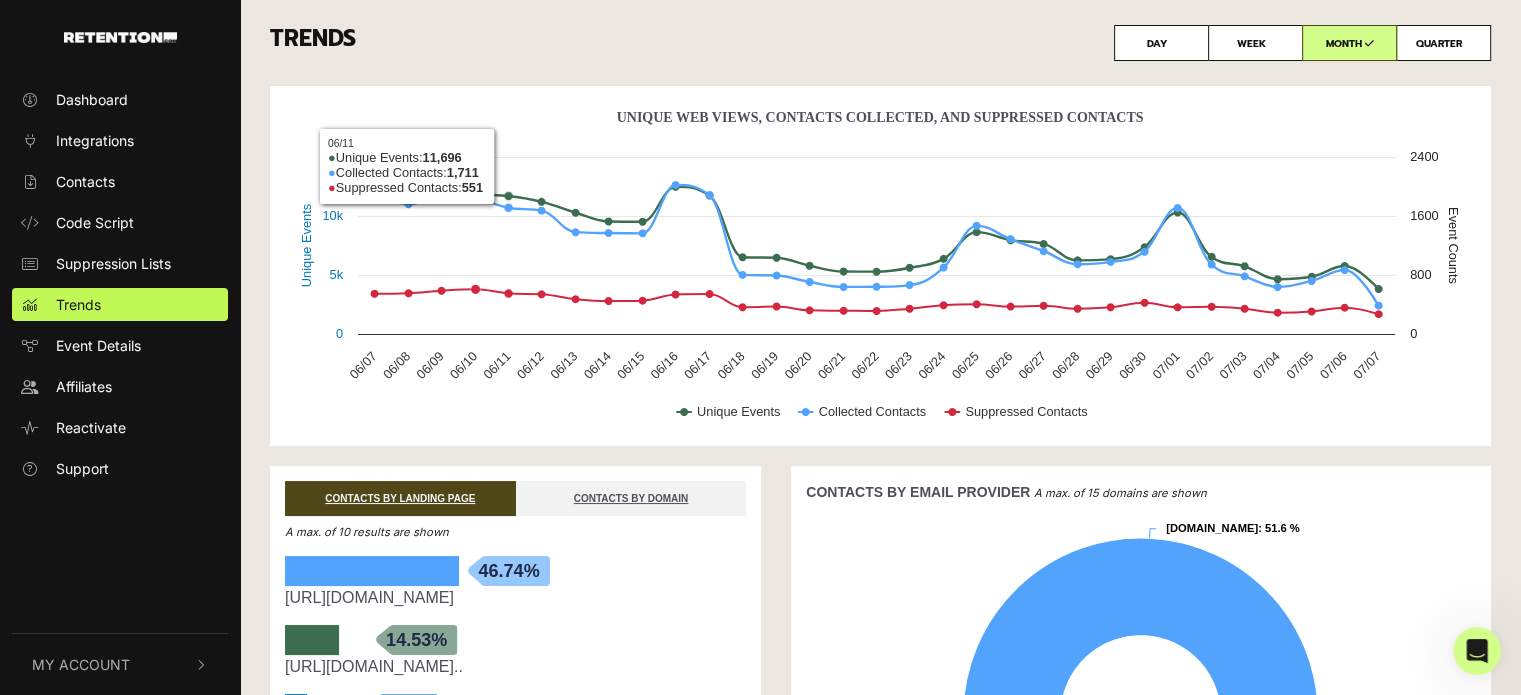 drag, startPoint x: 709, startPoint y: 31, endPoint x: 720, endPoint y: 31, distance: 11 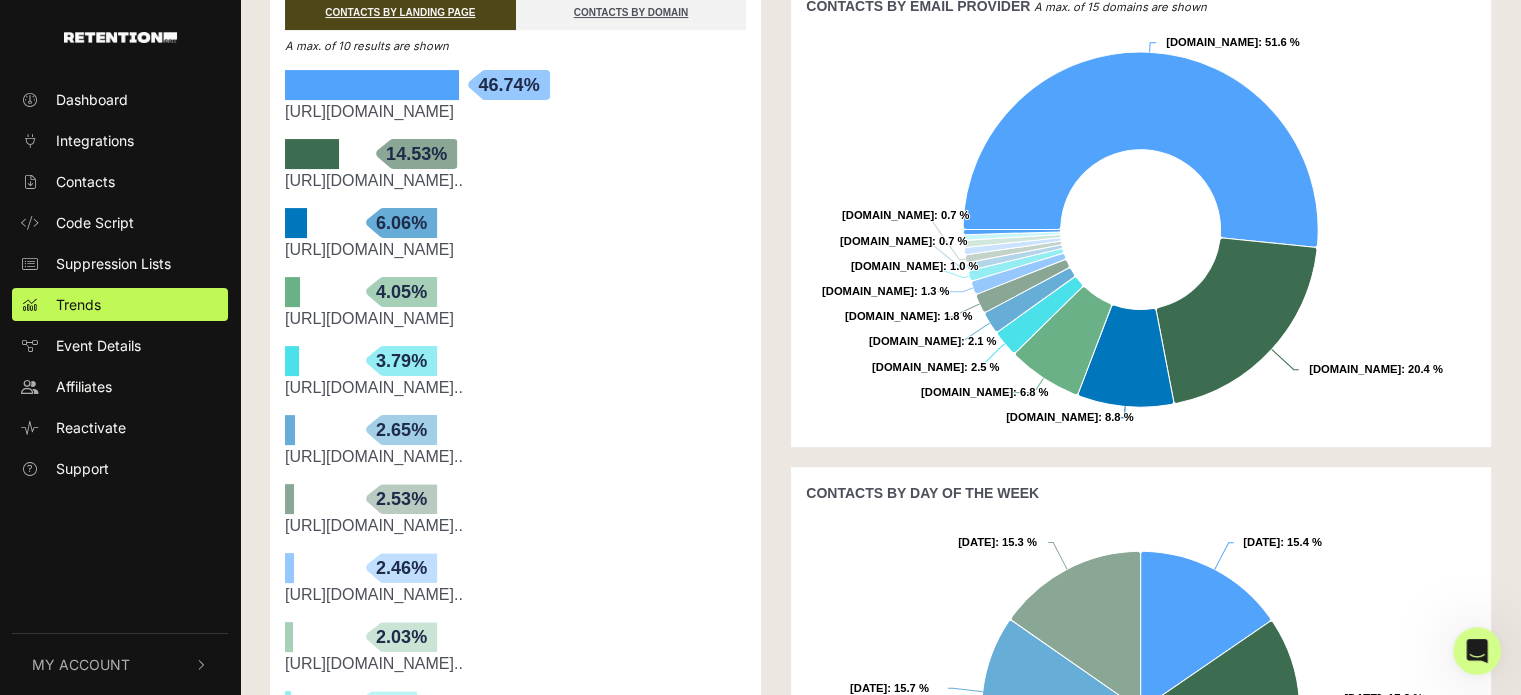 scroll, scrollTop: 500, scrollLeft: 0, axis: vertical 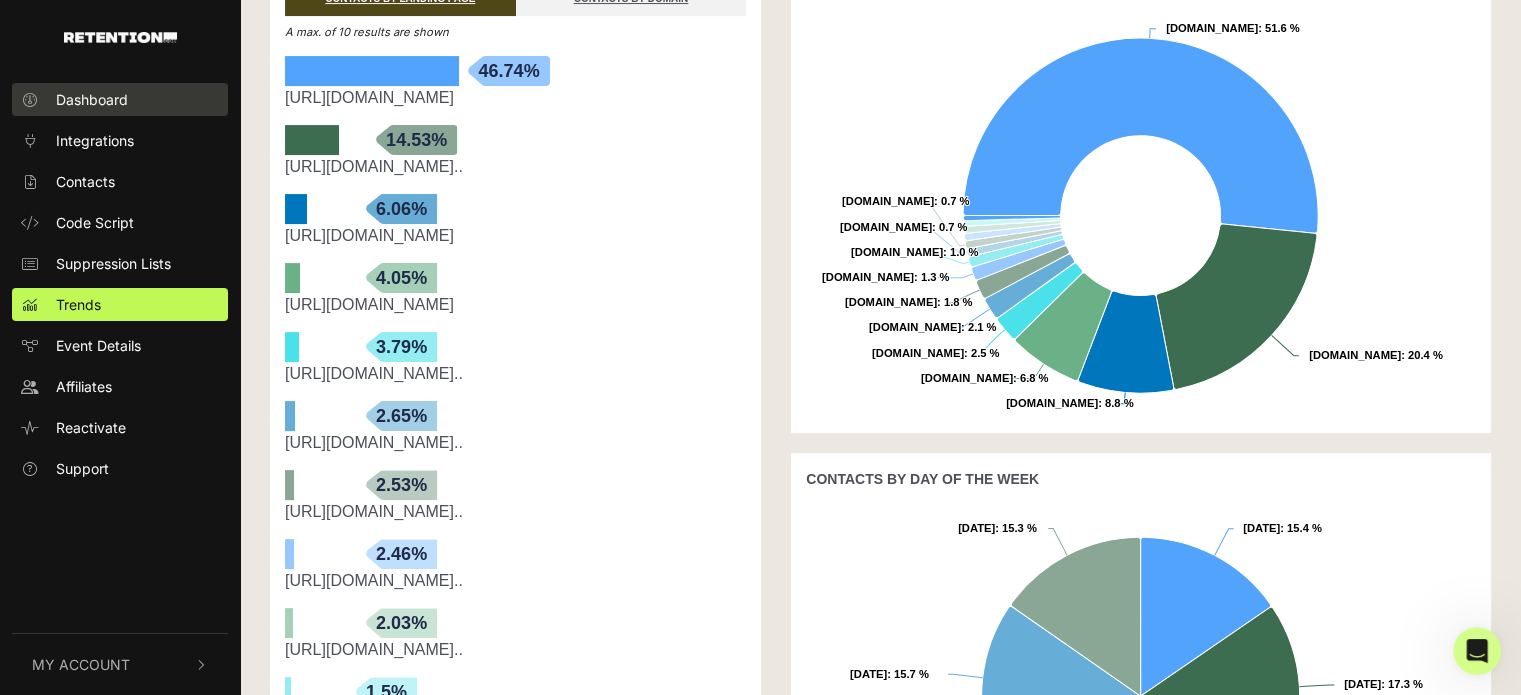 click on "Dashboard" at bounding box center (92, 99) 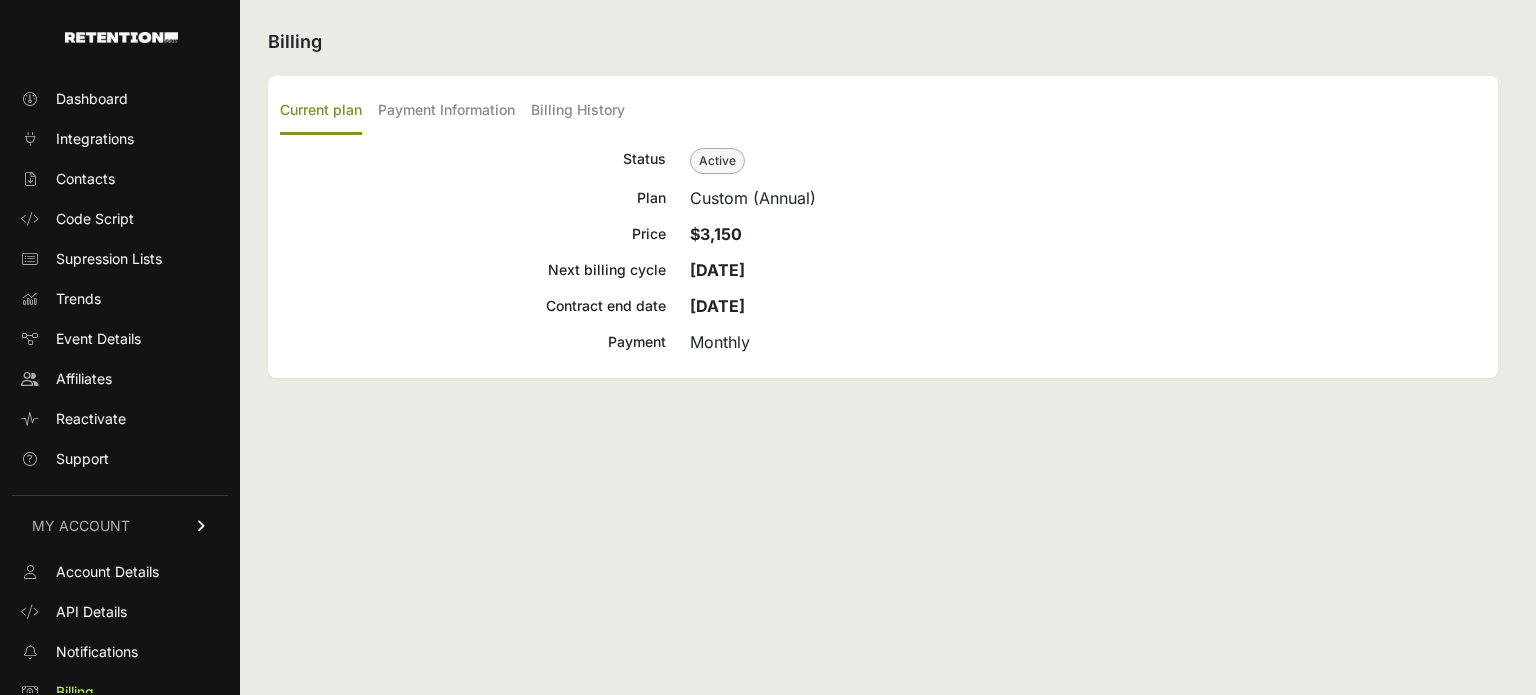 scroll, scrollTop: 0, scrollLeft: 0, axis: both 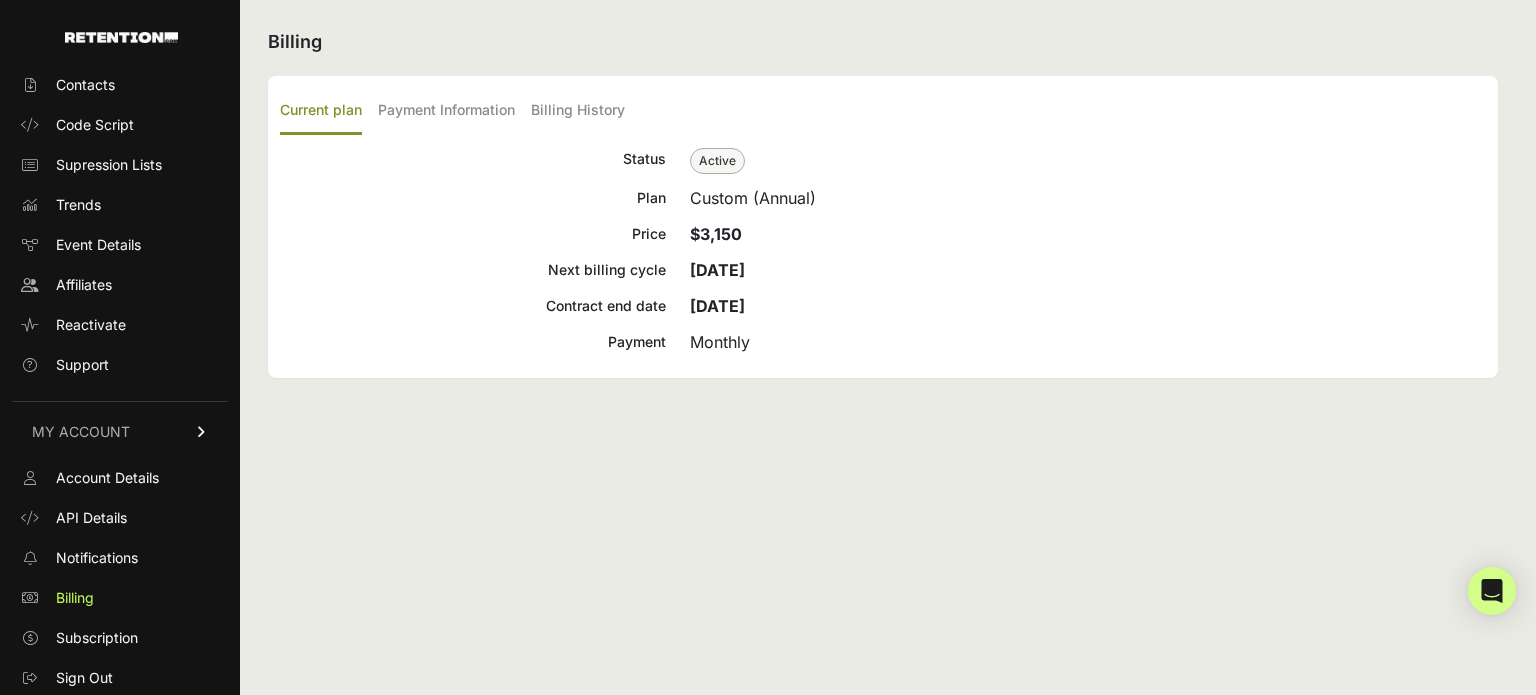 drag, startPoint x: 699, startPoint y: 199, endPoint x: 852, endPoint y: 198, distance: 153.00327 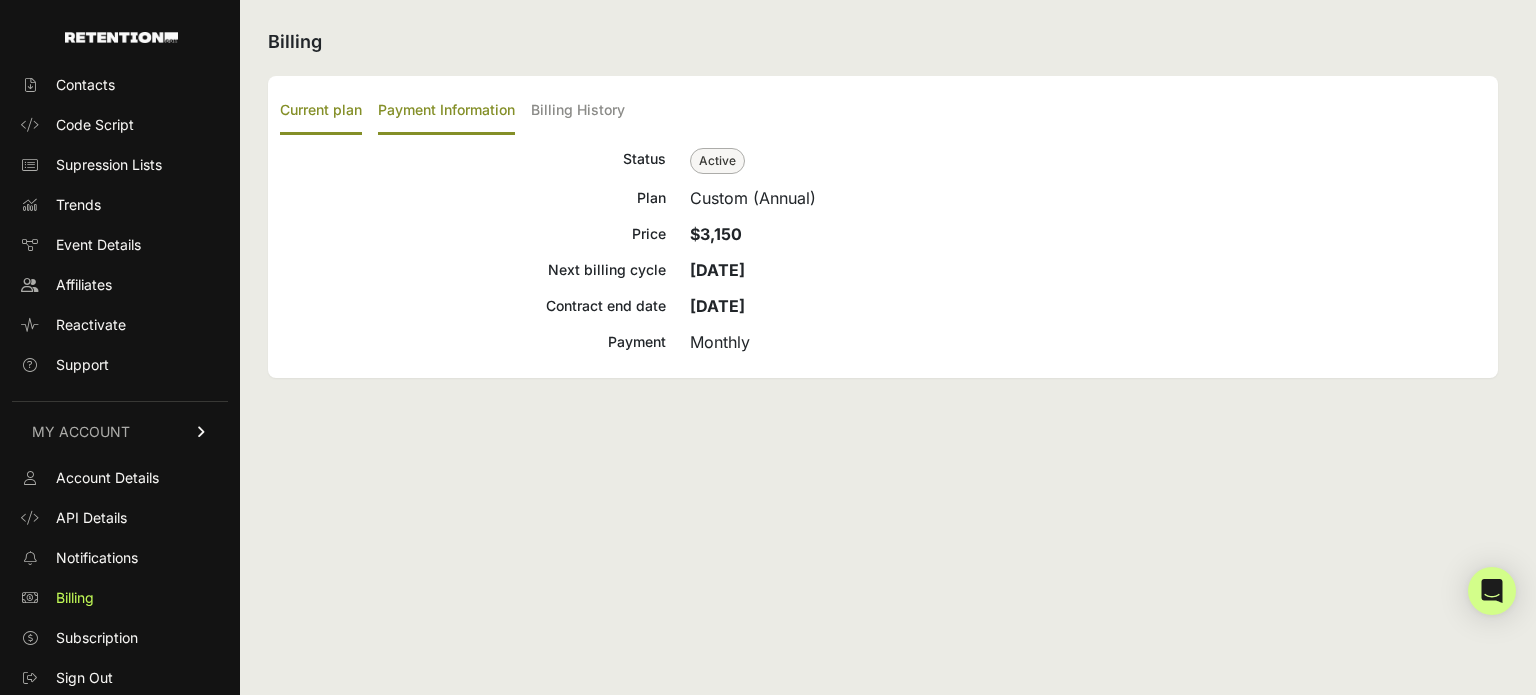 click on "Payment Information" at bounding box center [446, 111] 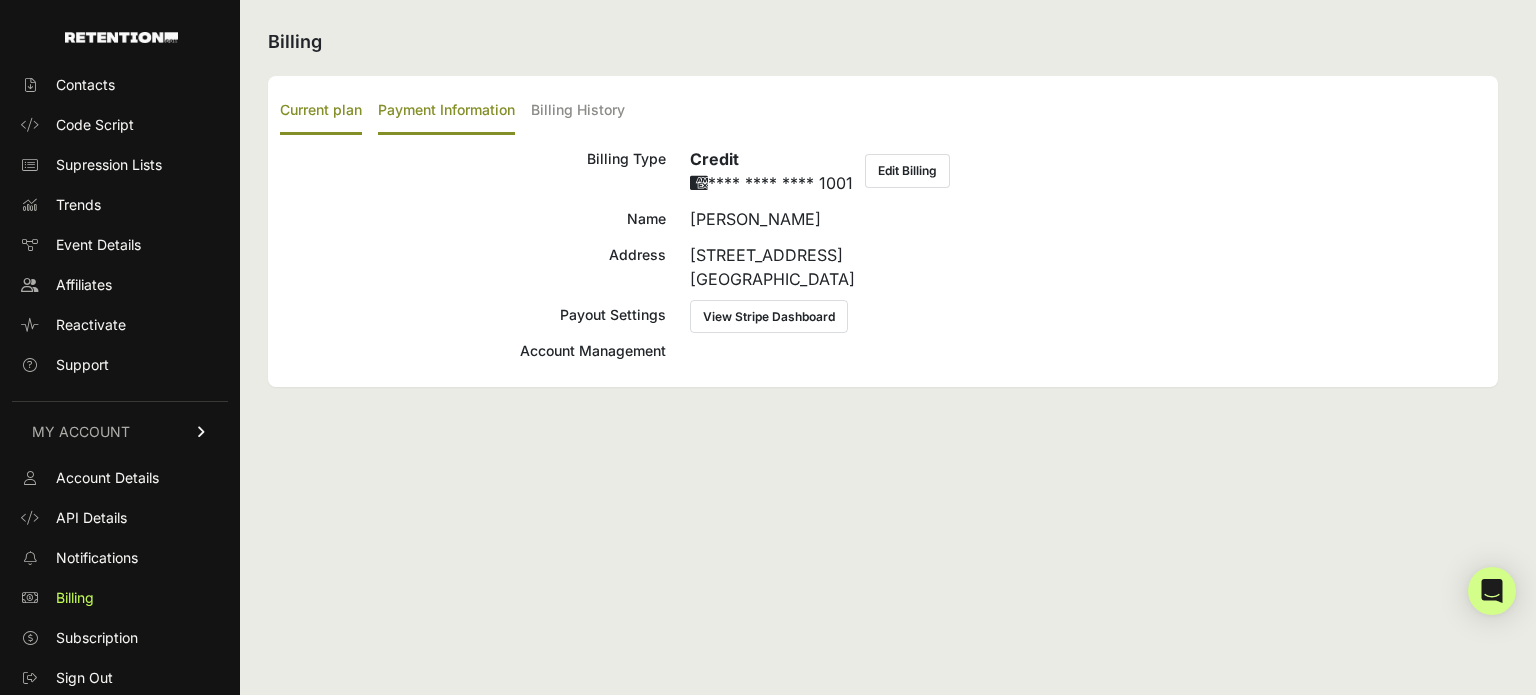 click on "Current plan" at bounding box center [321, 111] 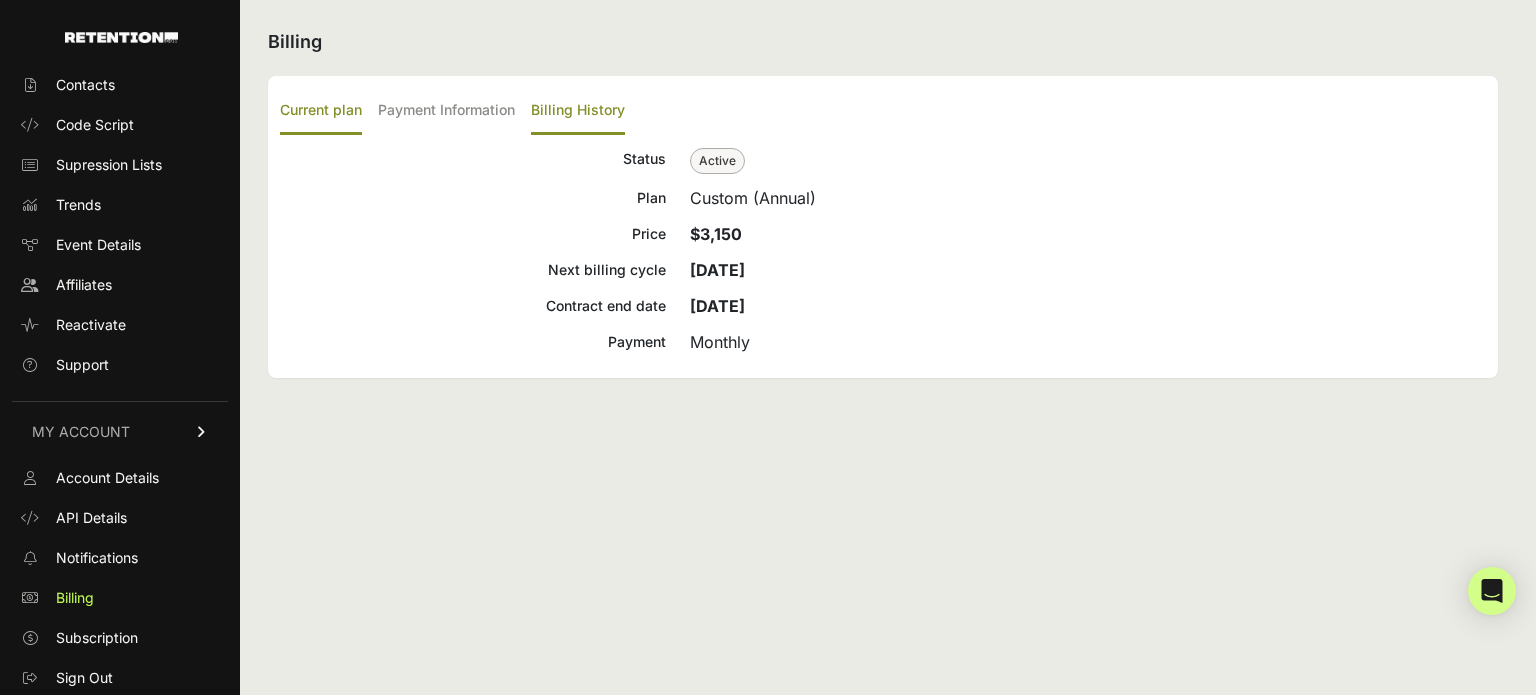 click on "Billing History" at bounding box center [578, 111] 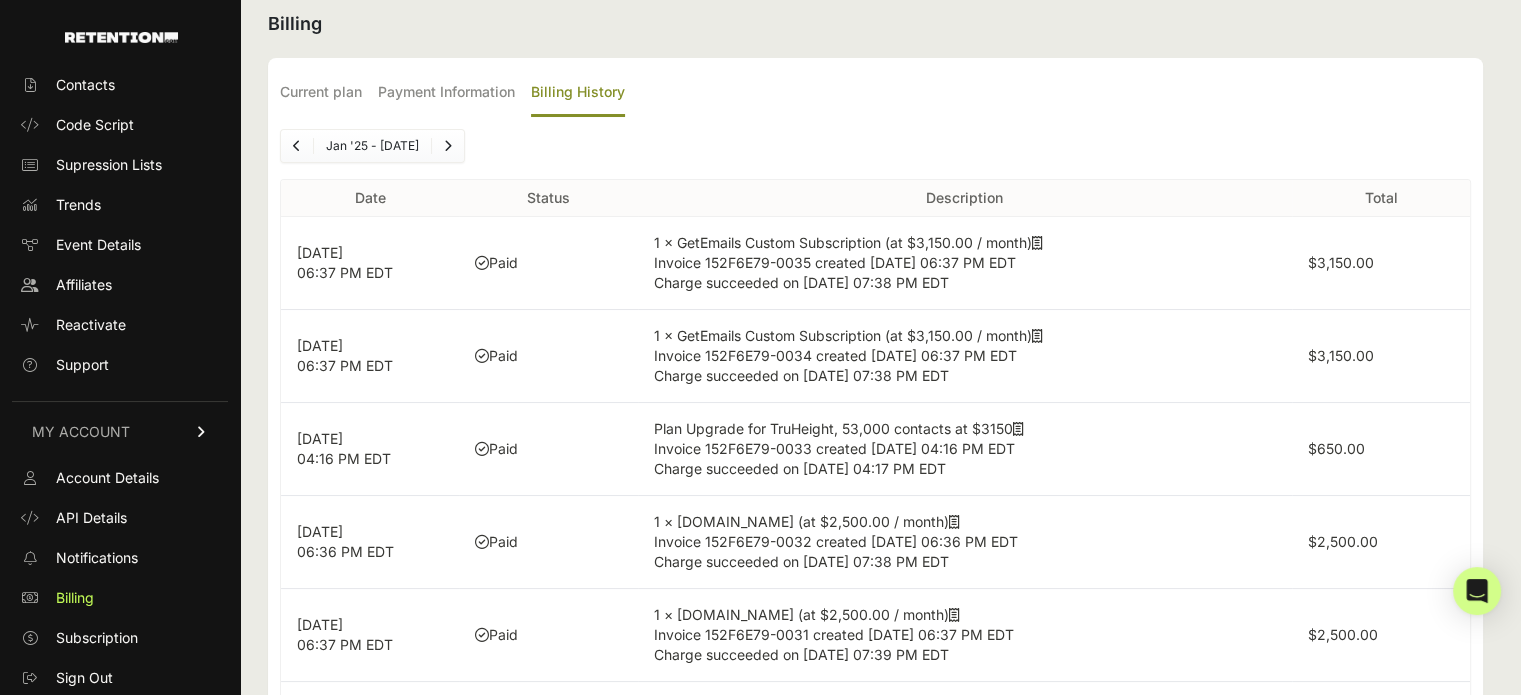 scroll, scrollTop: 0, scrollLeft: 0, axis: both 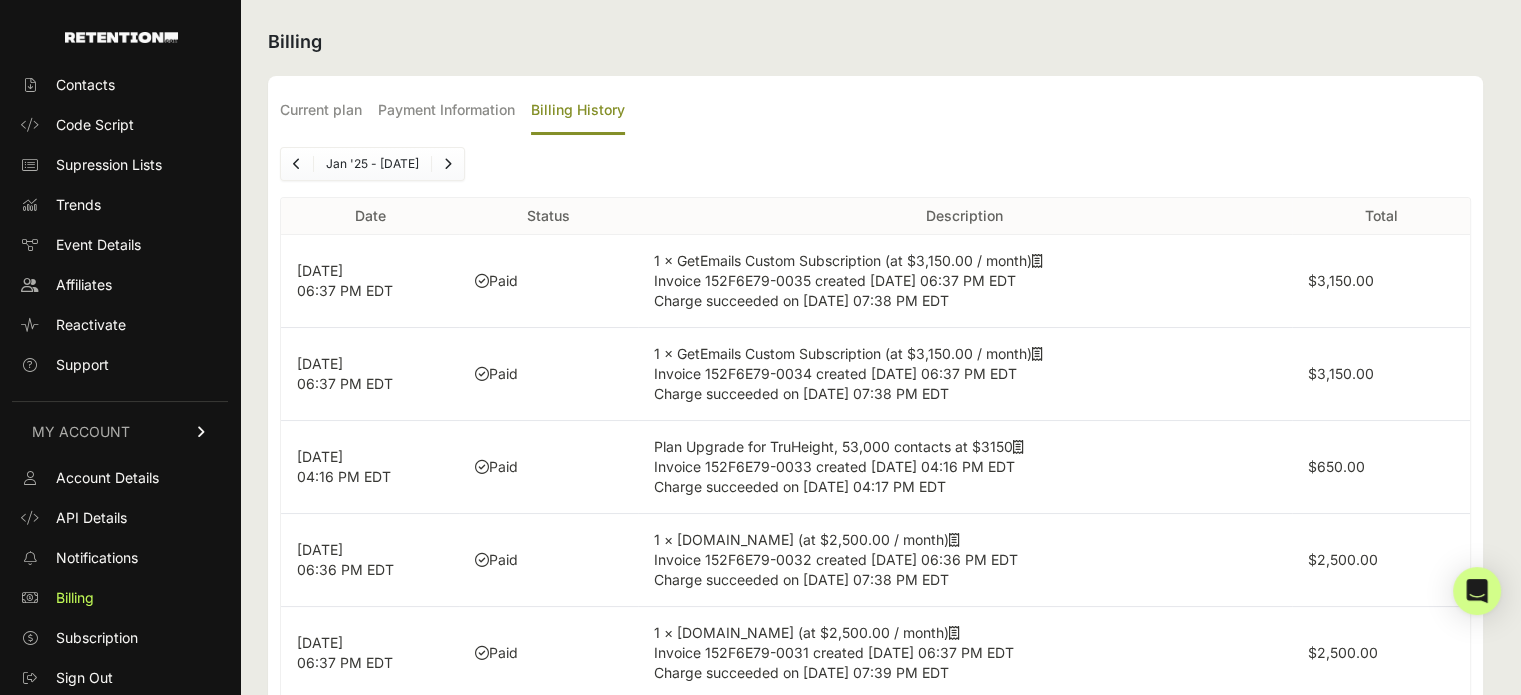 drag, startPoint x: 837, startPoint y: 281, endPoint x: 981, endPoint y: 216, distance: 157.99051 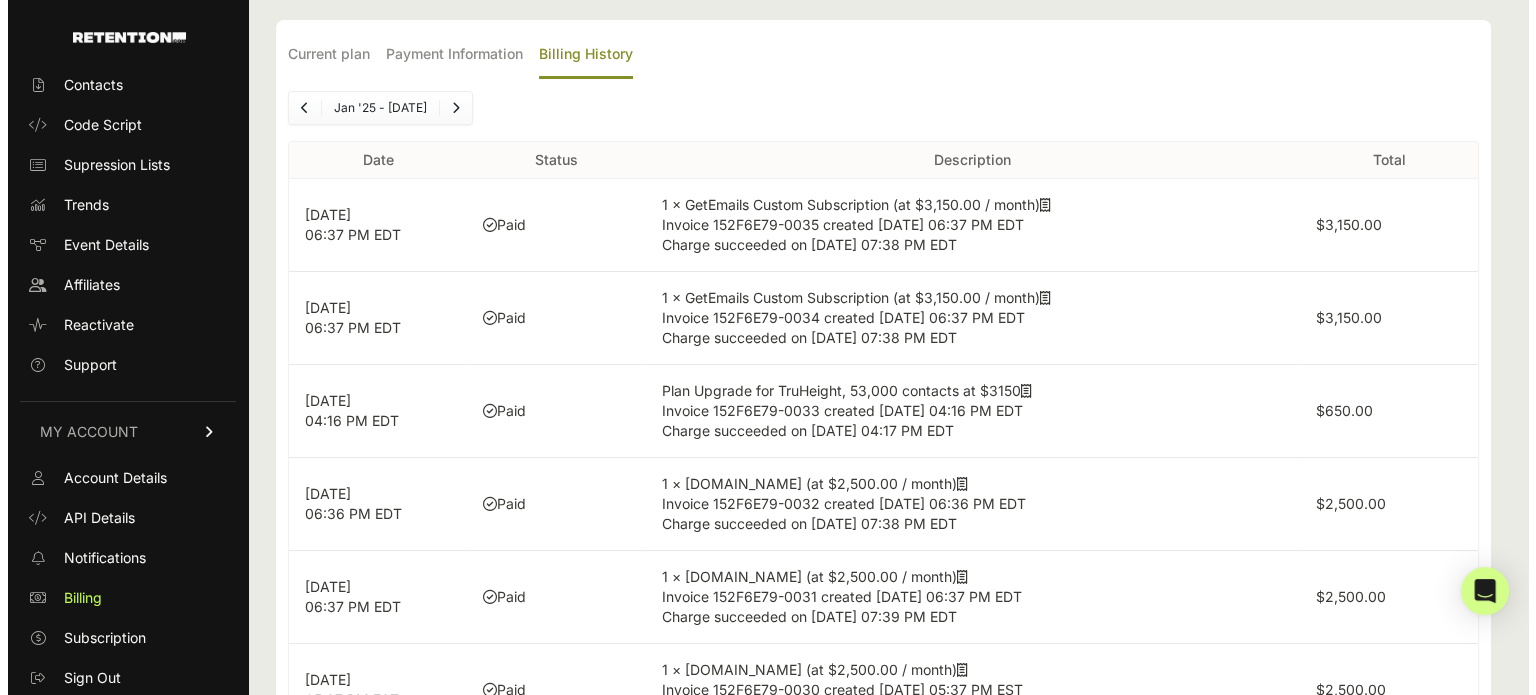 scroll, scrollTop: 0, scrollLeft: 0, axis: both 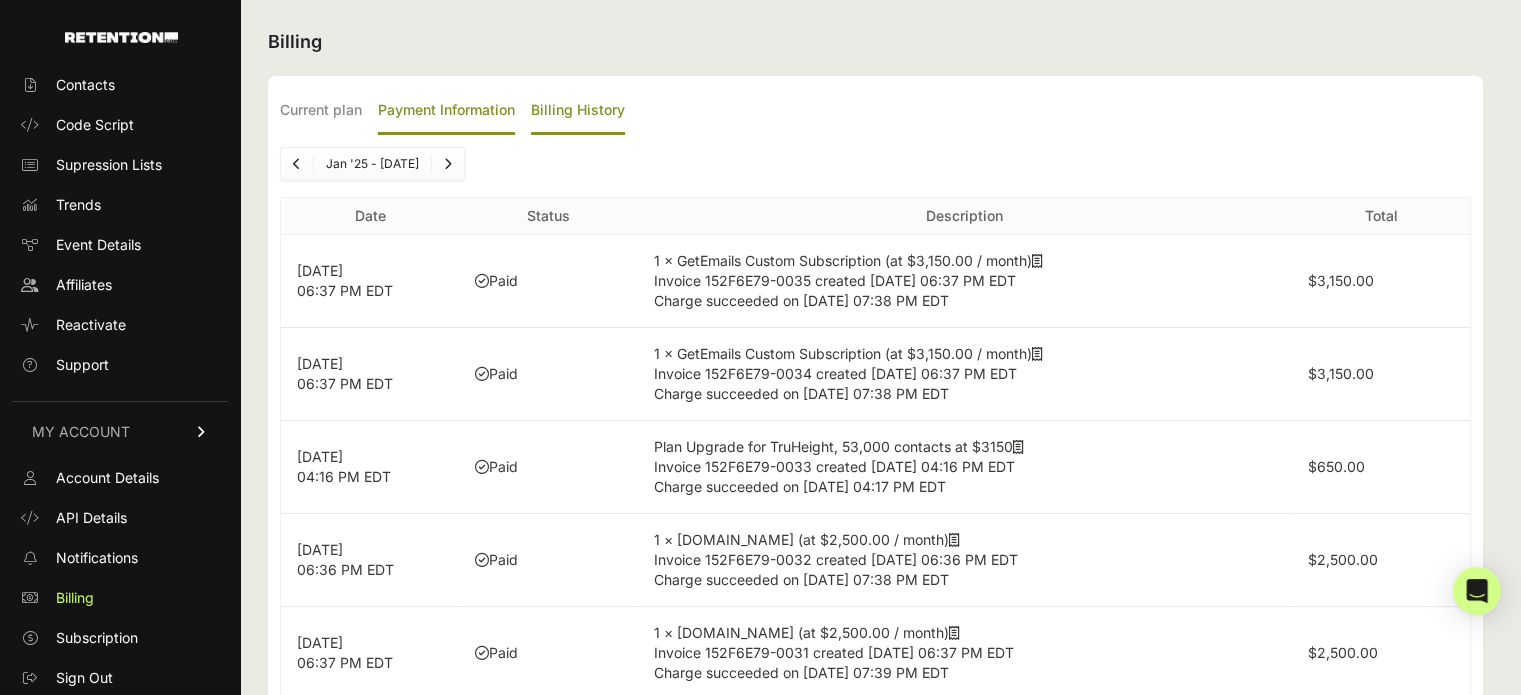 click on "Payment Information" at bounding box center [446, 111] 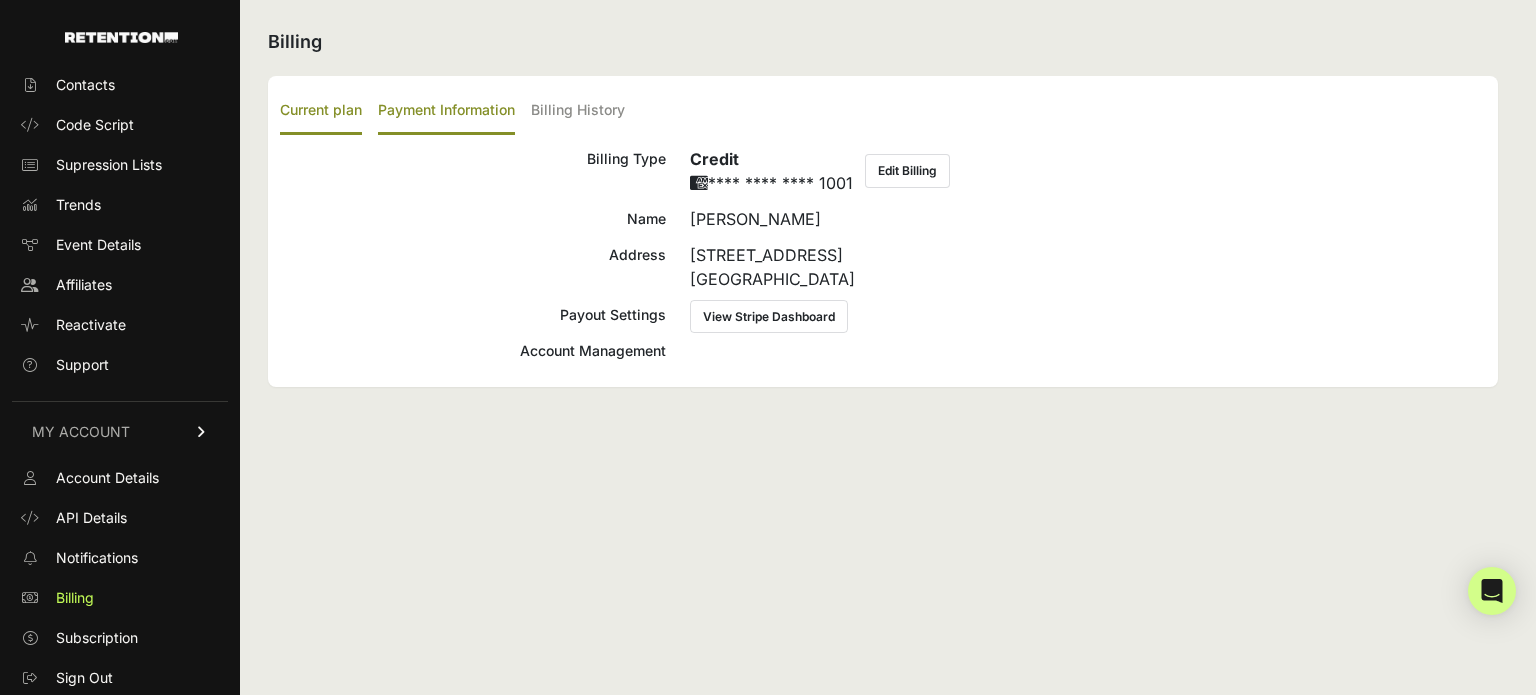 click on "Current plan" at bounding box center (321, 111) 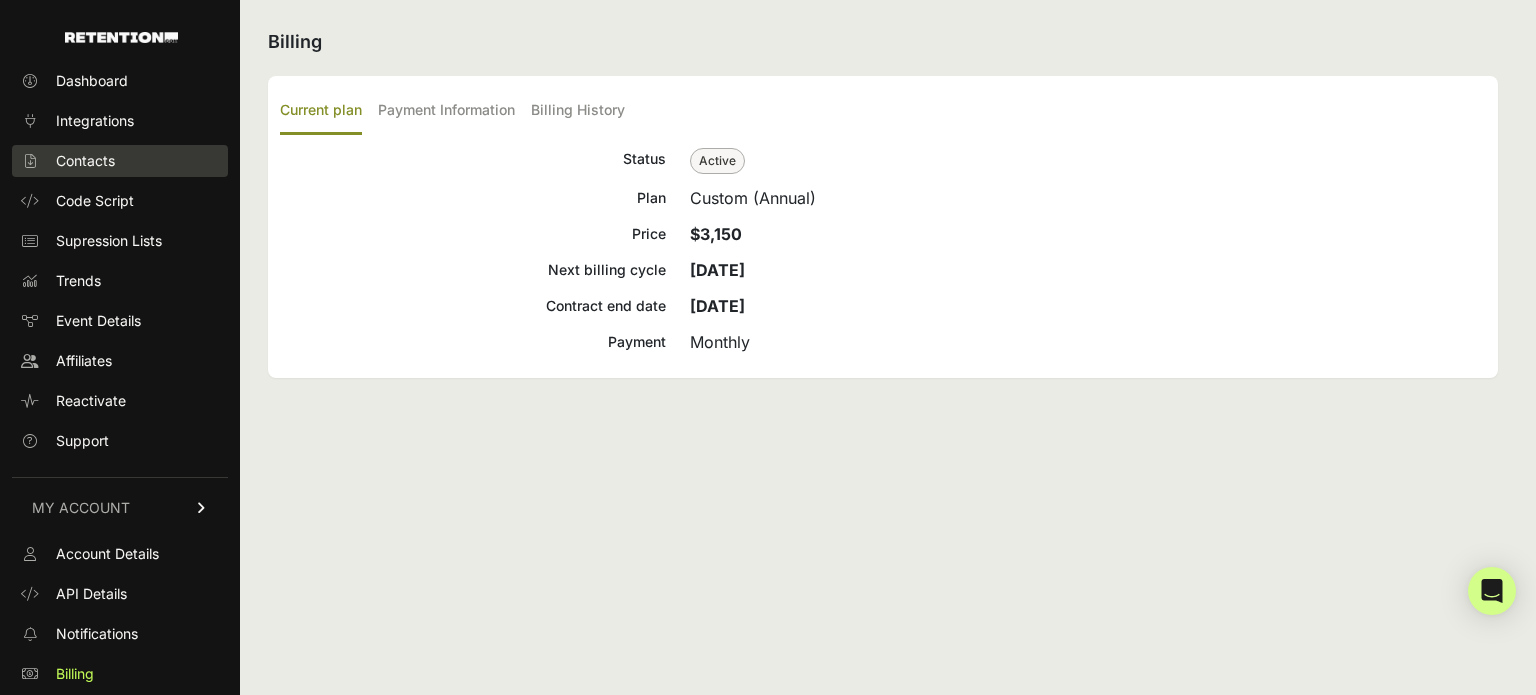 scroll, scrollTop: 0, scrollLeft: 0, axis: both 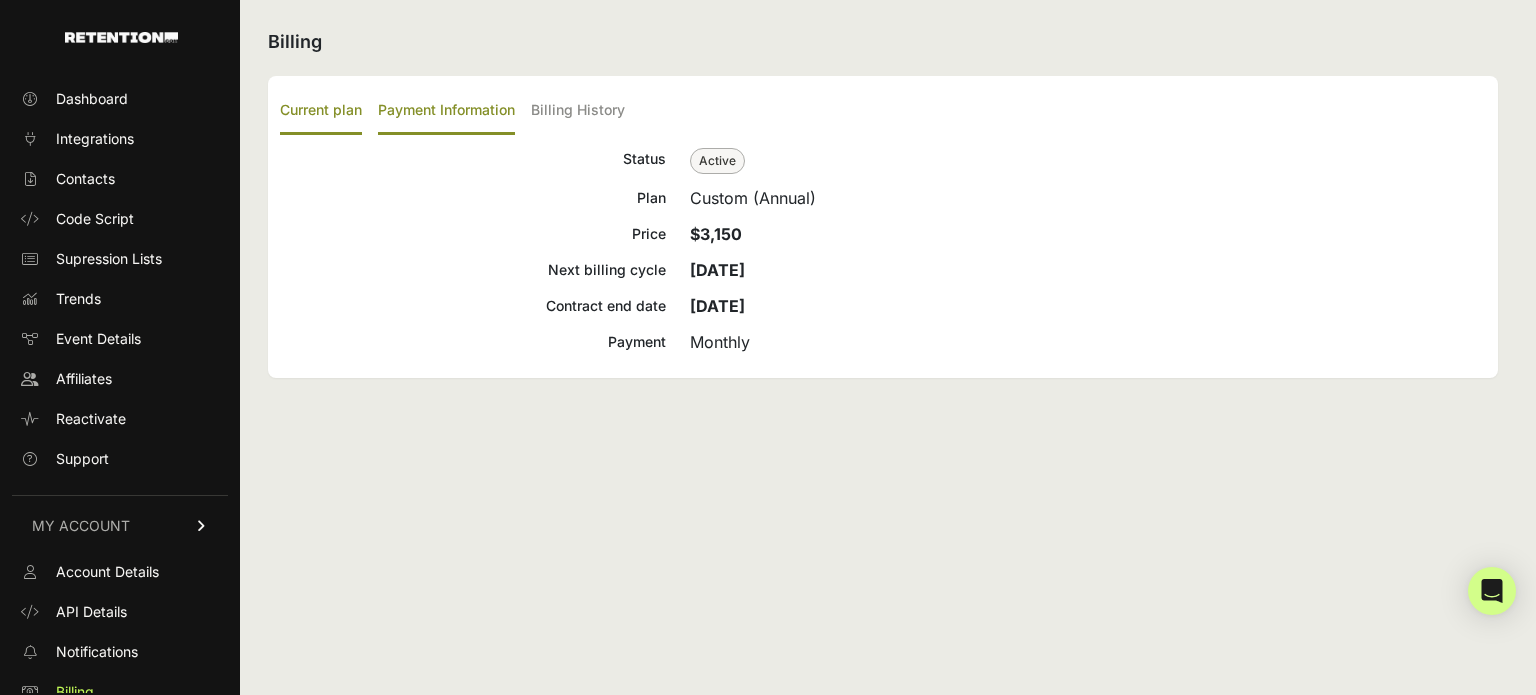 click on "Payment Information" at bounding box center [446, 111] 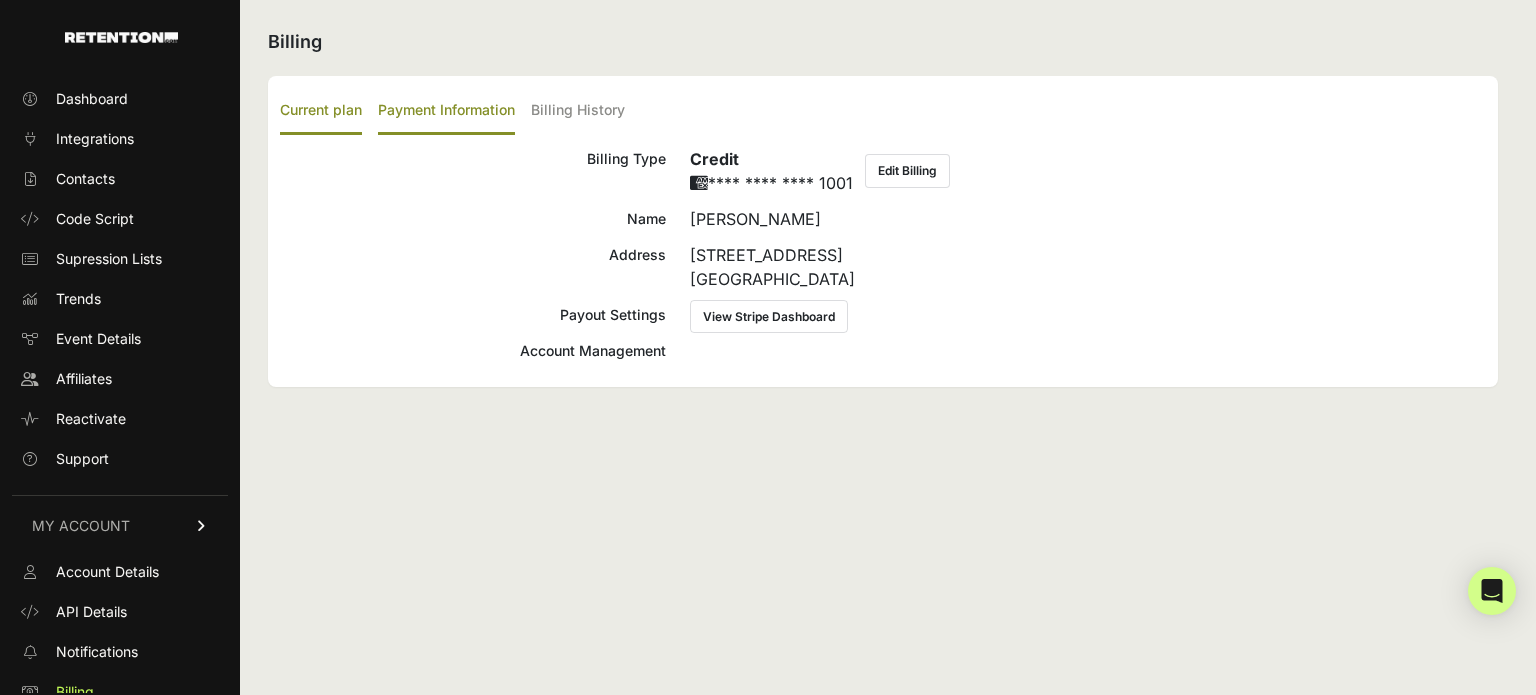 click on "Current plan" at bounding box center [321, 111] 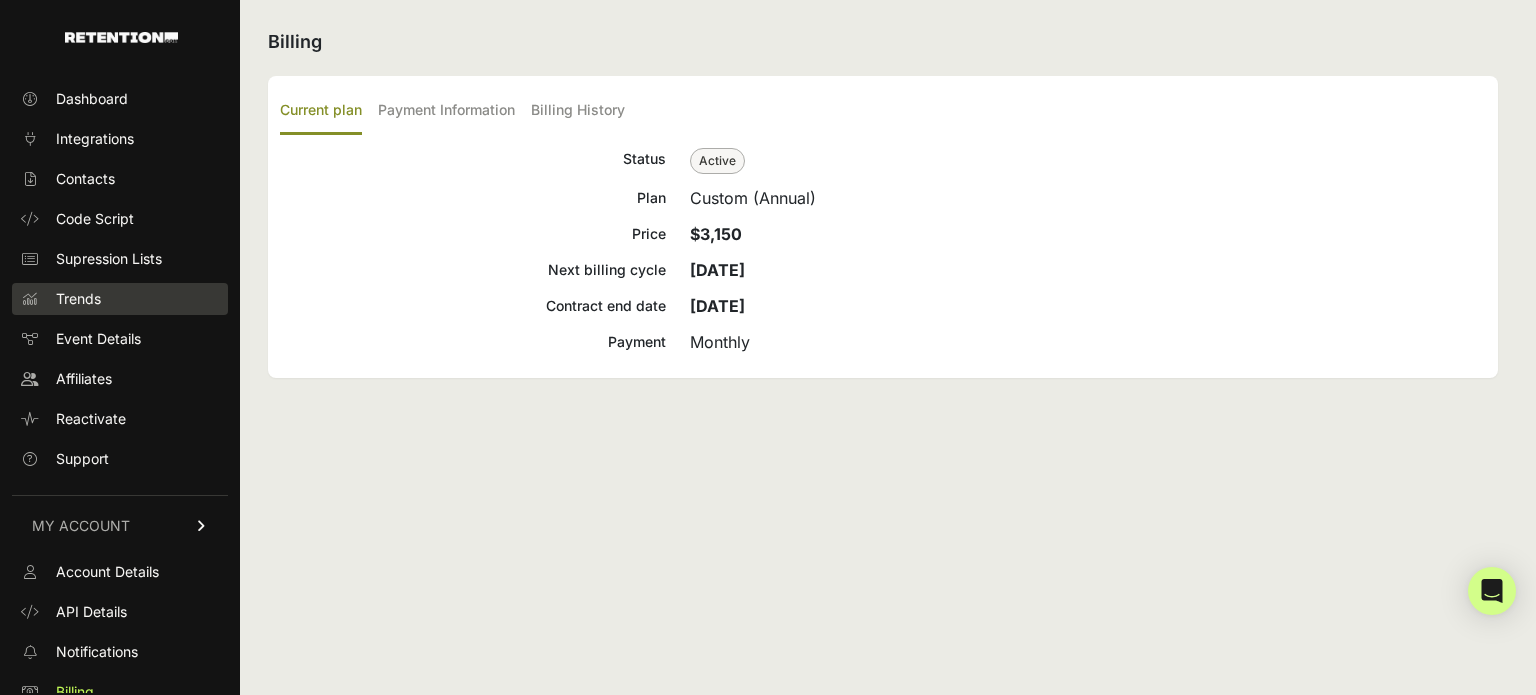 click on "Trends" at bounding box center [78, 299] 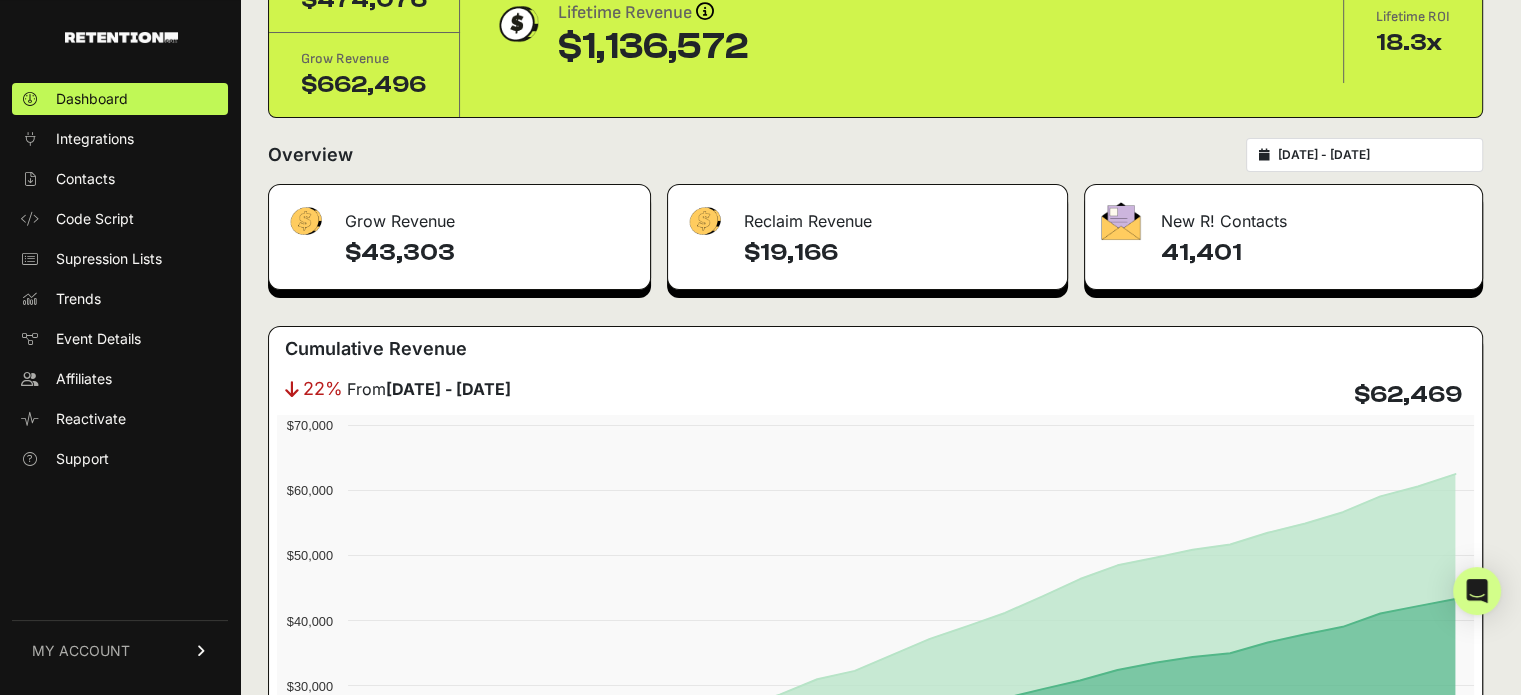 scroll, scrollTop: 100, scrollLeft: 0, axis: vertical 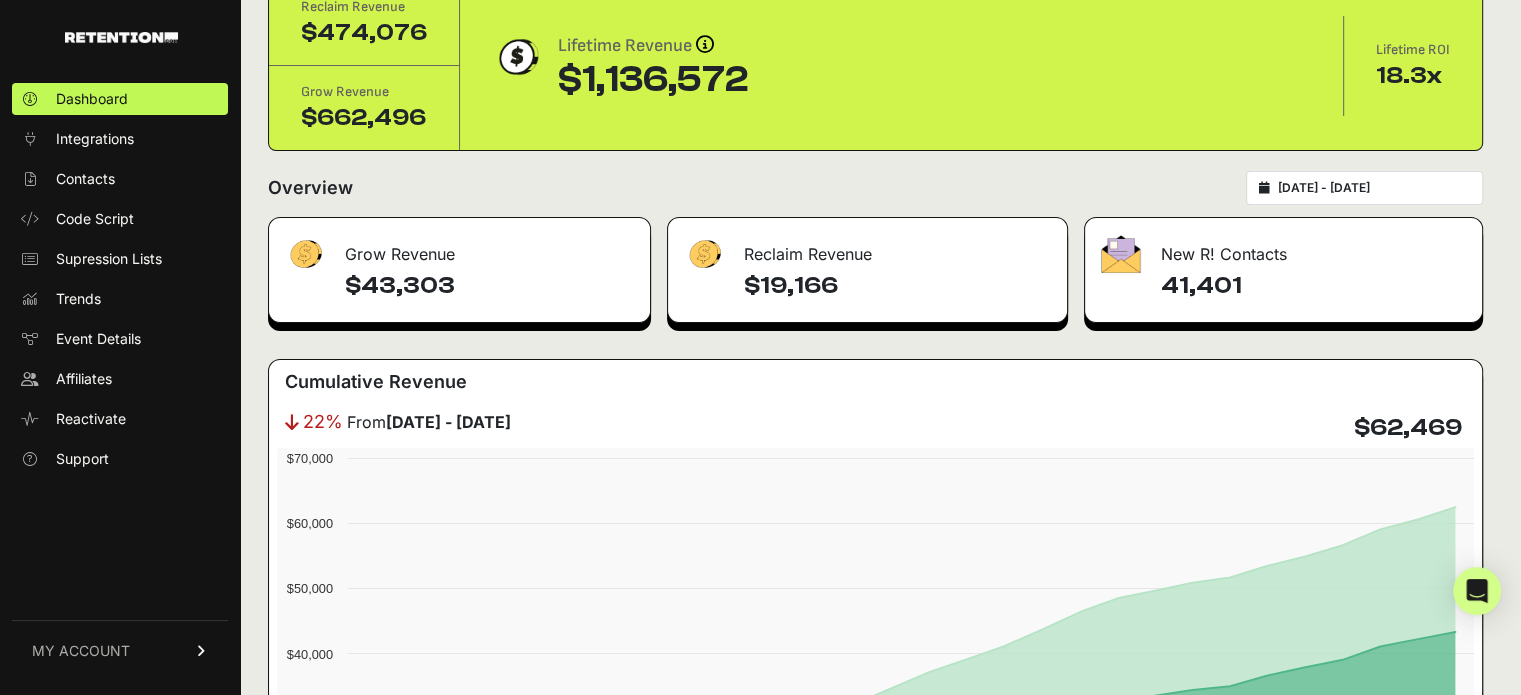 click on "Overview
2025-06-01 - 2025-06-30" at bounding box center [875, 188] 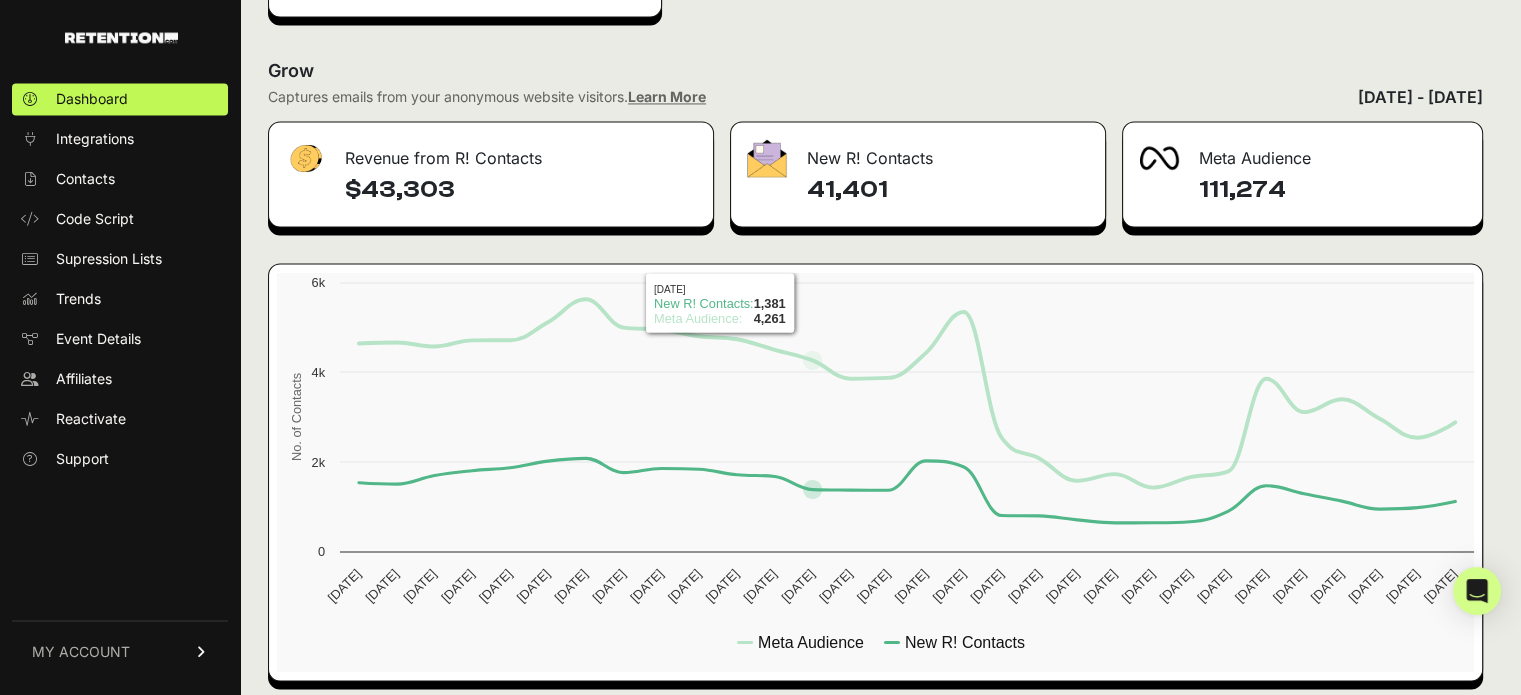 scroll, scrollTop: 3210, scrollLeft: 0, axis: vertical 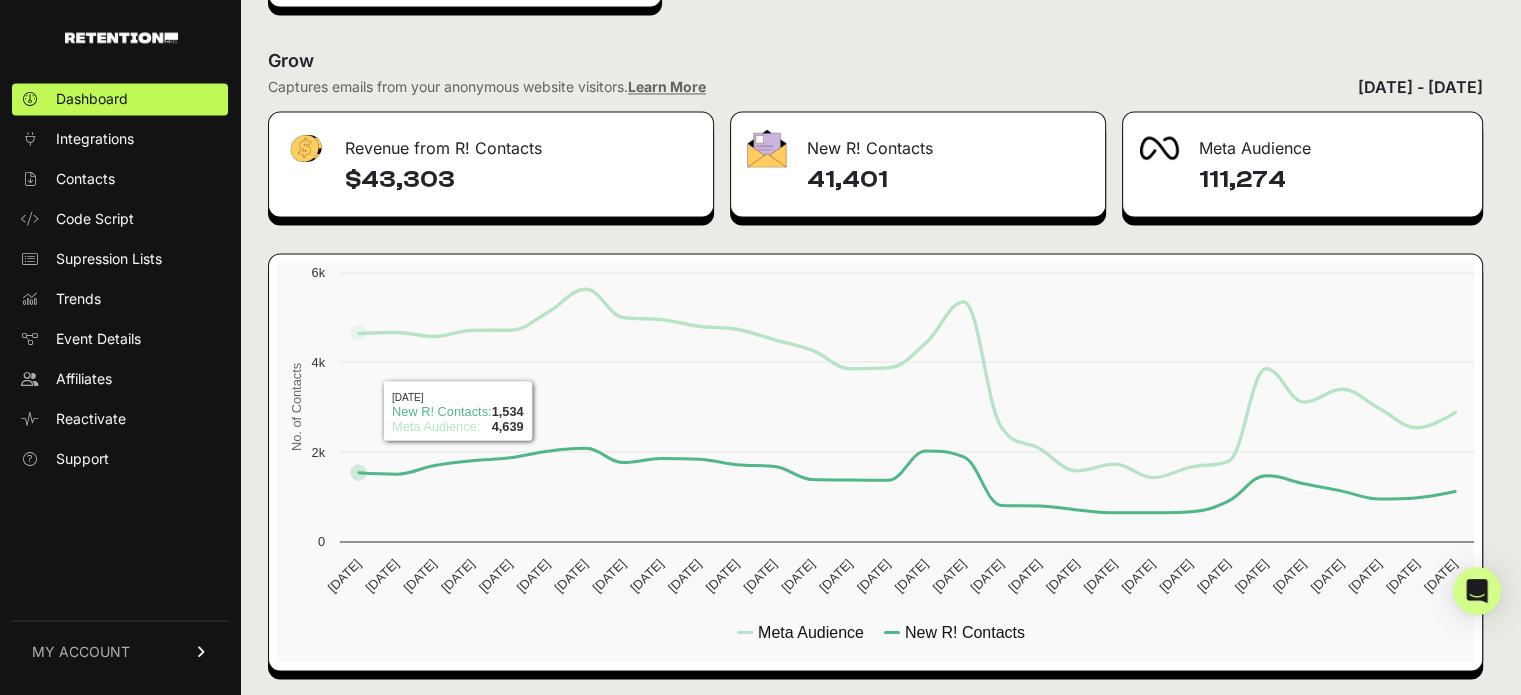 click on "Dashboard
Integrations
Contacts
Code Script
Supression Lists
Trends
Event Details
Affiliates
Reactivate
Support
MY ACCOUNT
Account Details
API Details
Billing" at bounding box center [120, 378] 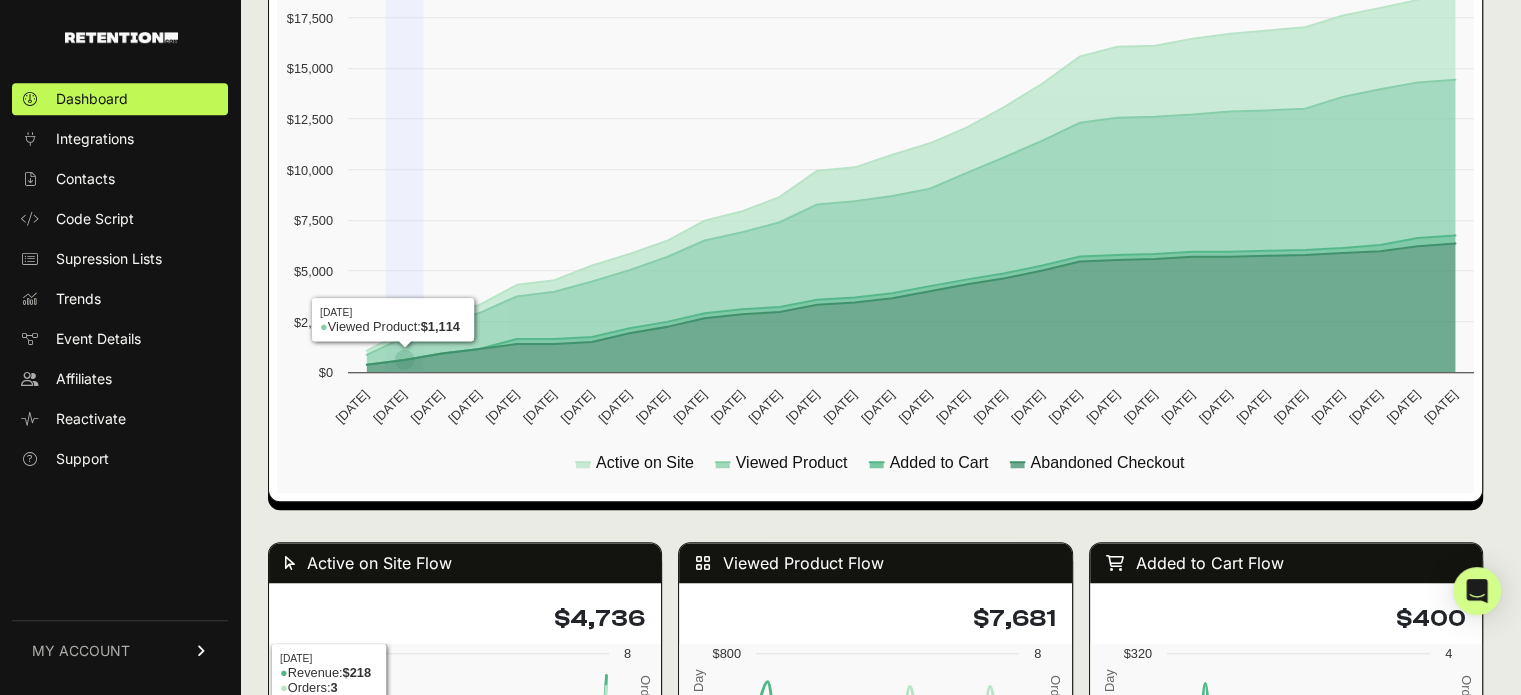 scroll, scrollTop: 1110, scrollLeft: 0, axis: vertical 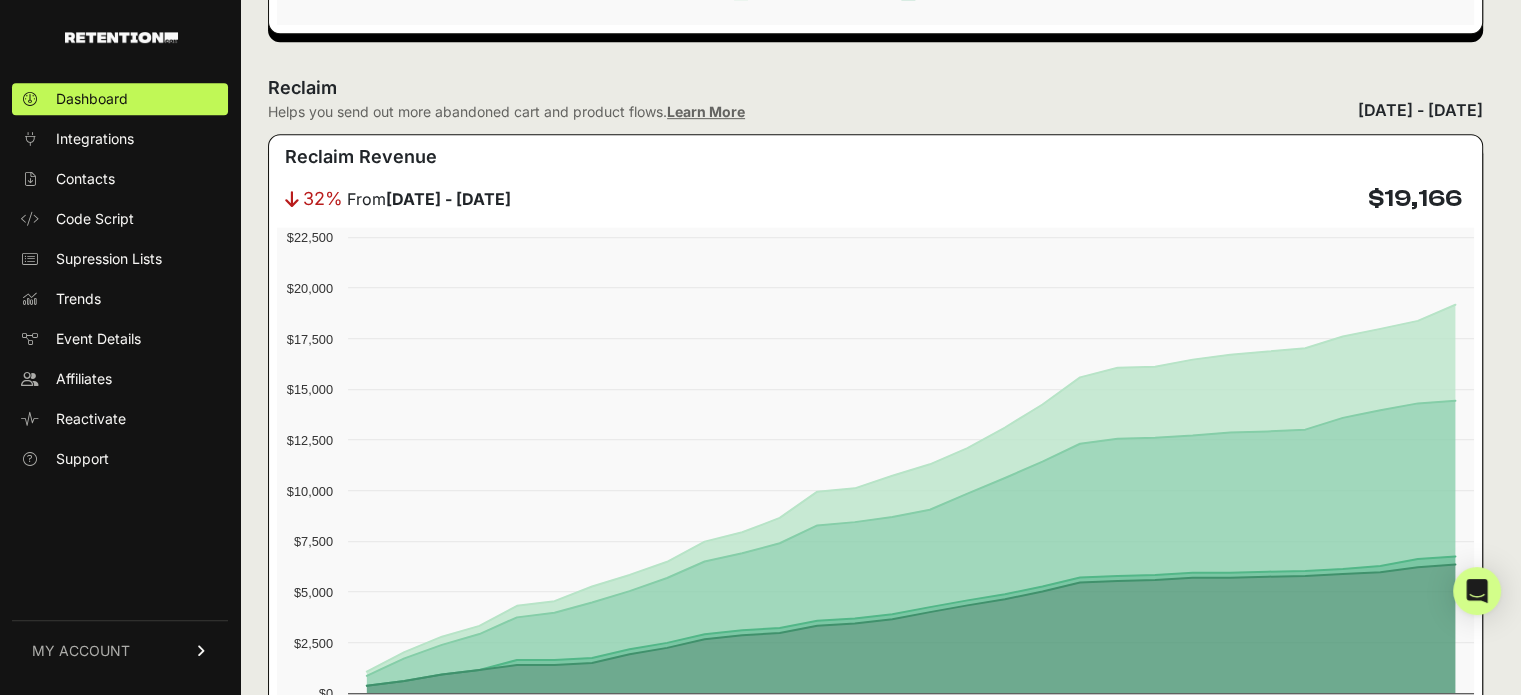 copy on "Reclaim Revenue" 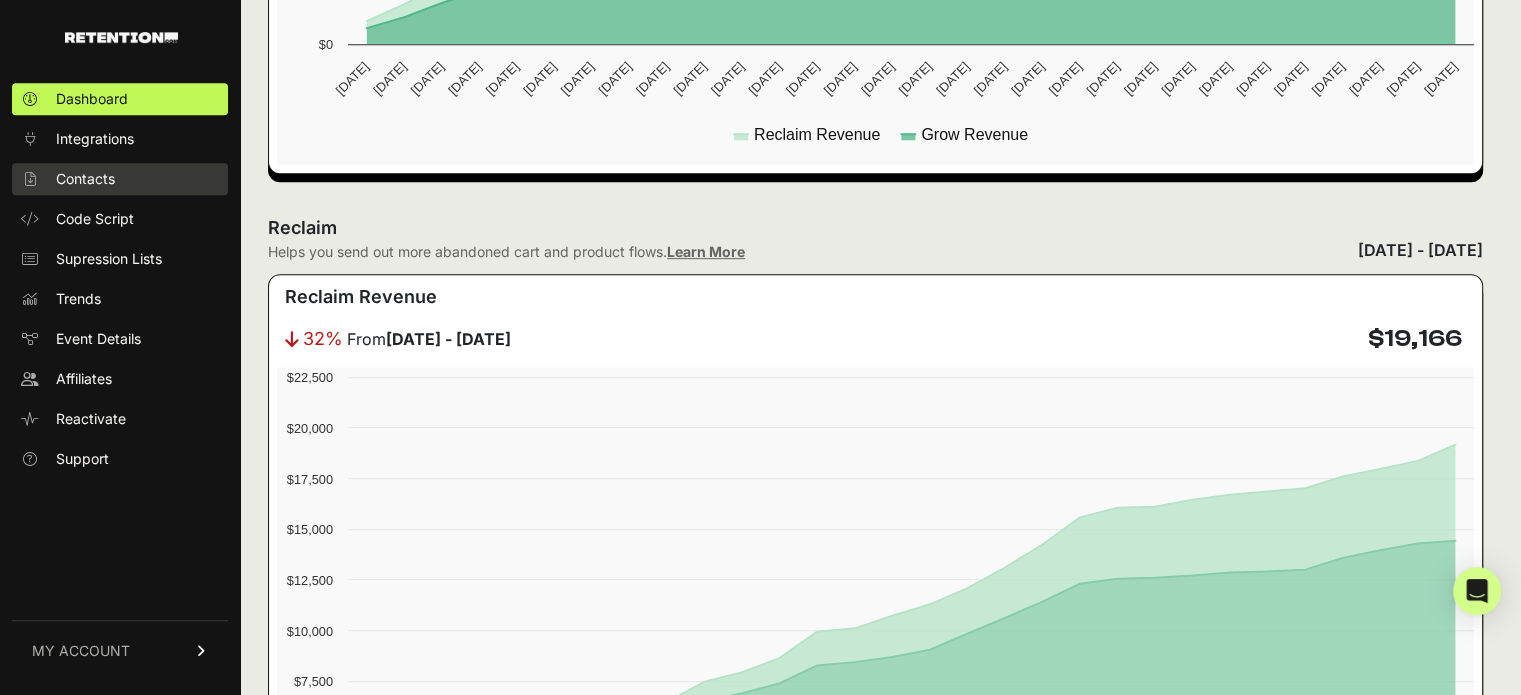 scroll, scrollTop: 710, scrollLeft: 0, axis: vertical 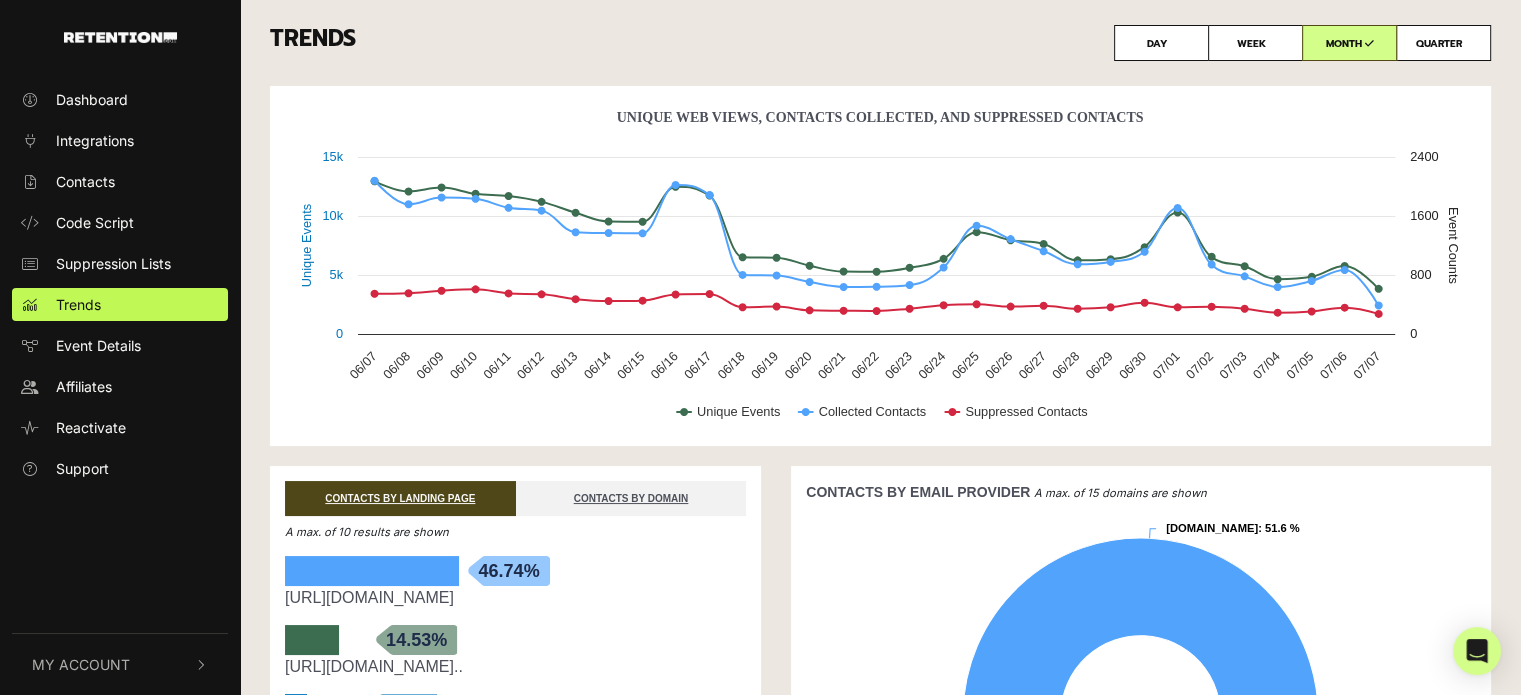 click on "TRENDS
DAY
WEEK
MONTH
QUARTER" at bounding box center [880, 43] 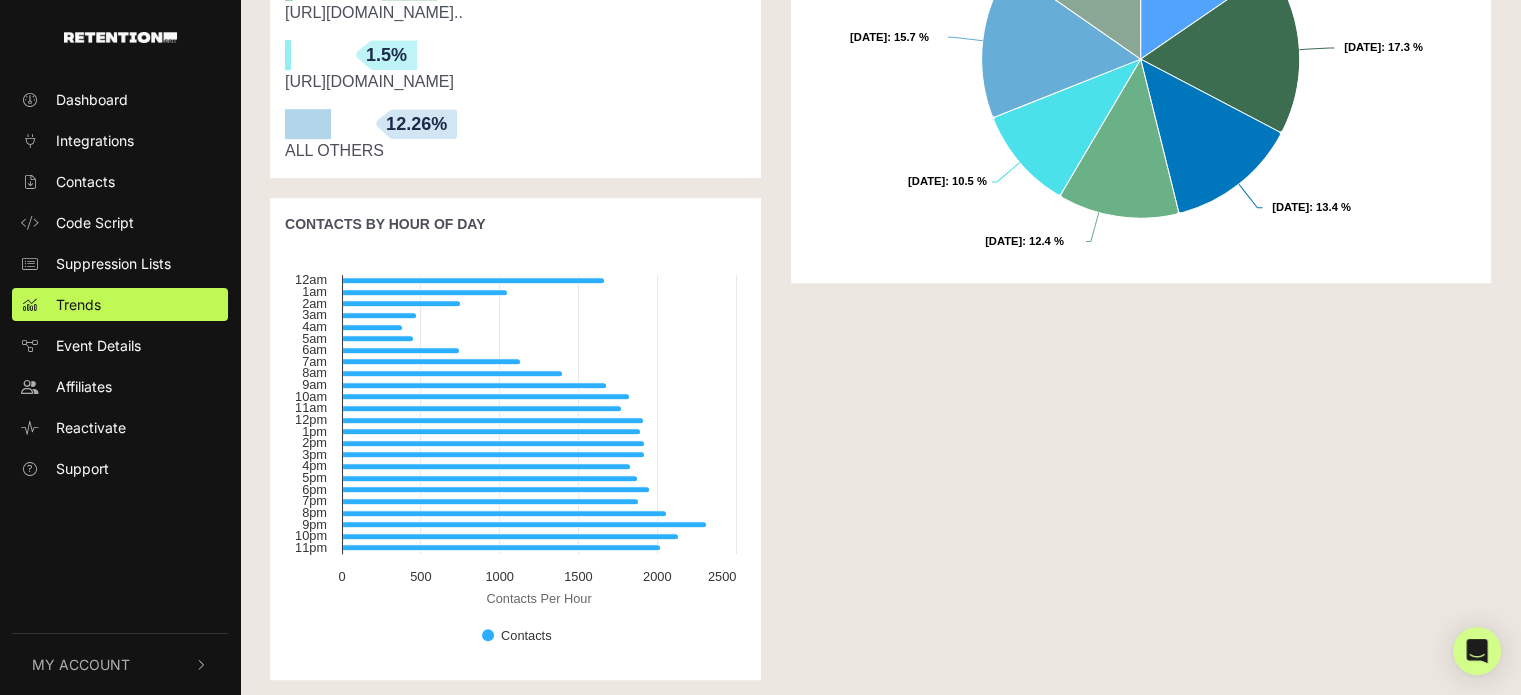 scroll, scrollTop: 1140, scrollLeft: 0, axis: vertical 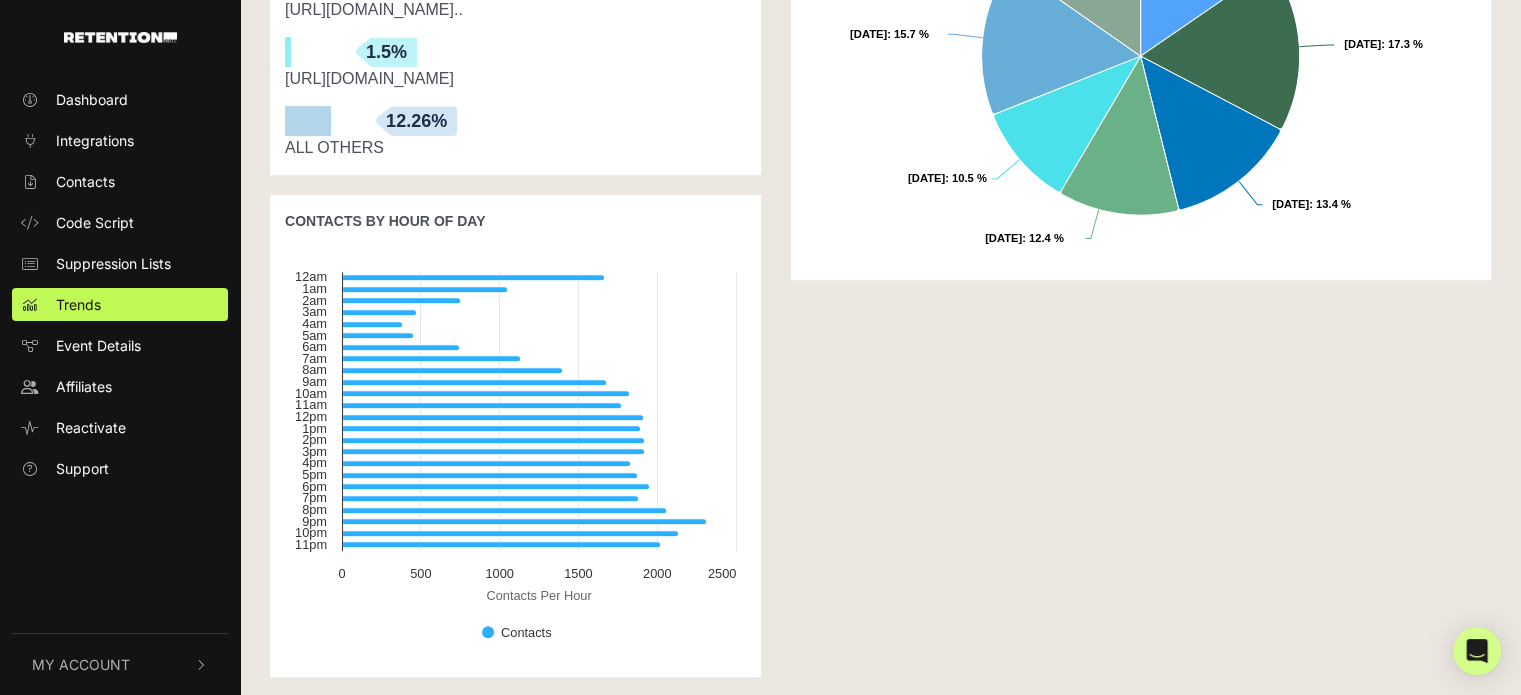 click on "CONTACTS BY EMAIL PROVIDER
A max. of 15 domains are shown
Created with Highcharts 12.1.2 [DOMAIN_NAME] : 51.6 % ​ [DOMAIN_NAME] : 51.6 % [DOMAIN_NAME] : 20.4 % ​ [DOMAIN_NAME] : 20.4 % [DOMAIN_NAME] : 8.8 % ​ [DOMAIN_NAME] : 8.8 % [DOMAIN_NAME] : 6.8 % ​ [DOMAIN_NAME] : 6.8 % [DOMAIN_NAME] : 2.5 % ​ [DOMAIN_NAME] : 2.5 % [DOMAIN_NAME] : 2.1 % ​ [DOMAIN_NAME] : 2.1 % [DOMAIN_NAME] : 1.8 % ​ [DOMAIN_NAME] : 1.8 % [DOMAIN_NAME] : 1.3 % ​ [DOMAIN_NAME] : 1.3 % [DOMAIN_NAME] : 1.0 % ​ [DOMAIN_NAME] : 1.0 % [DOMAIN_NAME] : 0.7 % ​ [DOMAIN_NAME] : 0.7 % [DOMAIN_NAME] : 0.7 % ​ [DOMAIN_NAME] : 0.7 % [DOMAIN_NAME] : 0.7 % ​ [DOMAIN_NAME] : 0.7 % [DOMAIN_NAME] : 0.6 % ​ [DOMAIN_NAME] : 0.6 % [DOMAIN_NAME] : 0.5 % ​ [DOMAIN_NAME] : 0.5 % [DOMAIN_NAME] : 0.5 % ​ [DOMAIN_NAME] : 0.5 %
CONTACTS BY DAY OF THE WEEK
Created with Highcharts 12.1.2 [DATE] : 15.4 % ​ [DATE] : 15.4 % [DATE] : 17.3 % ​ [DATE] : 17.3 % [DATE] : 13.4 % ​" at bounding box center [1141, 11] 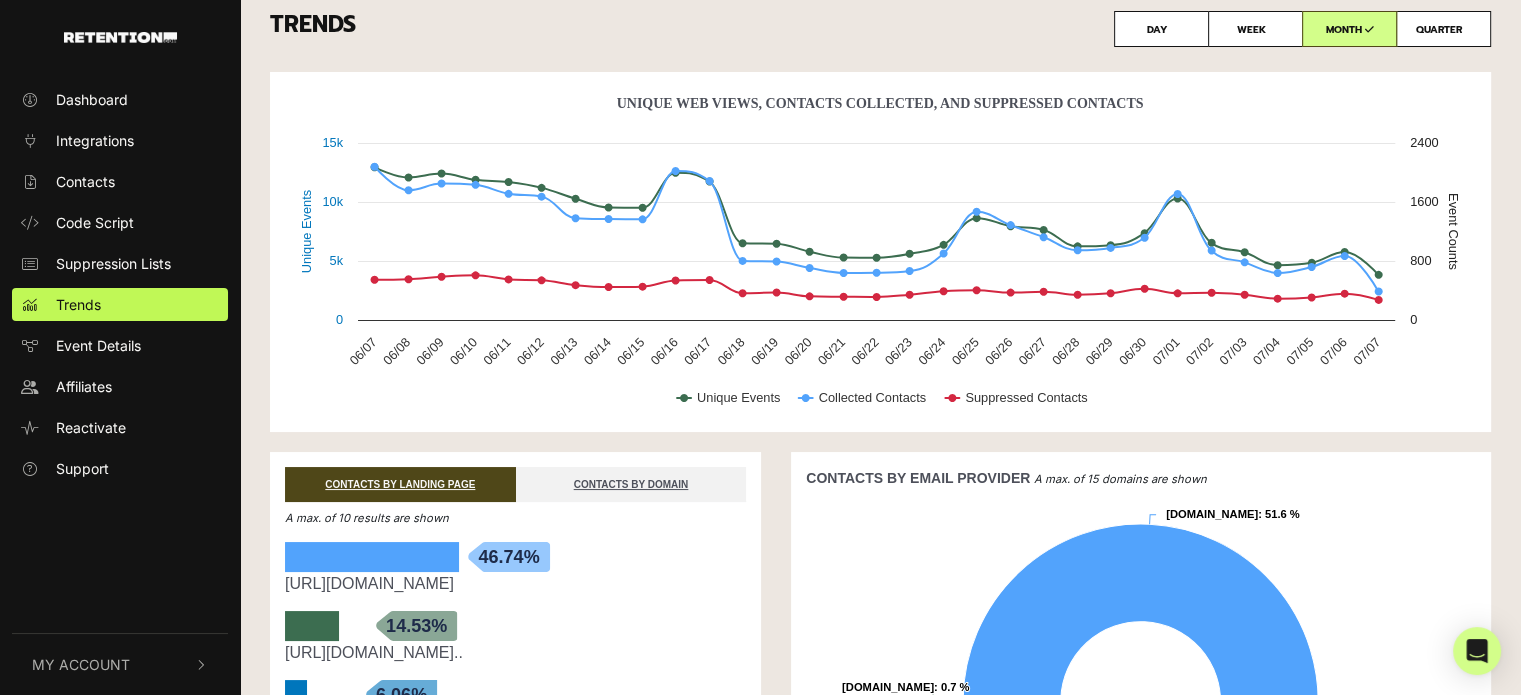 scroll, scrollTop: 0, scrollLeft: 0, axis: both 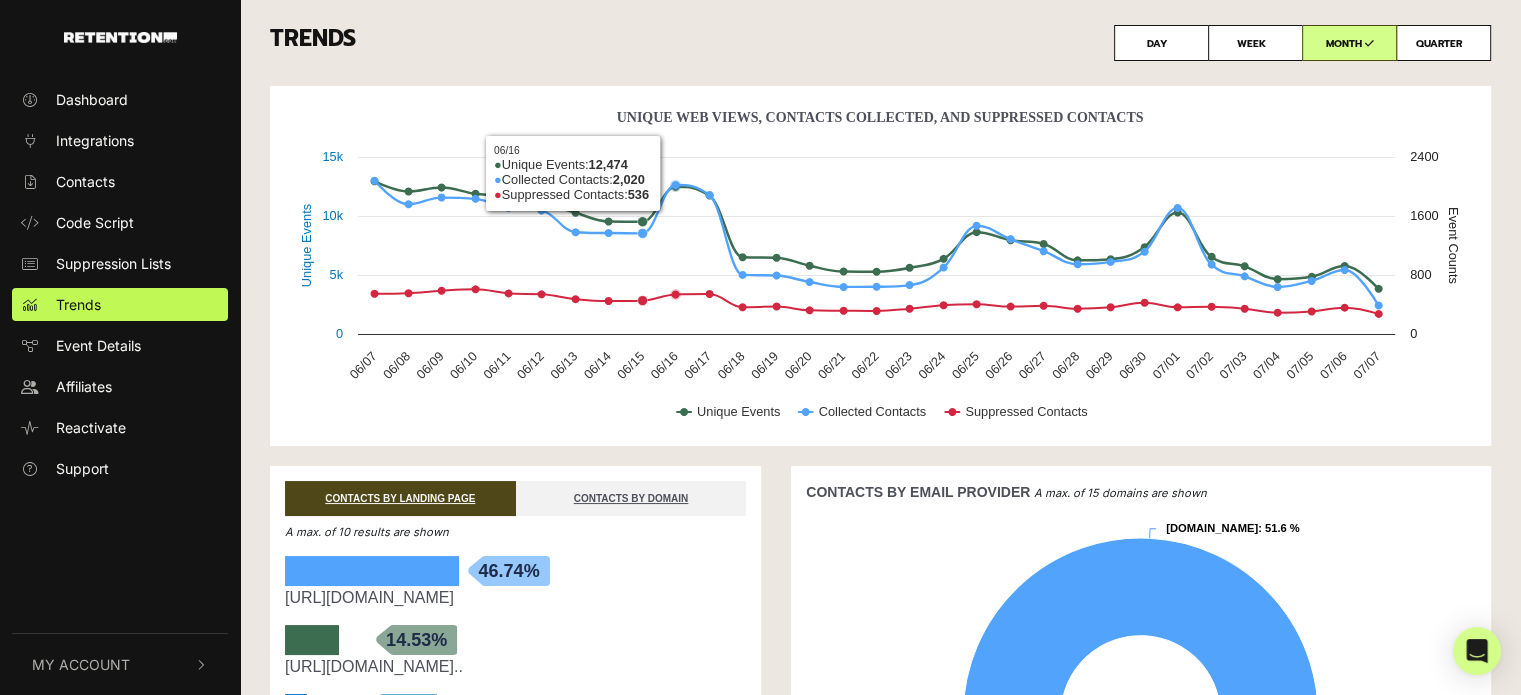 click on "TRENDS
DAY
WEEK
MONTH
QUARTER" at bounding box center [880, 43] 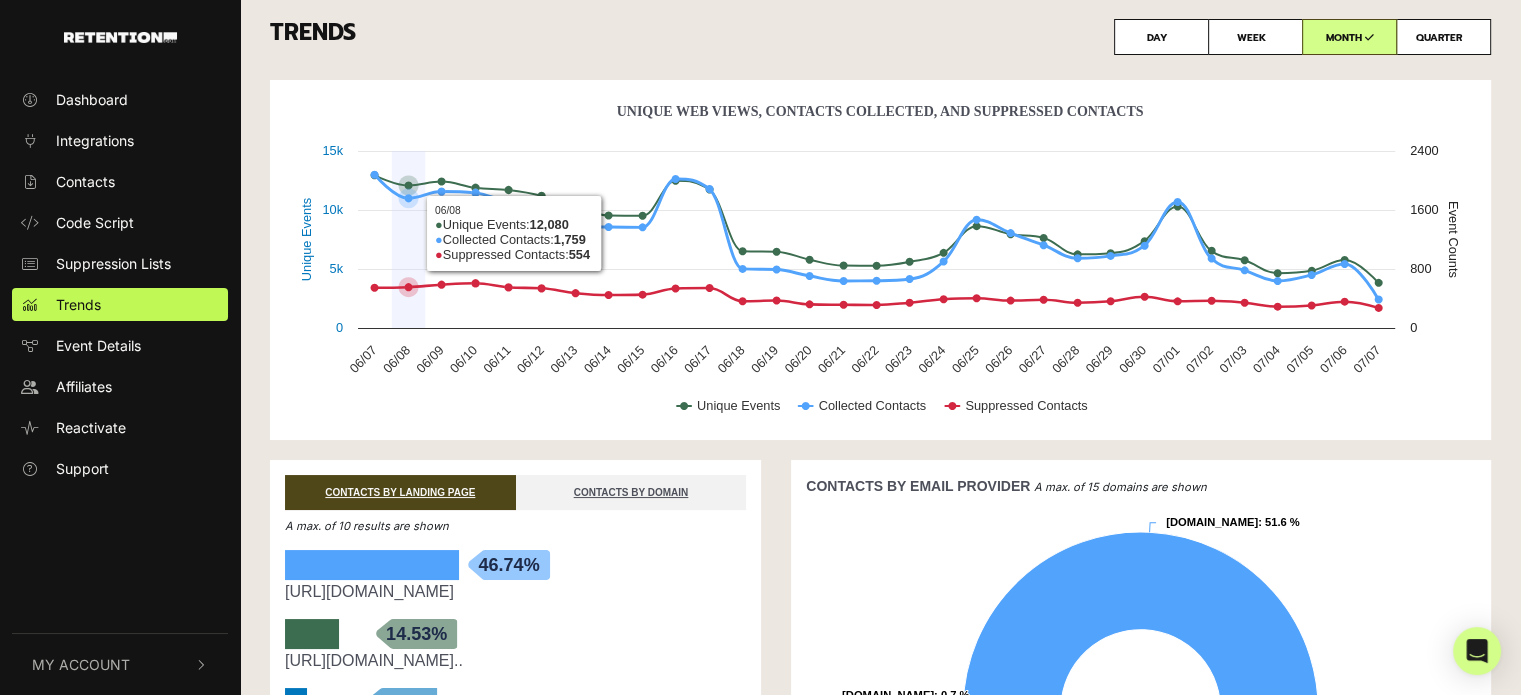 scroll, scrollTop: 0, scrollLeft: 0, axis: both 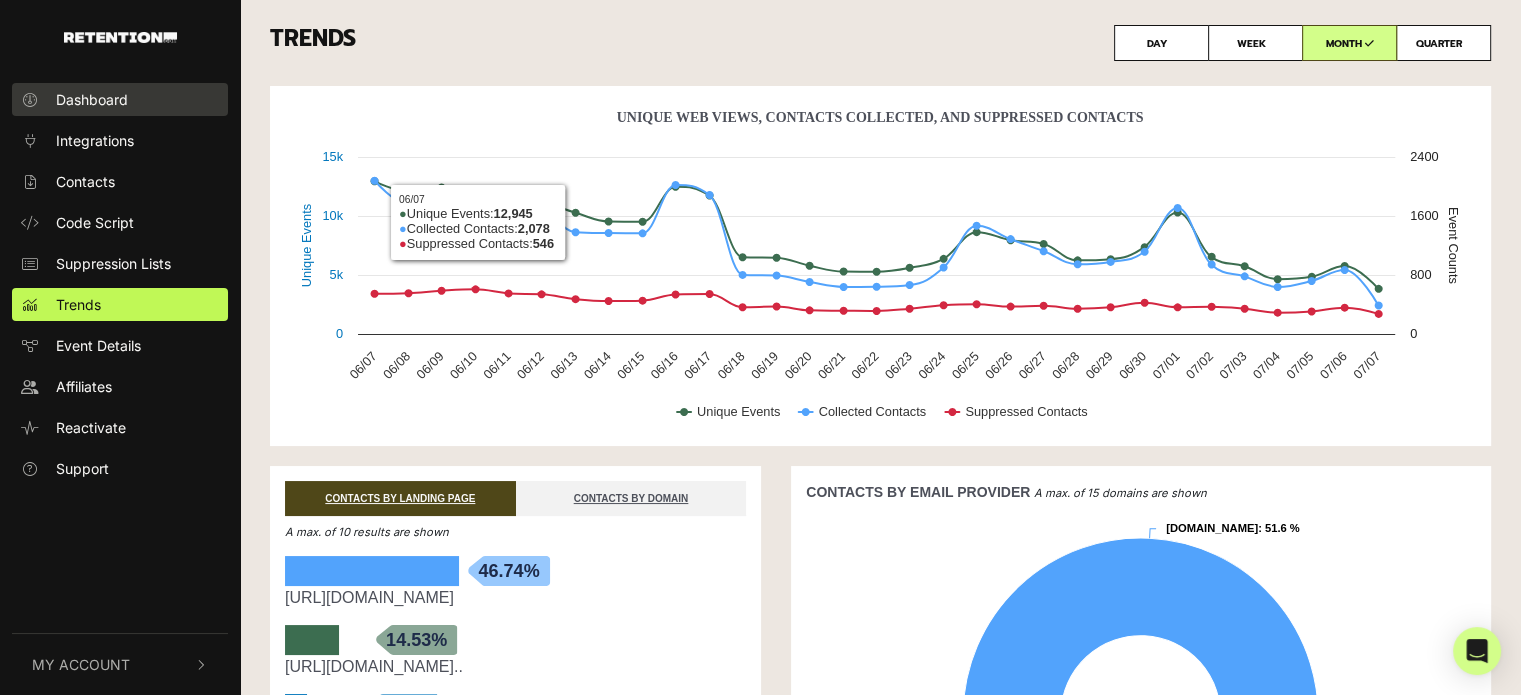 click on "Dashboard" at bounding box center (92, 99) 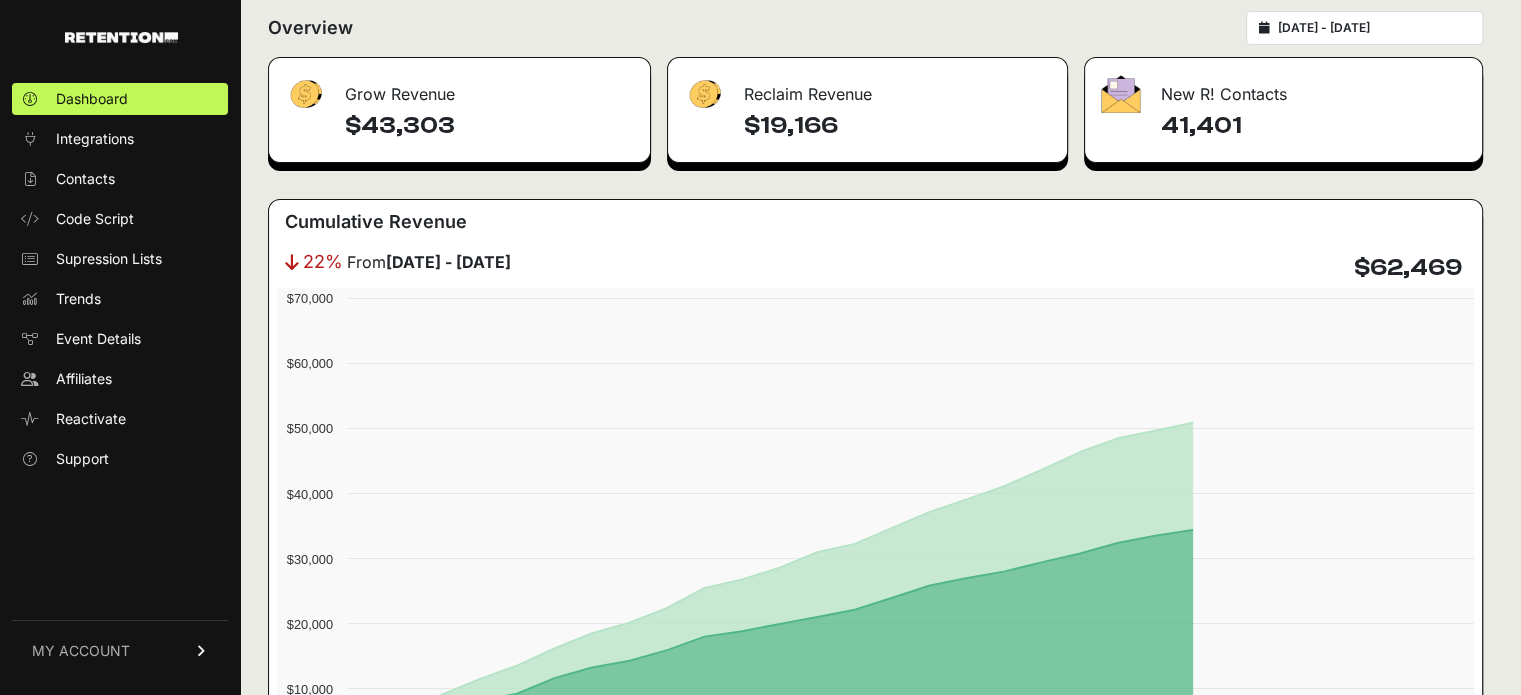 scroll, scrollTop: 300, scrollLeft: 0, axis: vertical 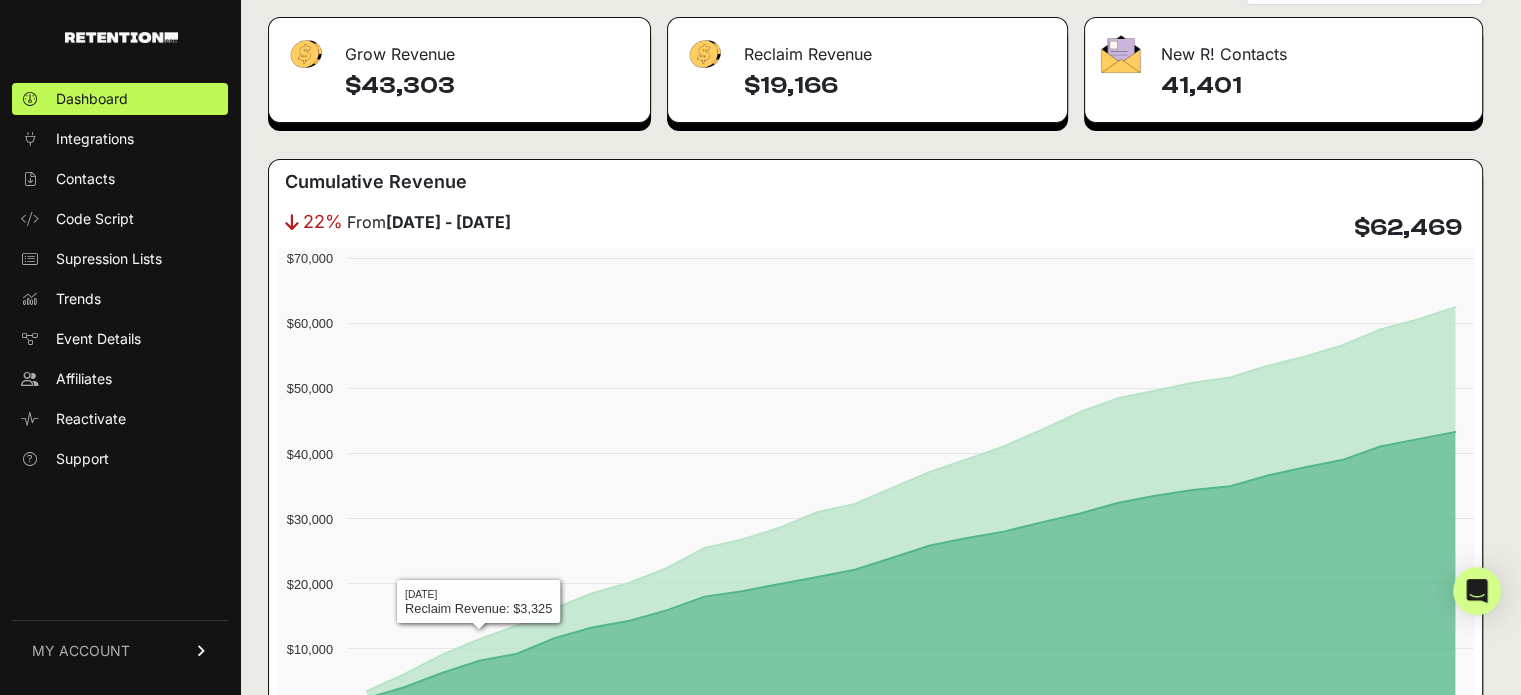 click on "Grow Revenue
$43,303
Reclaim Revenue
$19,166
New R! Contacts
41,401
Cumulative Revenue
22%
From  May 01 - May 31
$62,469
Created with Highcharts 12.3.0 Reclaim Revenue Grow Revenue 06/01/25 06/02/25 06/03/25 06/04/25 06/05/25 06/06/25 06/07/25 06/08/25 06/09/25 06/10/25 06/11/25 06/12/25 06/13/25 06/14/25 06/15/25 06/16/25 06/17/25 06/18/25 06/19/25 06/20/25 06/21/25 06/22/25 06/23/25 06/24/25 06/25/25 06/26/25 06/27/25 06/28/25 06/29/25 06/30/25 $0 $10,000 $20,000 $30,000 $40,000 $50,000 $60,000 $70,000 2025-06-04 ​ Reclaim Revenue: $3,325" at bounding box center [875, 430] 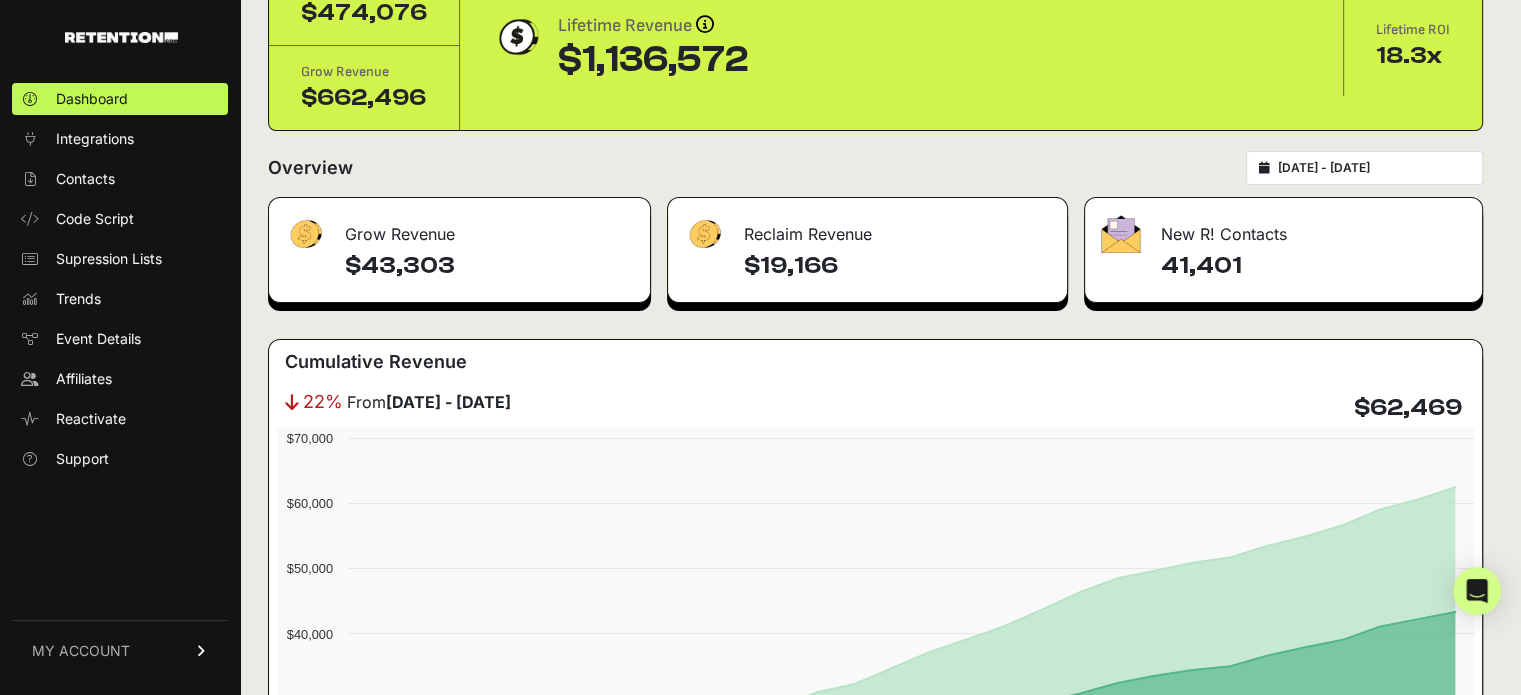 scroll, scrollTop: 100, scrollLeft: 0, axis: vertical 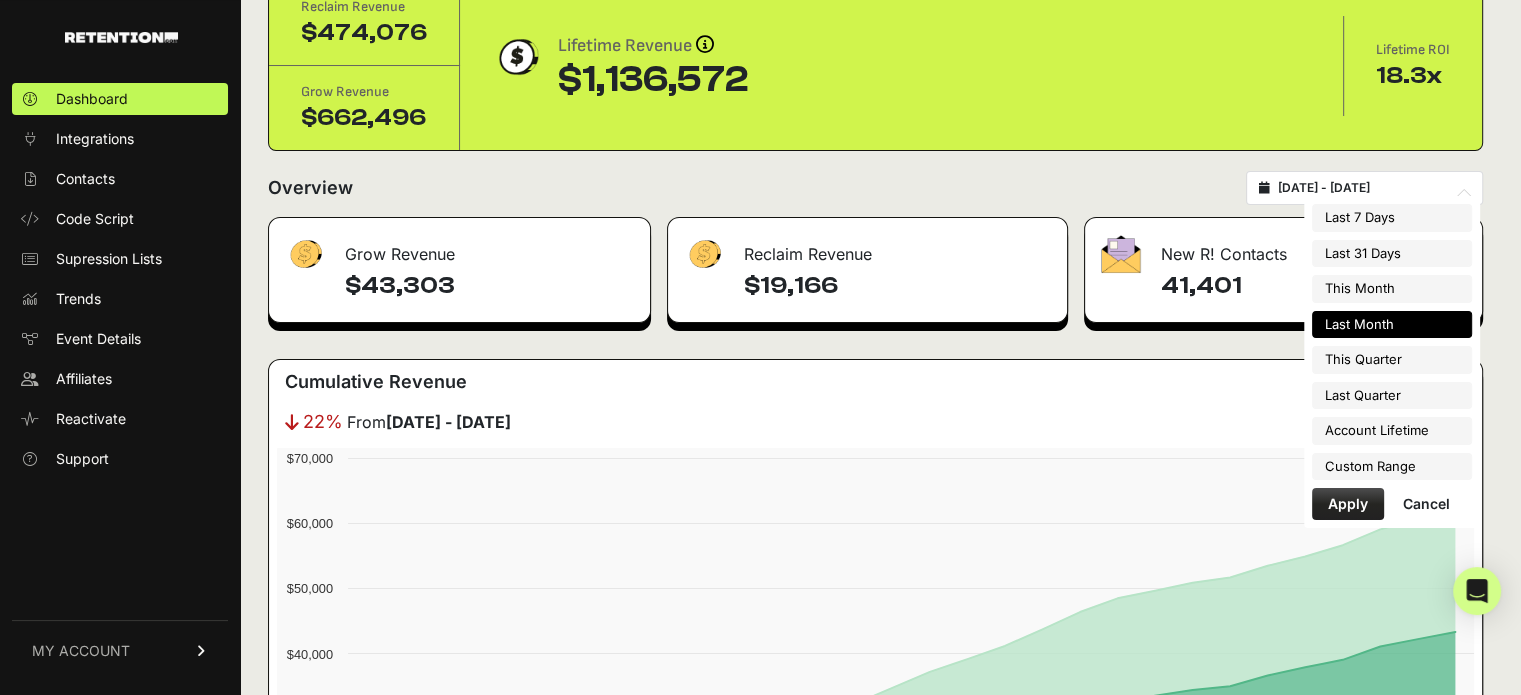 click on "2025-06-01 - 2025-06-30" at bounding box center [1374, 188] 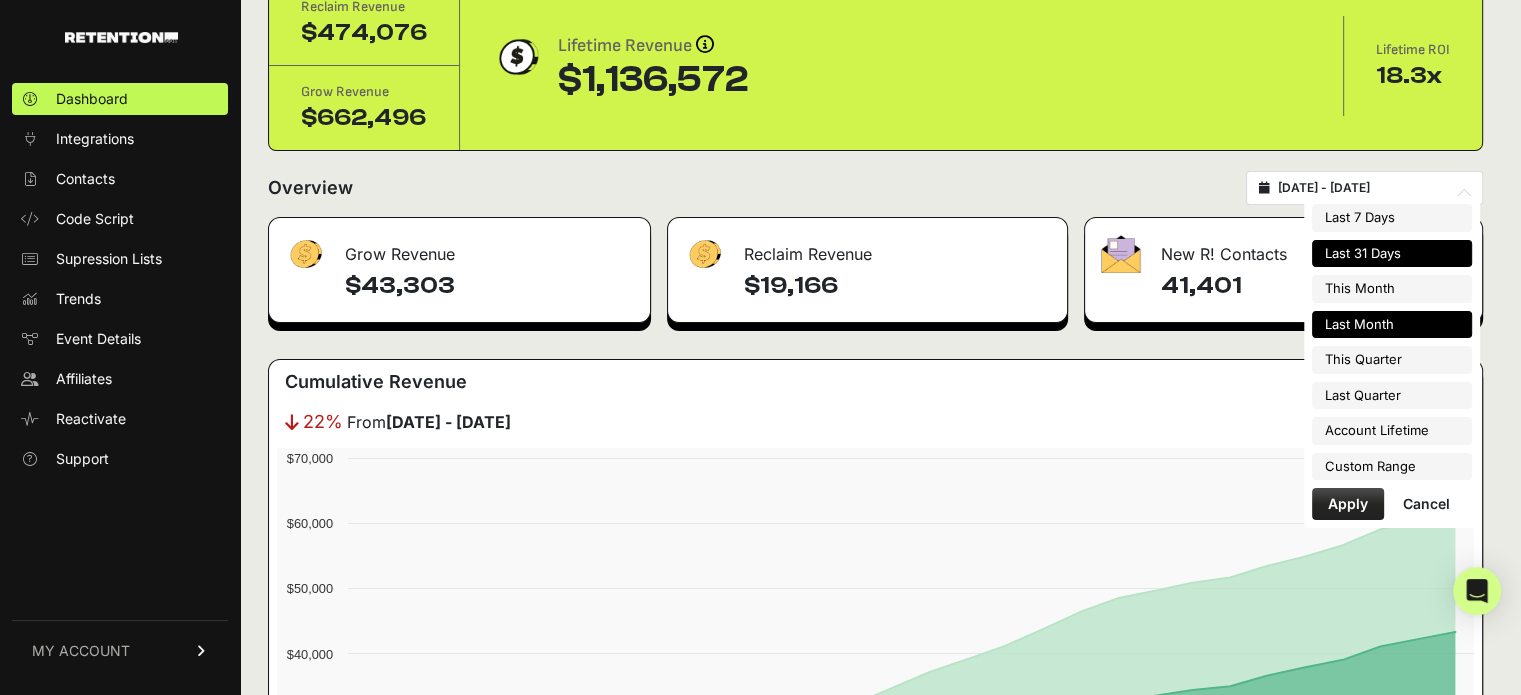 click on "Last 31 Days" at bounding box center (1392, 254) 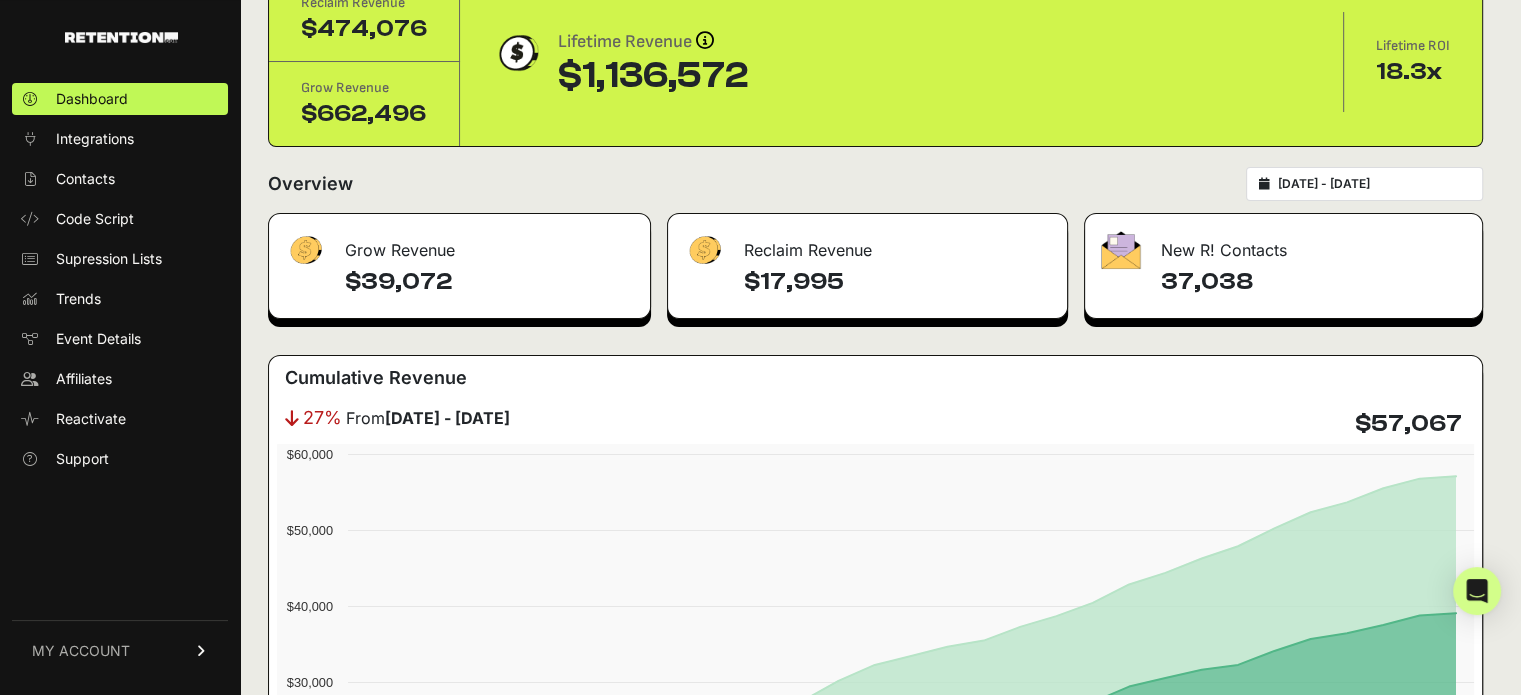 scroll, scrollTop: 100, scrollLeft: 0, axis: vertical 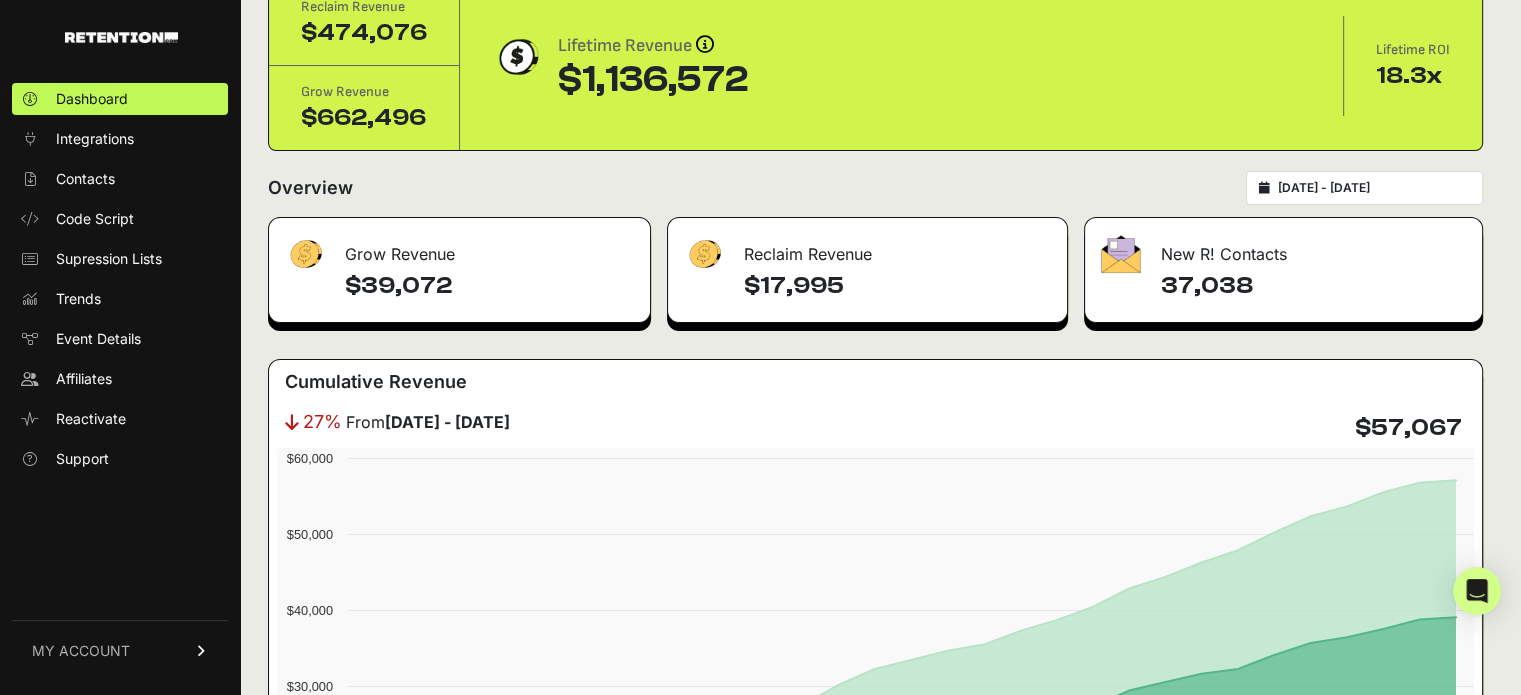 type on "[DATE]" 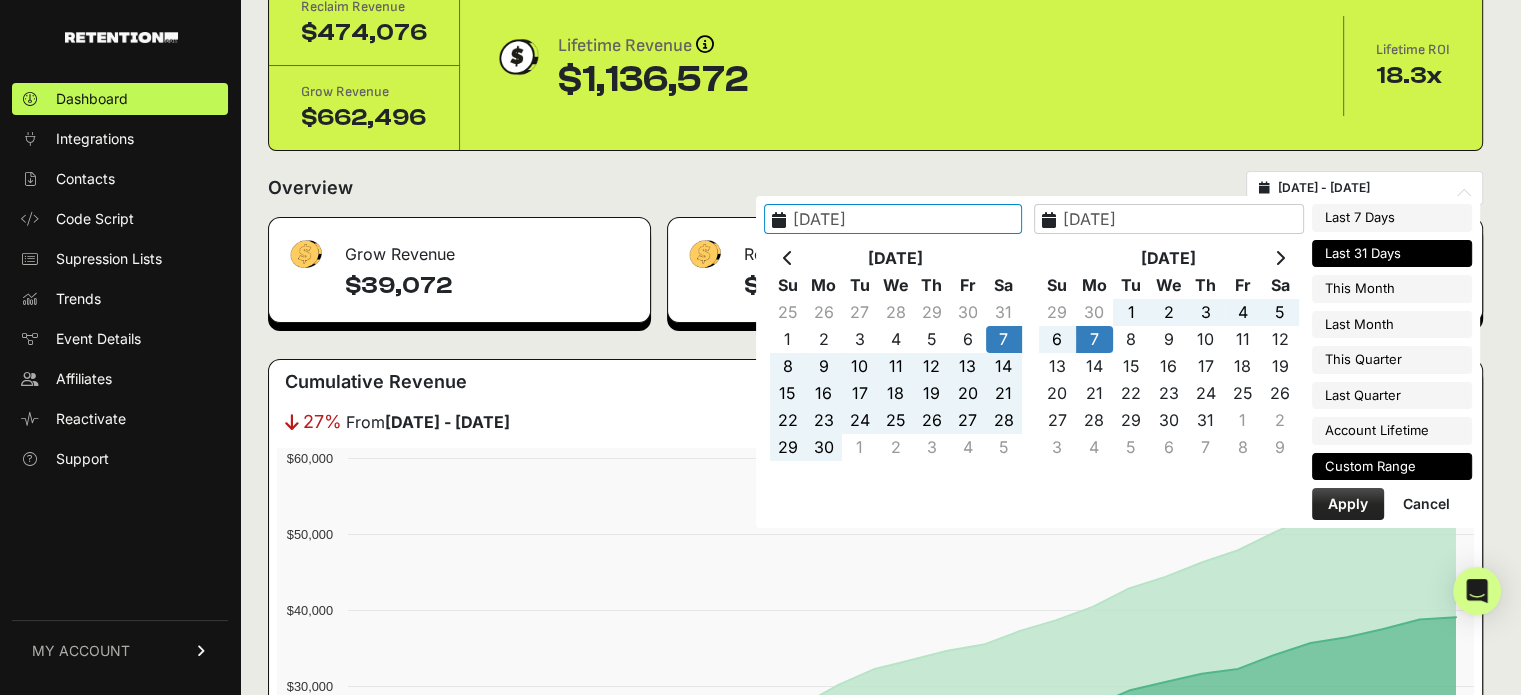 type on "[DATE]" 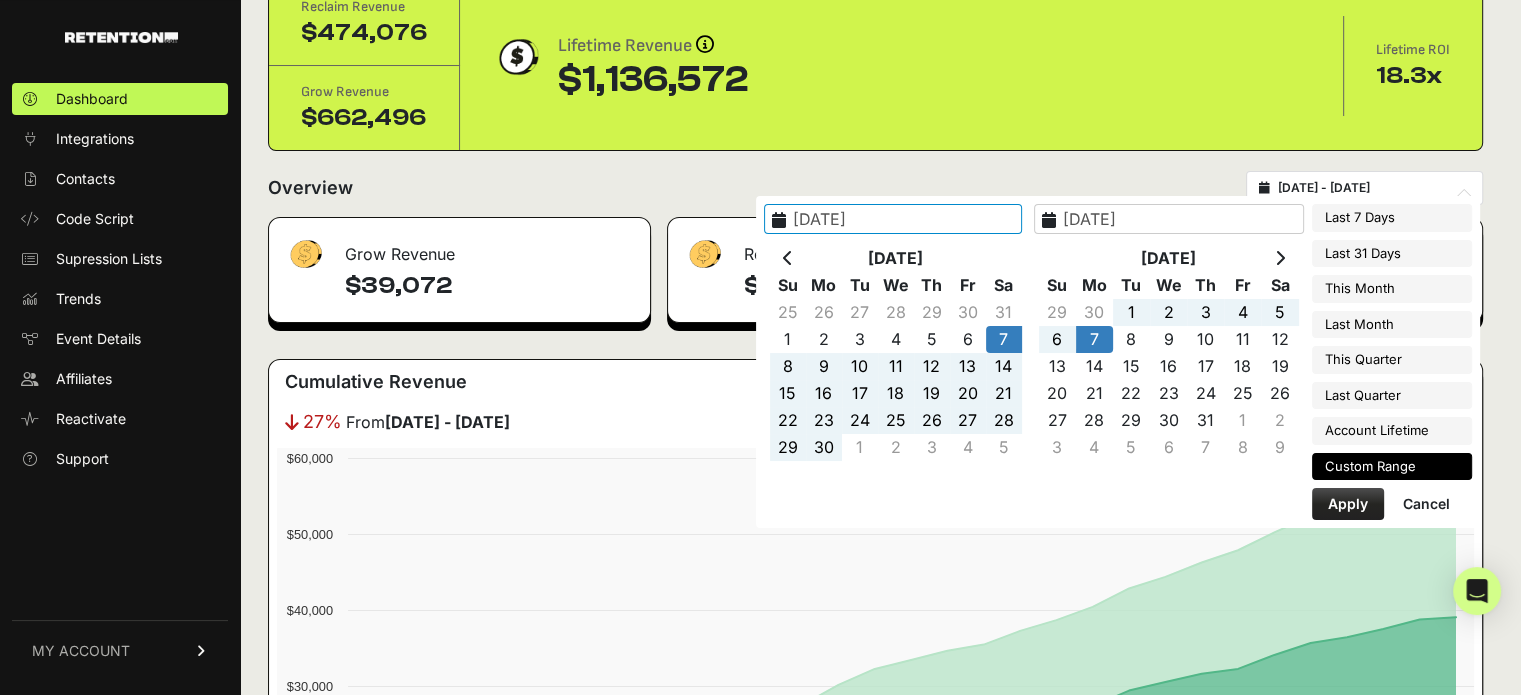 type on "[DATE]" 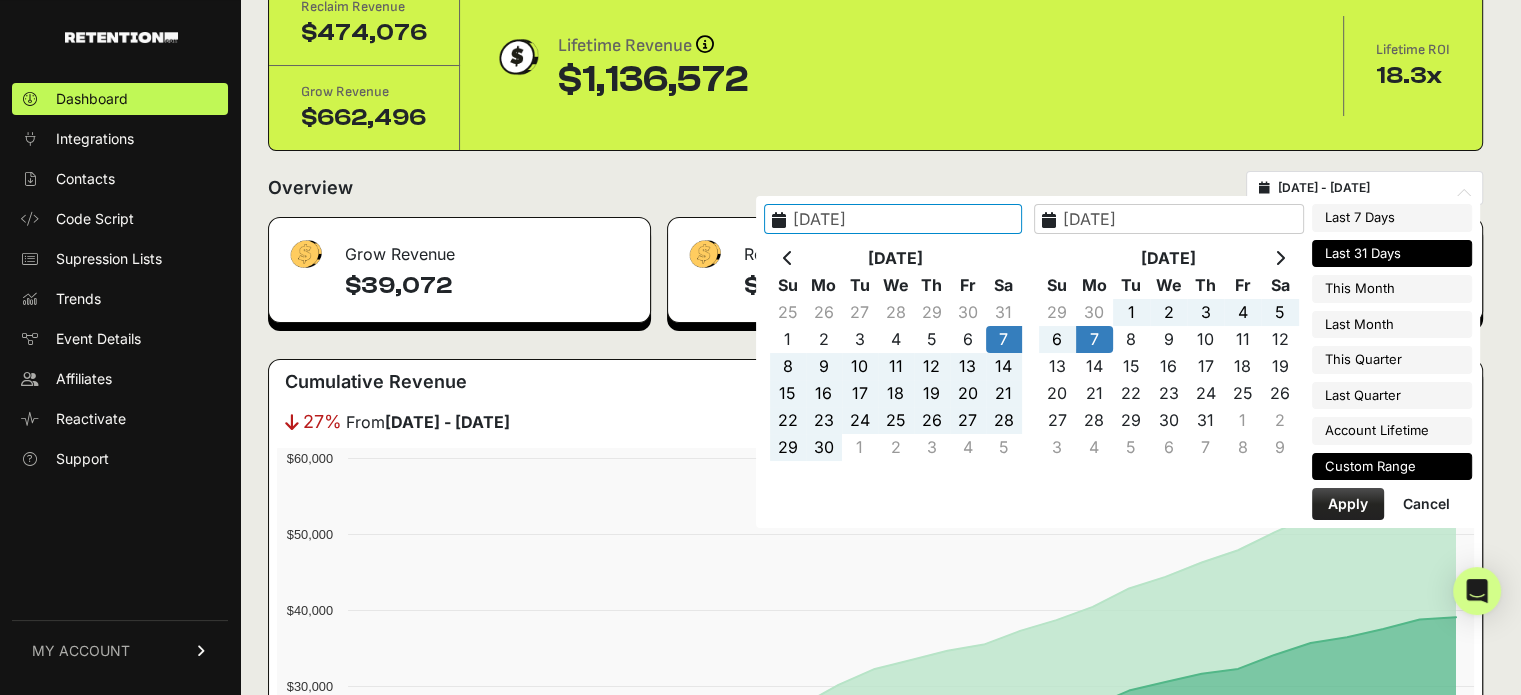 type on "[DATE]" 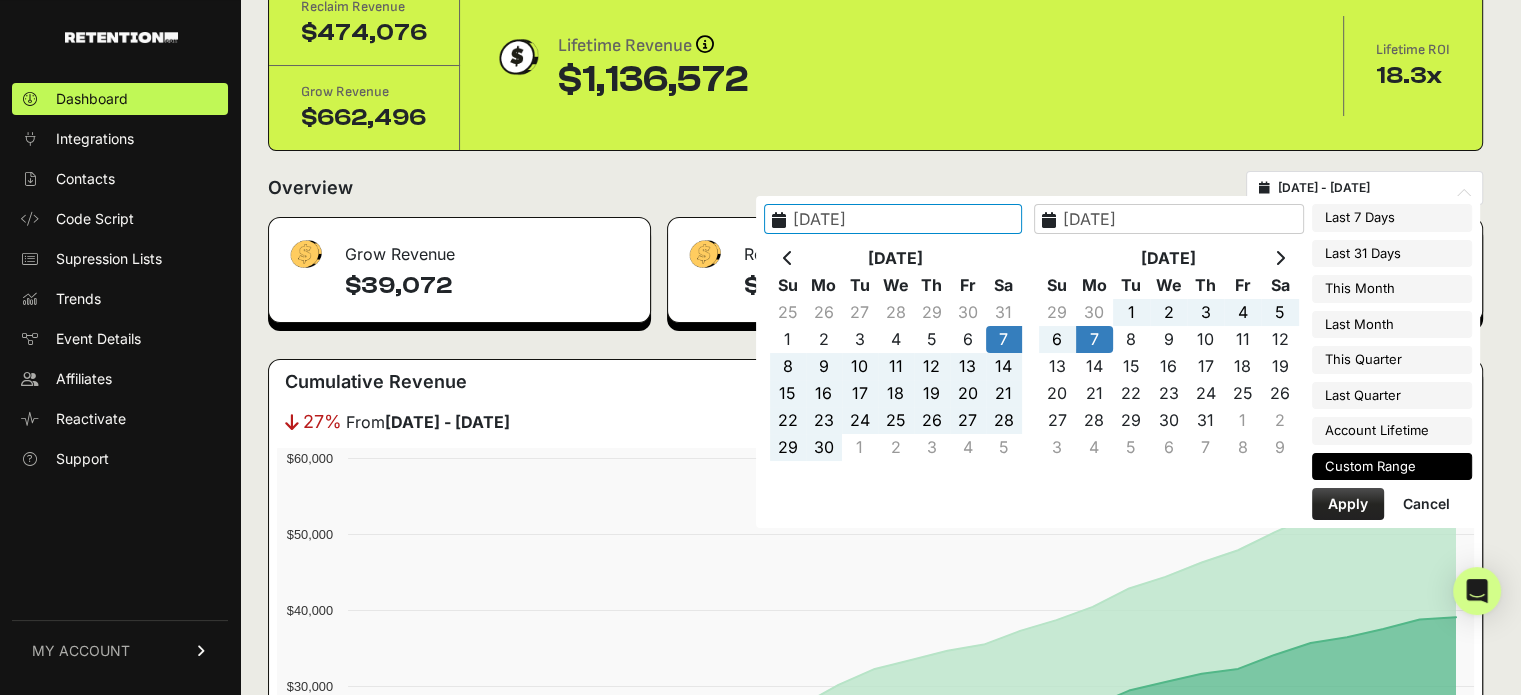 type on "[DATE]" 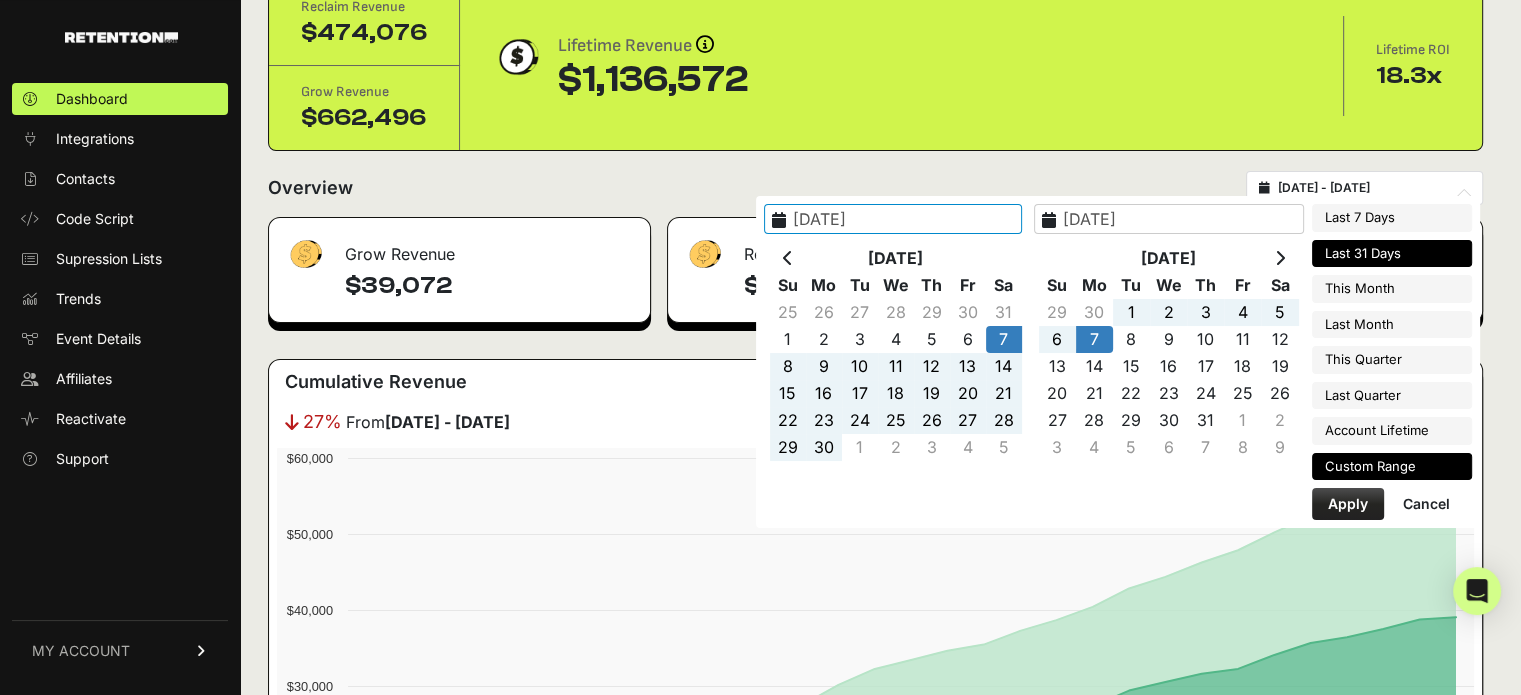 type on "[DATE]" 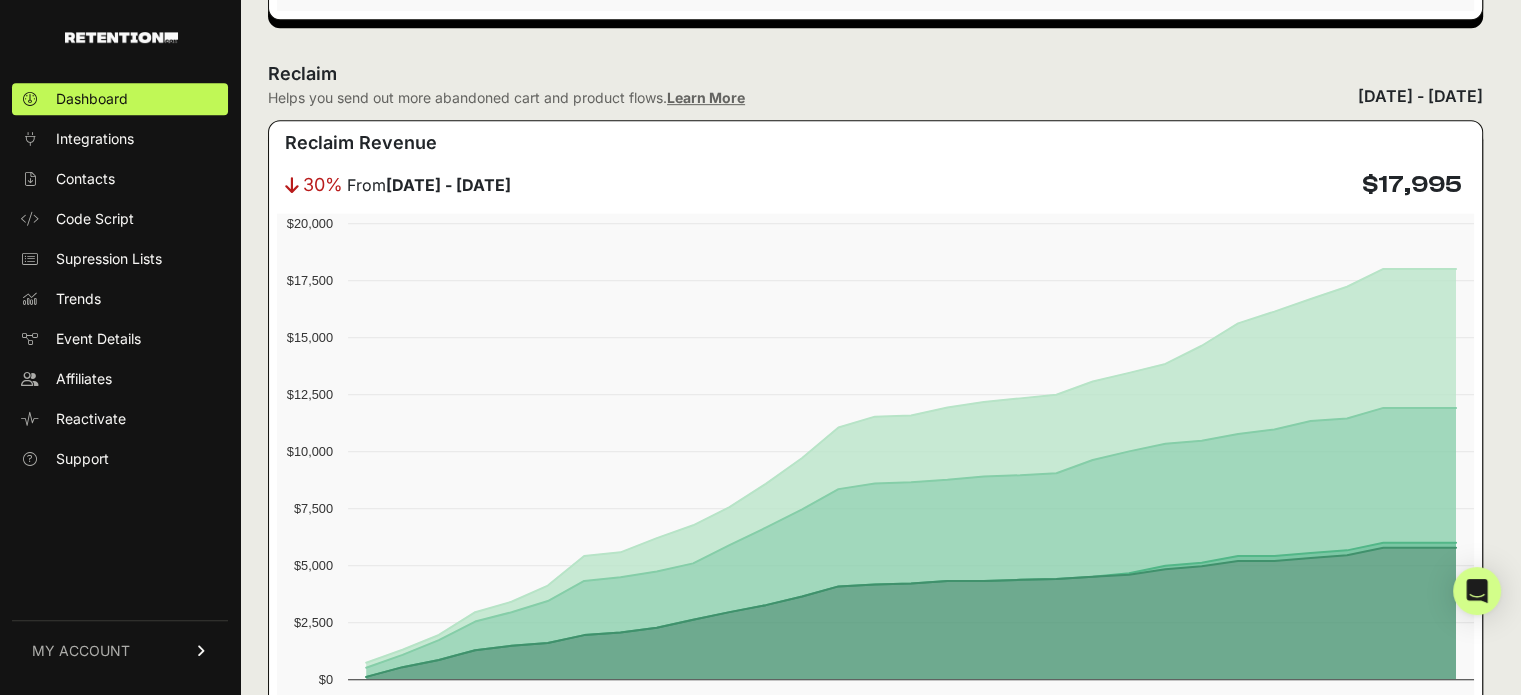 scroll, scrollTop: 1100, scrollLeft: 0, axis: vertical 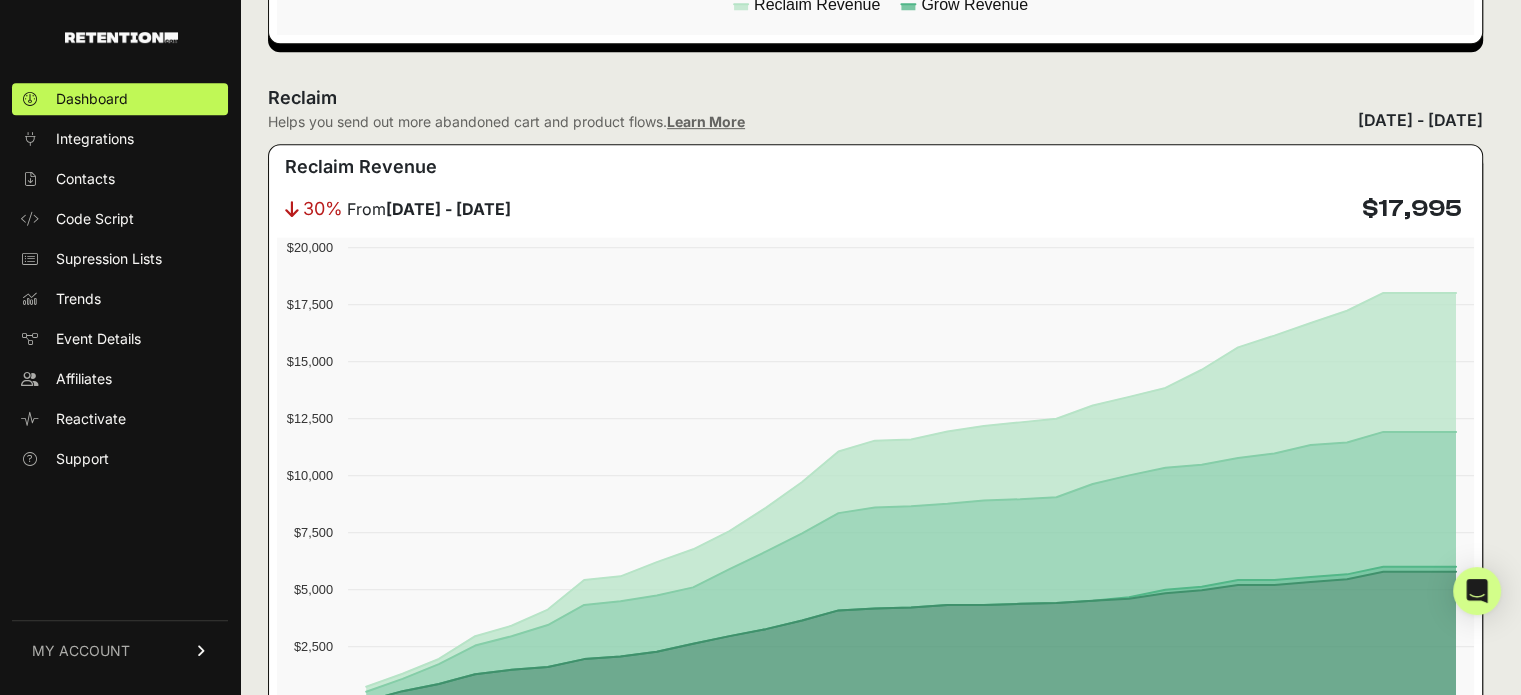 click on "Reclaim
Helps you send out more abandoned cart and product flows.  Learn More" at bounding box center [506, 108] 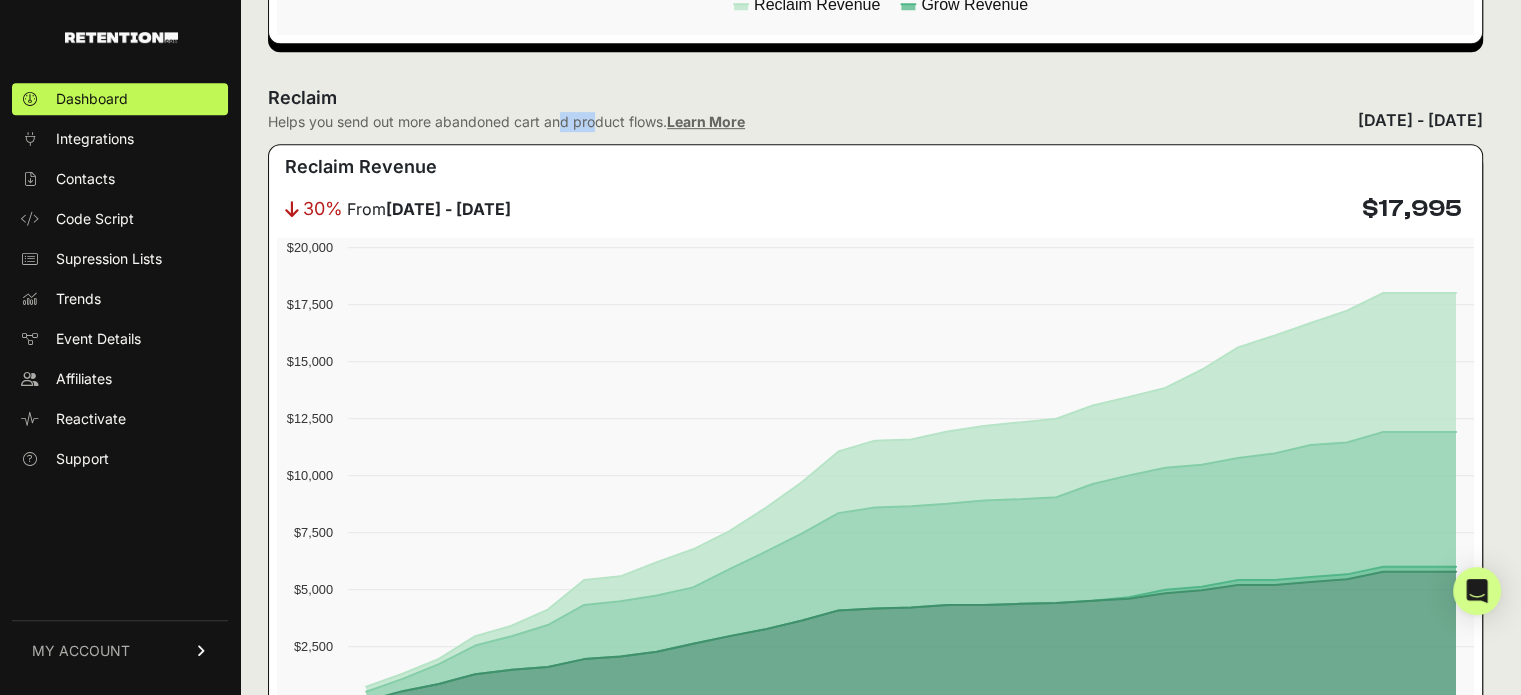 click on "Helps you send out more abandoned cart and product flows.  Learn More" at bounding box center (506, 122) 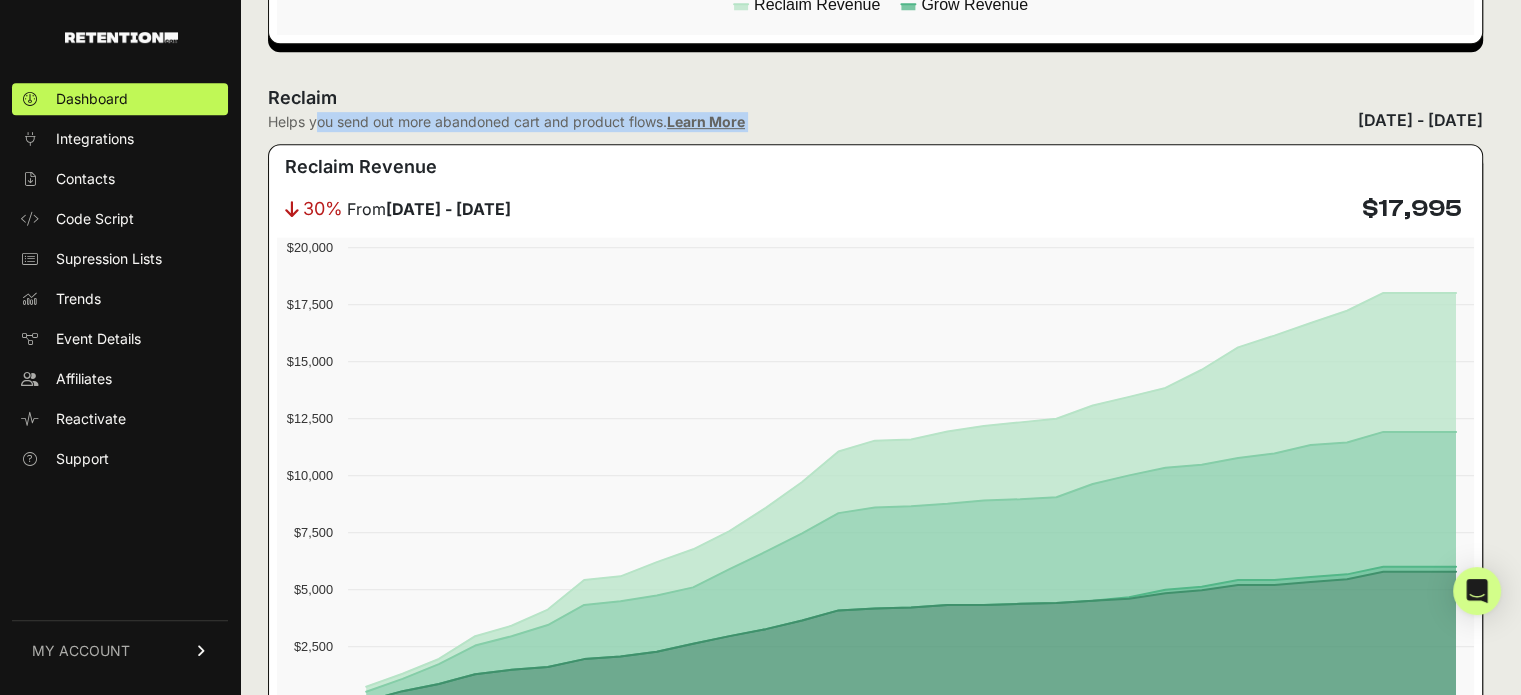 click on "Helps you send out more abandoned cart and product flows.  Learn More" at bounding box center (506, 122) 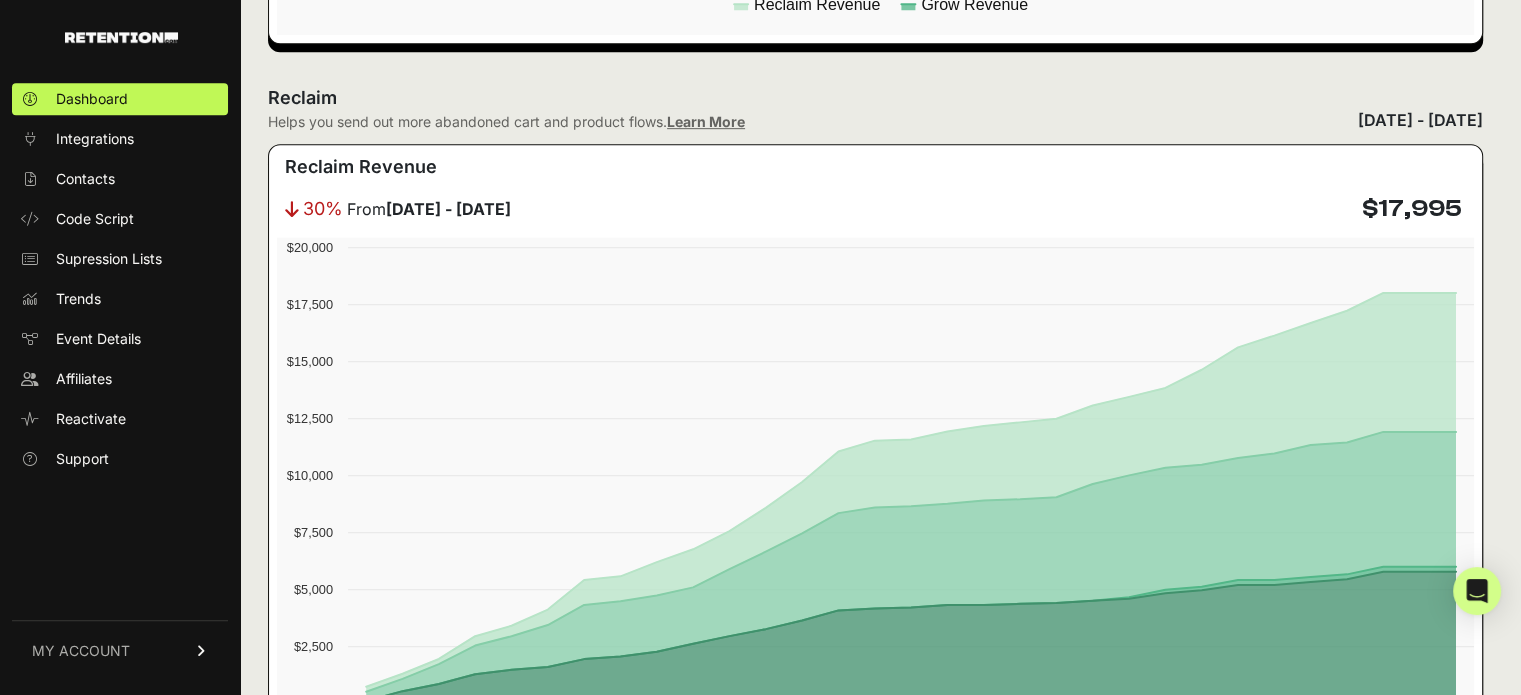 click on "Reclaim" at bounding box center (506, 98) 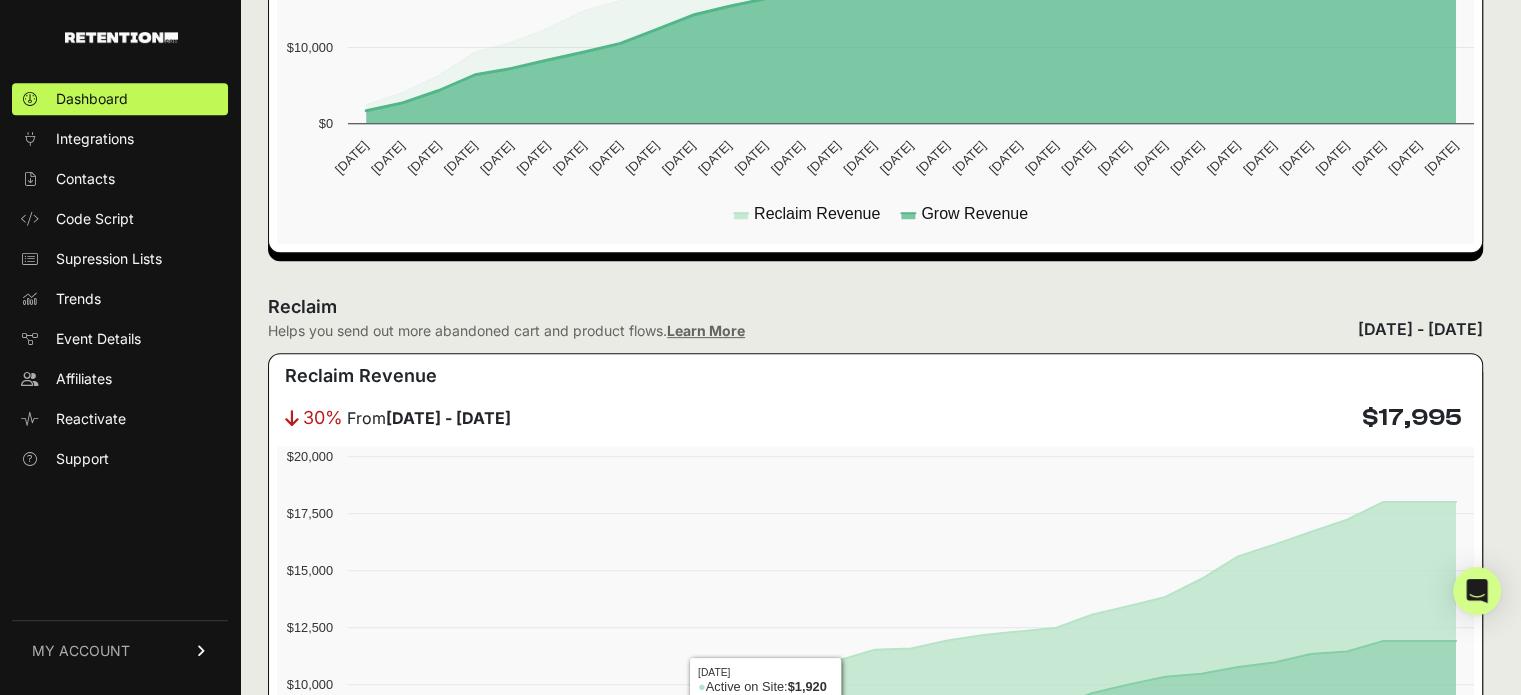 scroll, scrollTop: 900, scrollLeft: 0, axis: vertical 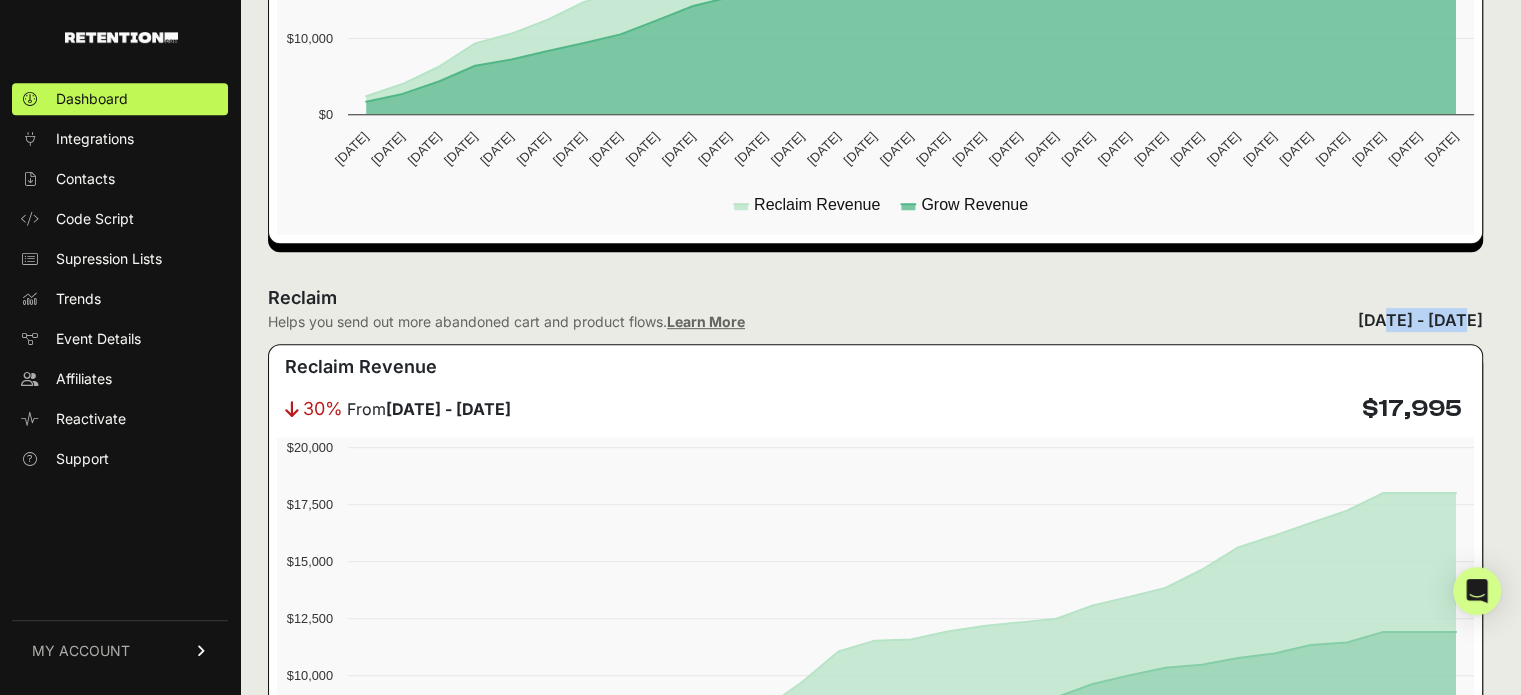 drag, startPoint x: 1263, startPoint y: 303, endPoint x: 1356, endPoint y: 304, distance: 93.00538 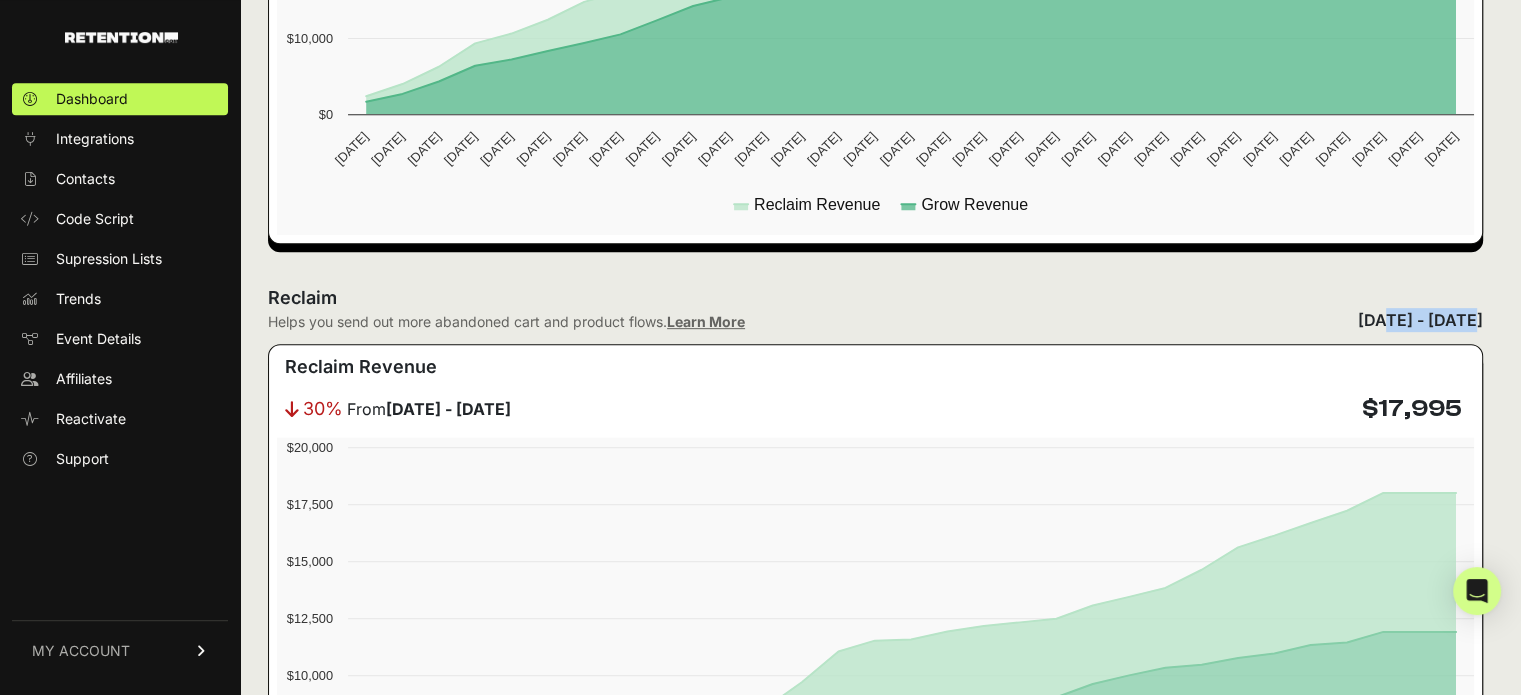 click on "[DATE] - [DATE]" at bounding box center (1420, 320) 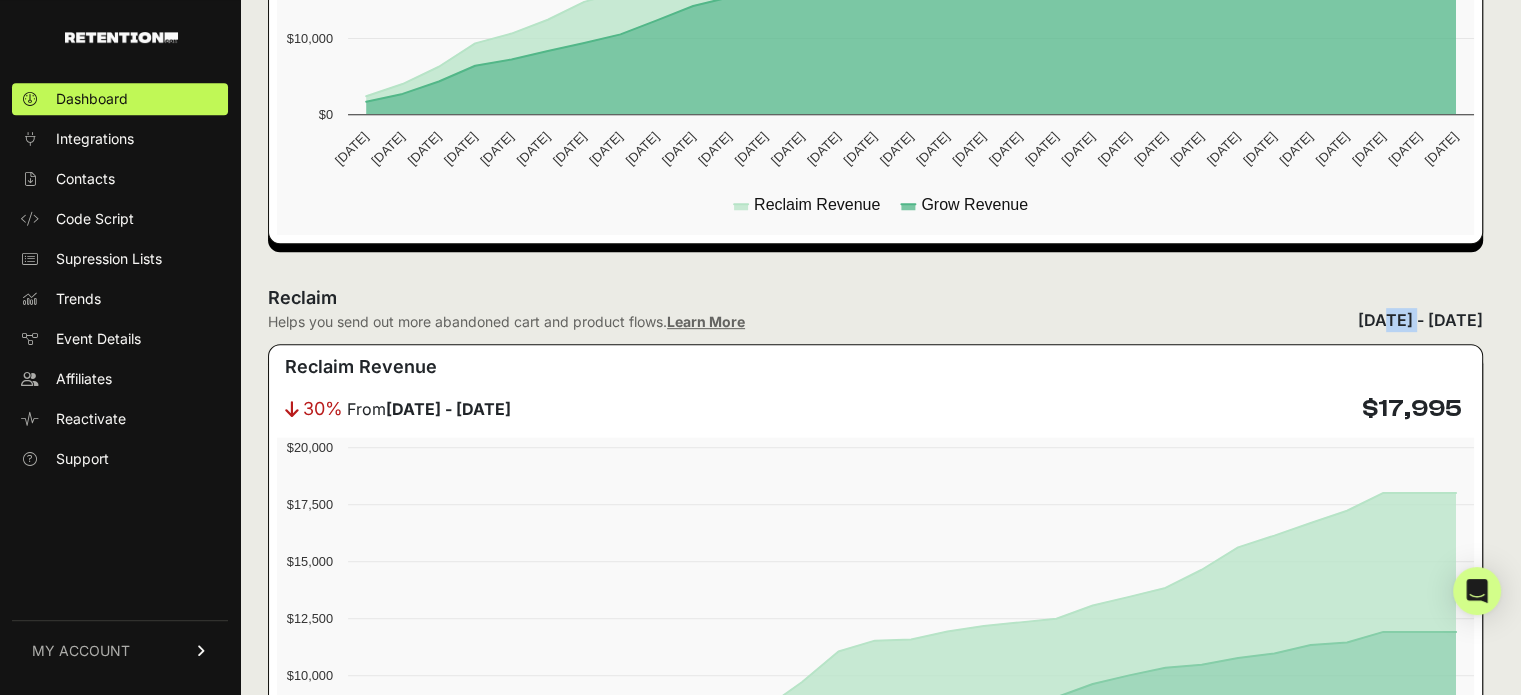 click on "[DATE] - [DATE]" at bounding box center [1420, 320] 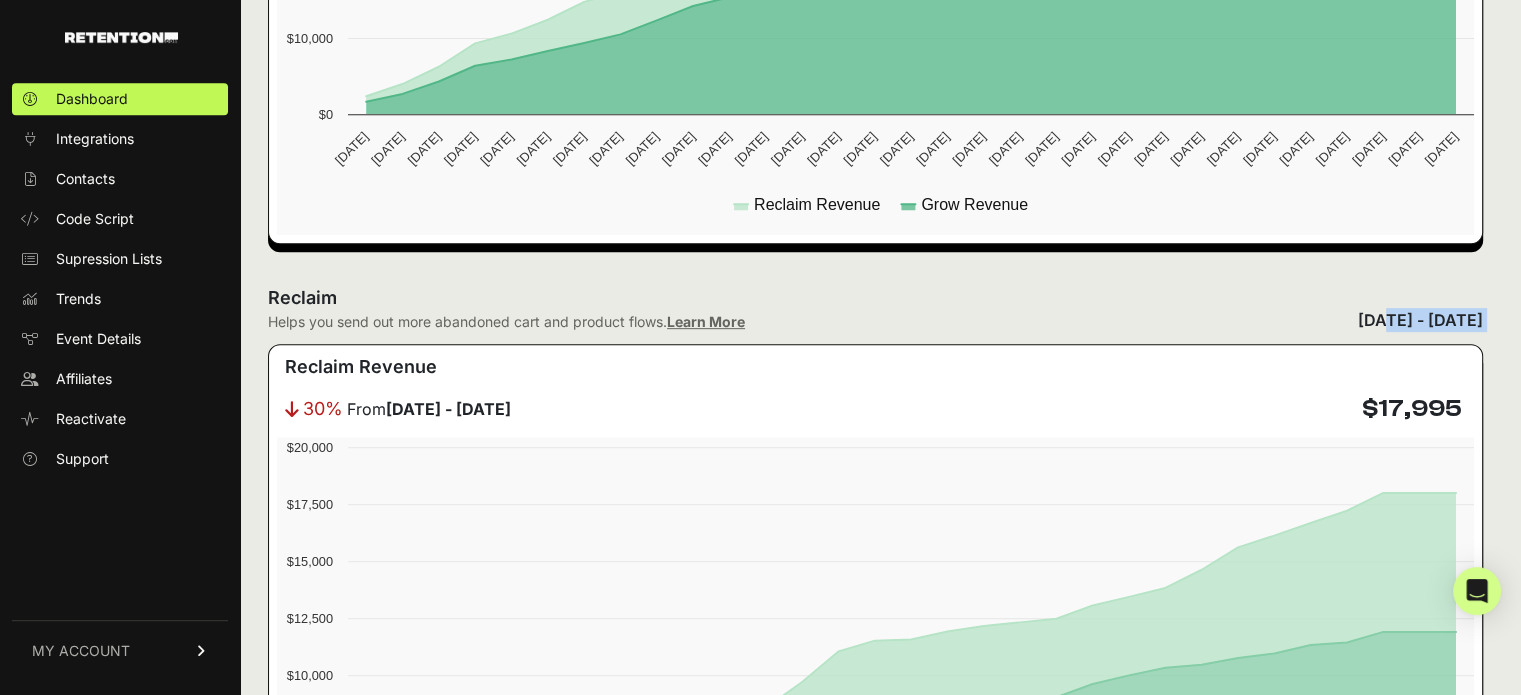 click on "June 07, 2025 - July 07, 2025" at bounding box center [1420, 320] 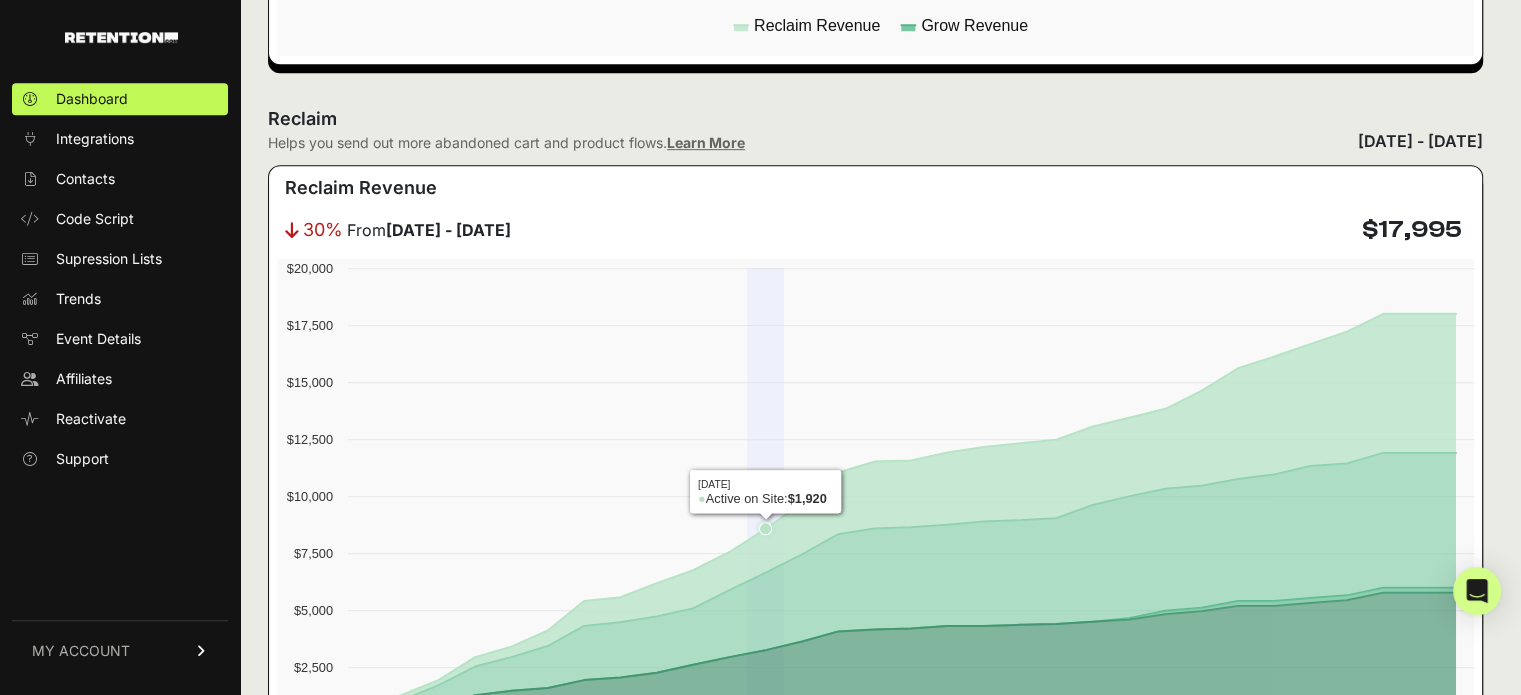 scroll, scrollTop: 1100, scrollLeft: 0, axis: vertical 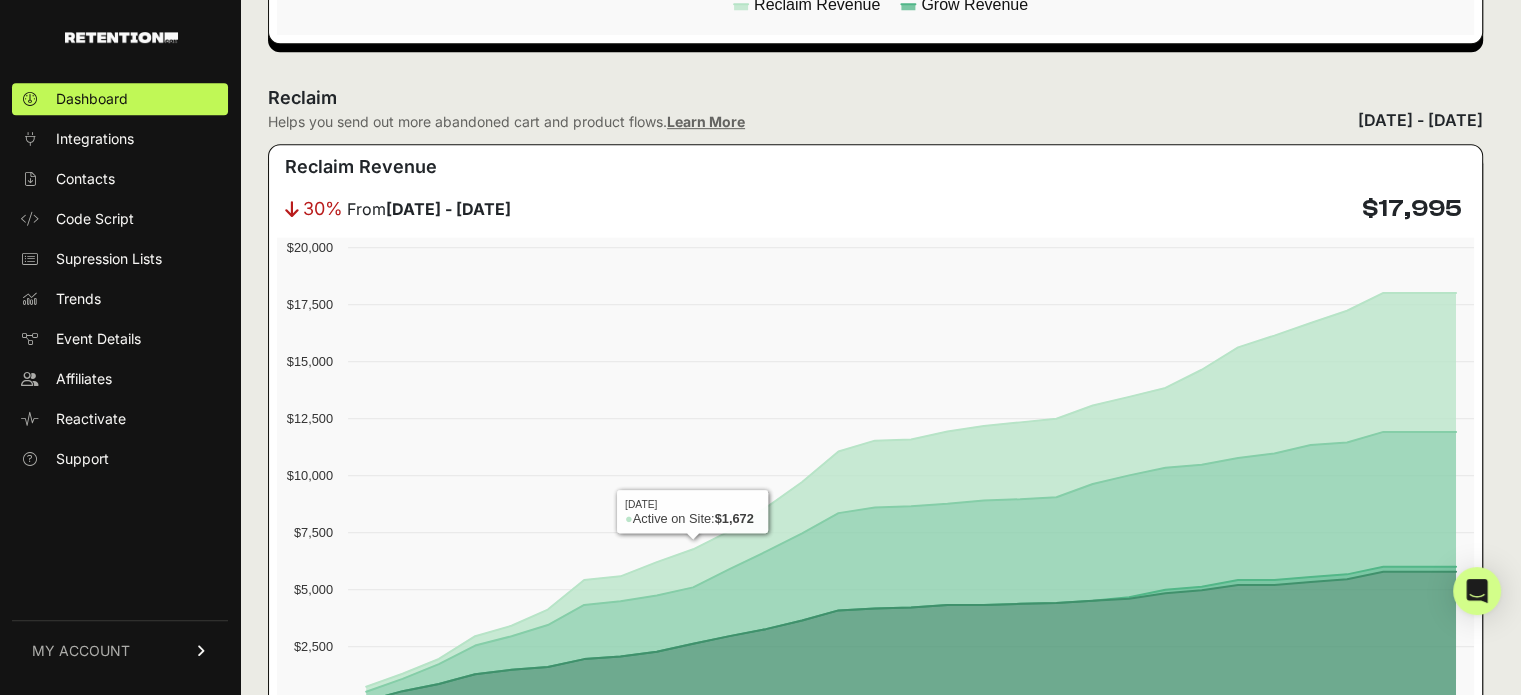 click on "Reclaim" at bounding box center (506, 98) 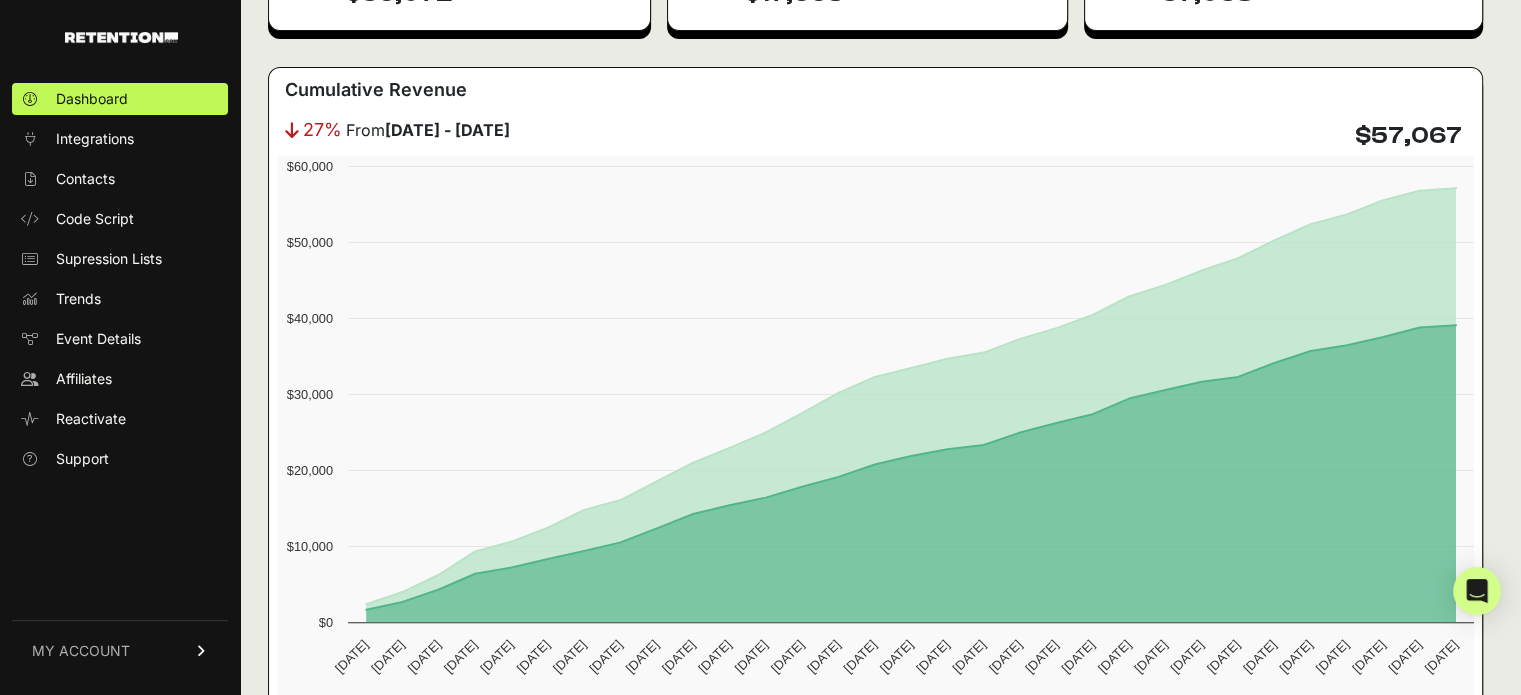 scroll, scrollTop: 400, scrollLeft: 0, axis: vertical 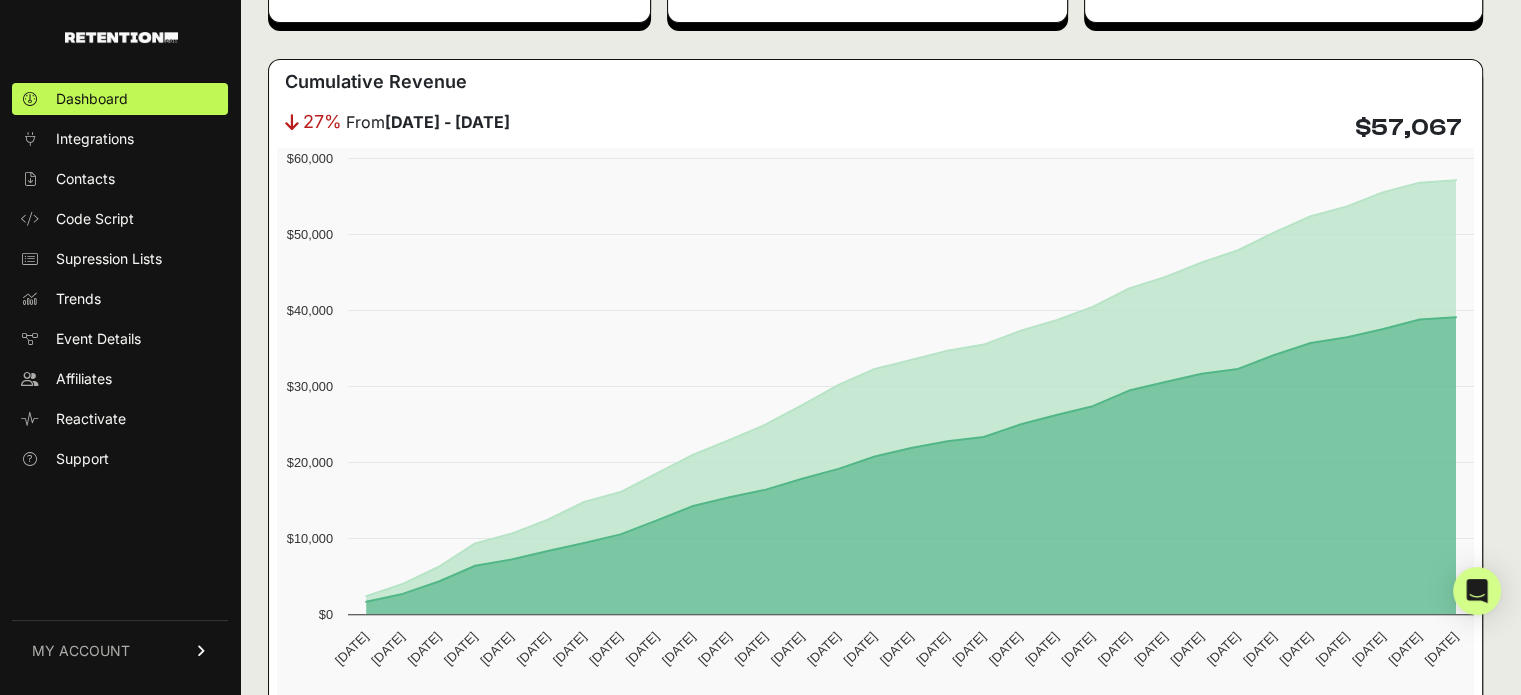 click on "DASHBOARD
Script status
Reclaim Revenue
$474,076
Grow Revenue
$662,496
Lifetime Revenue
Revenue attribution works in two ways:
Grow Revenue: Revenue is attributed when a contact we've identified returns to your site after at least 12 hours and makes a purchase.
Learn more" at bounding box center (875, 1554) 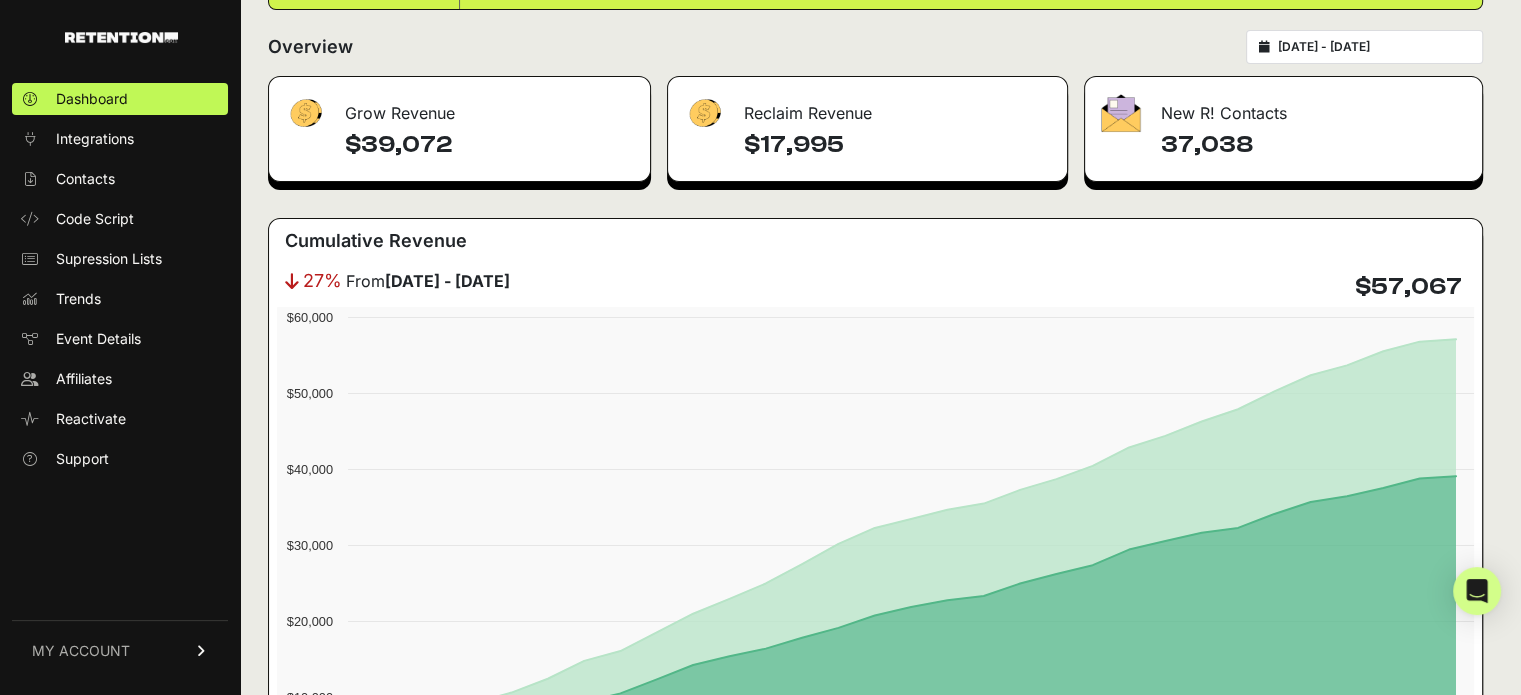 scroll, scrollTop: 0, scrollLeft: 0, axis: both 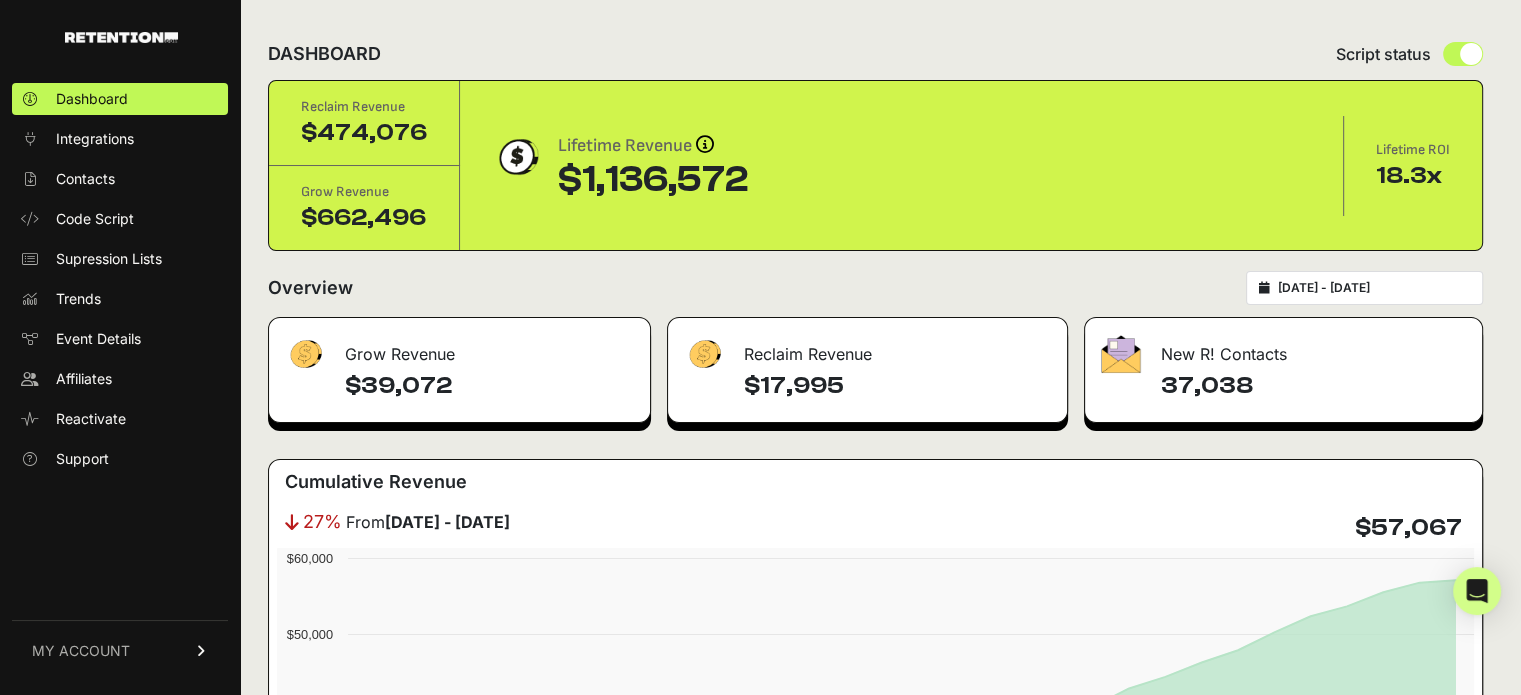 click on "DASHBOARD
Script status
Reclaim Revenue
$474,076
Grow Revenue
$662,496
Lifetime Revenue
Revenue attribution works in two ways:
Grow Revenue: Revenue is attributed when a contact we've identified returns to your site after at least 12 hours and makes a purchase.
Learn more" at bounding box center (875, 1954) 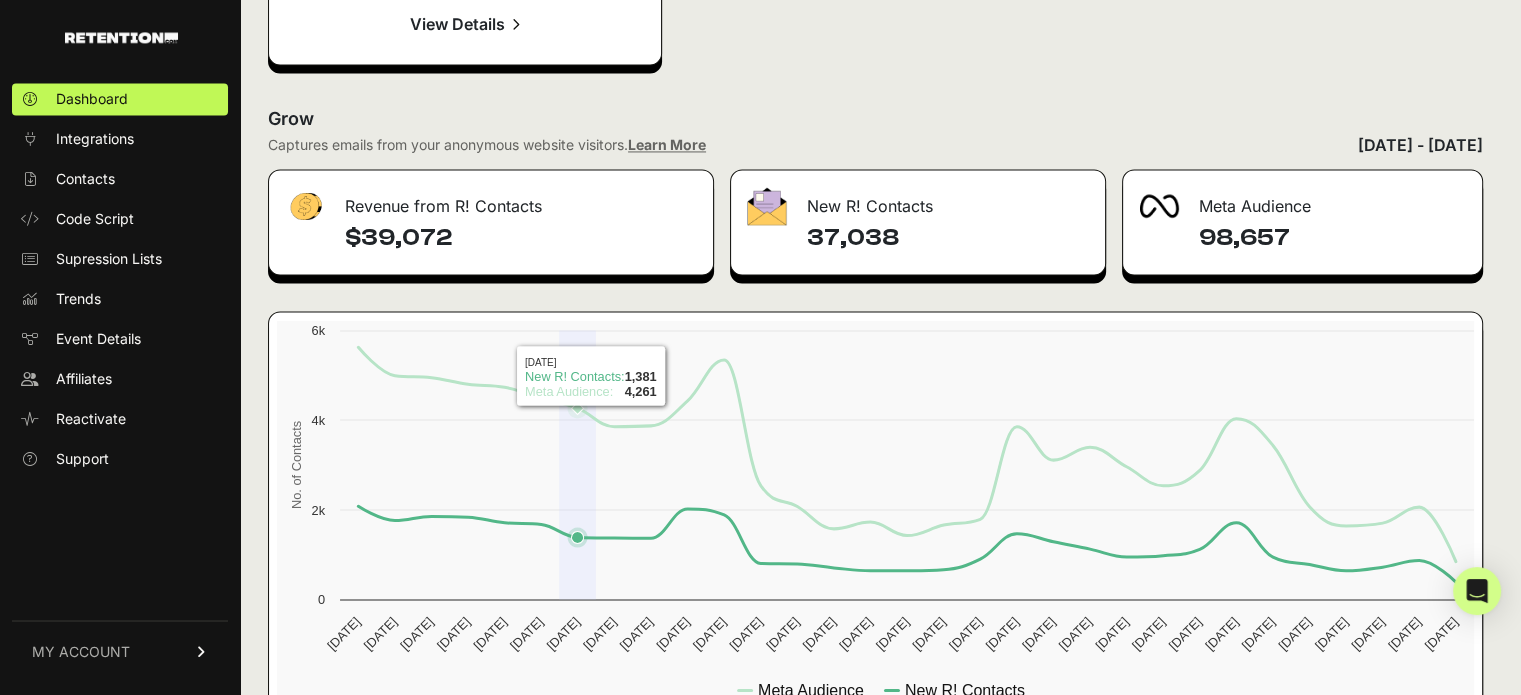 scroll, scrollTop: 3210, scrollLeft: 0, axis: vertical 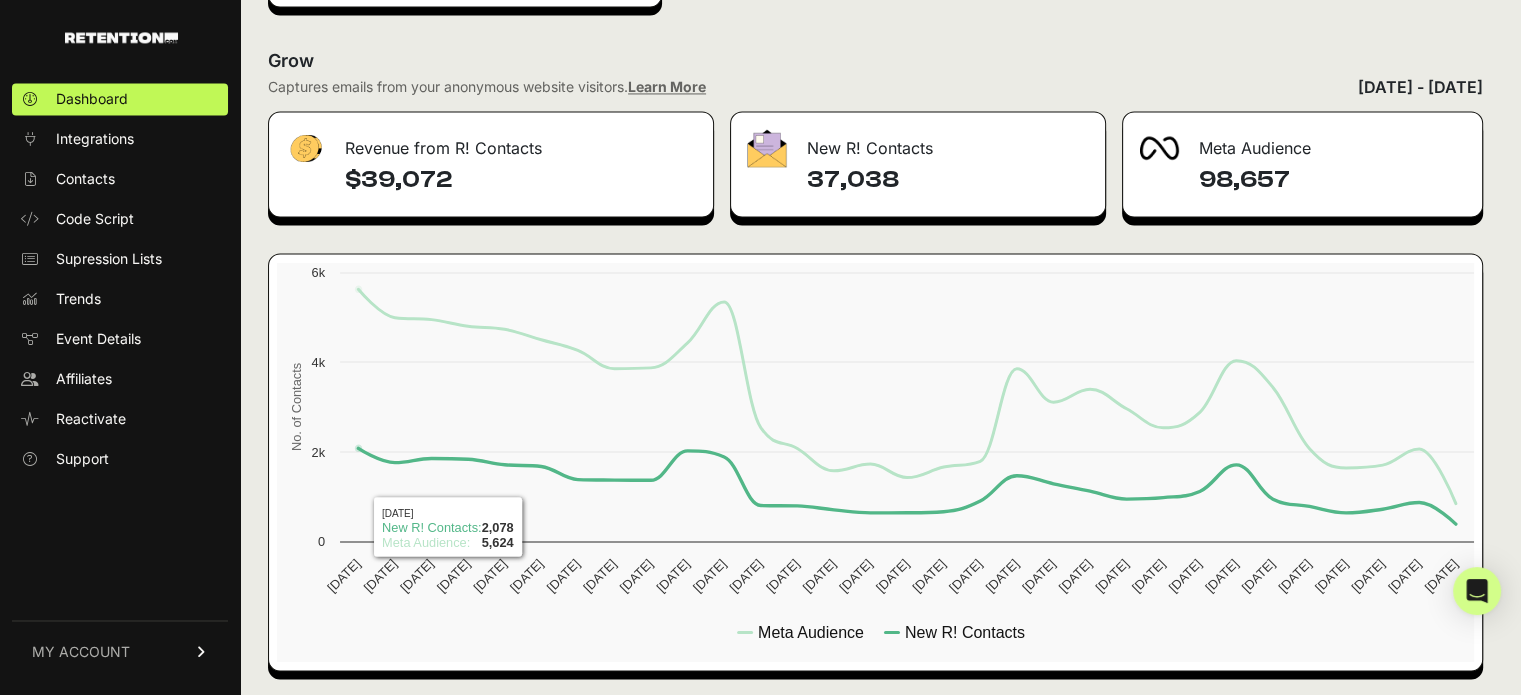 click on "Dashboard
Integrations
Contacts
Code Script
Supression Lists
Trends
Event Details
Affiliates
Reactivate
Support
MY ACCOUNT
Account Details
API Details
Billing" at bounding box center (120, 378) 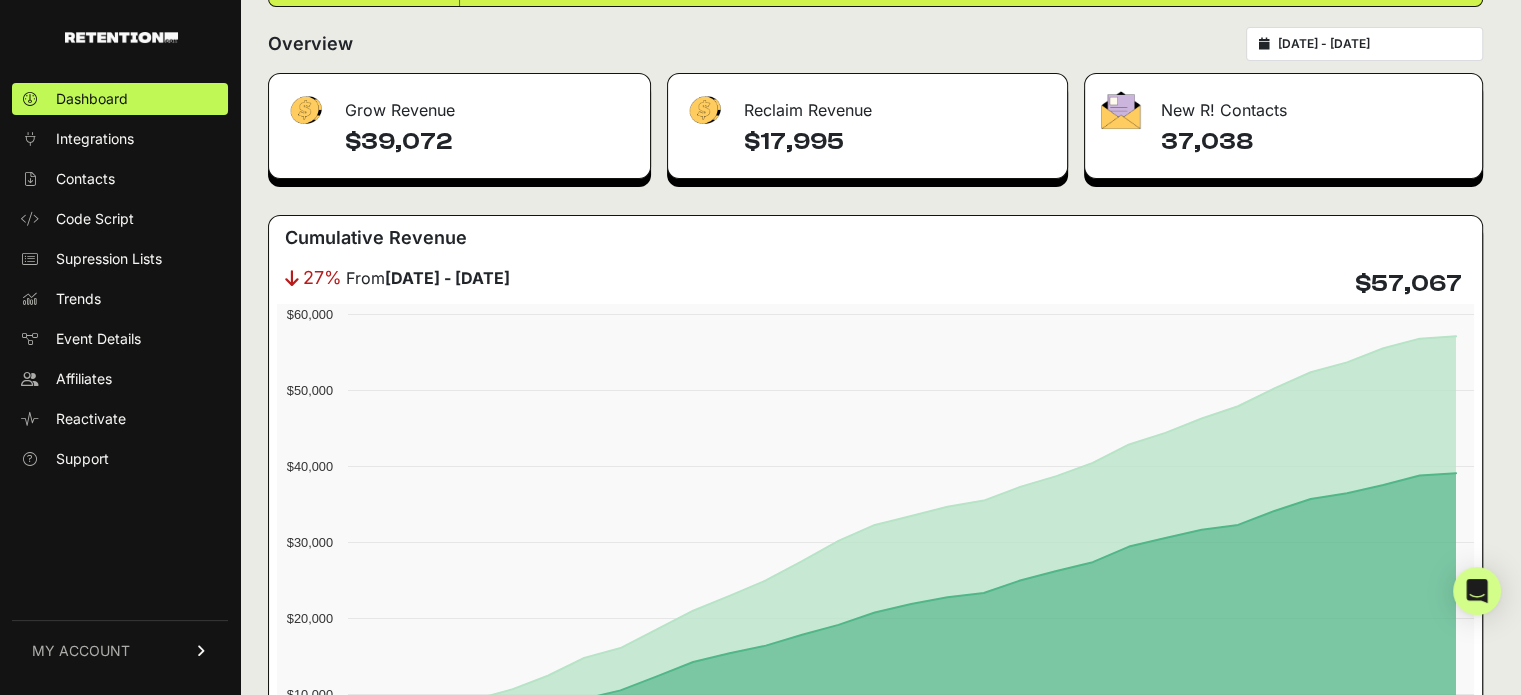 scroll, scrollTop: 0, scrollLeft: 0, axis: both 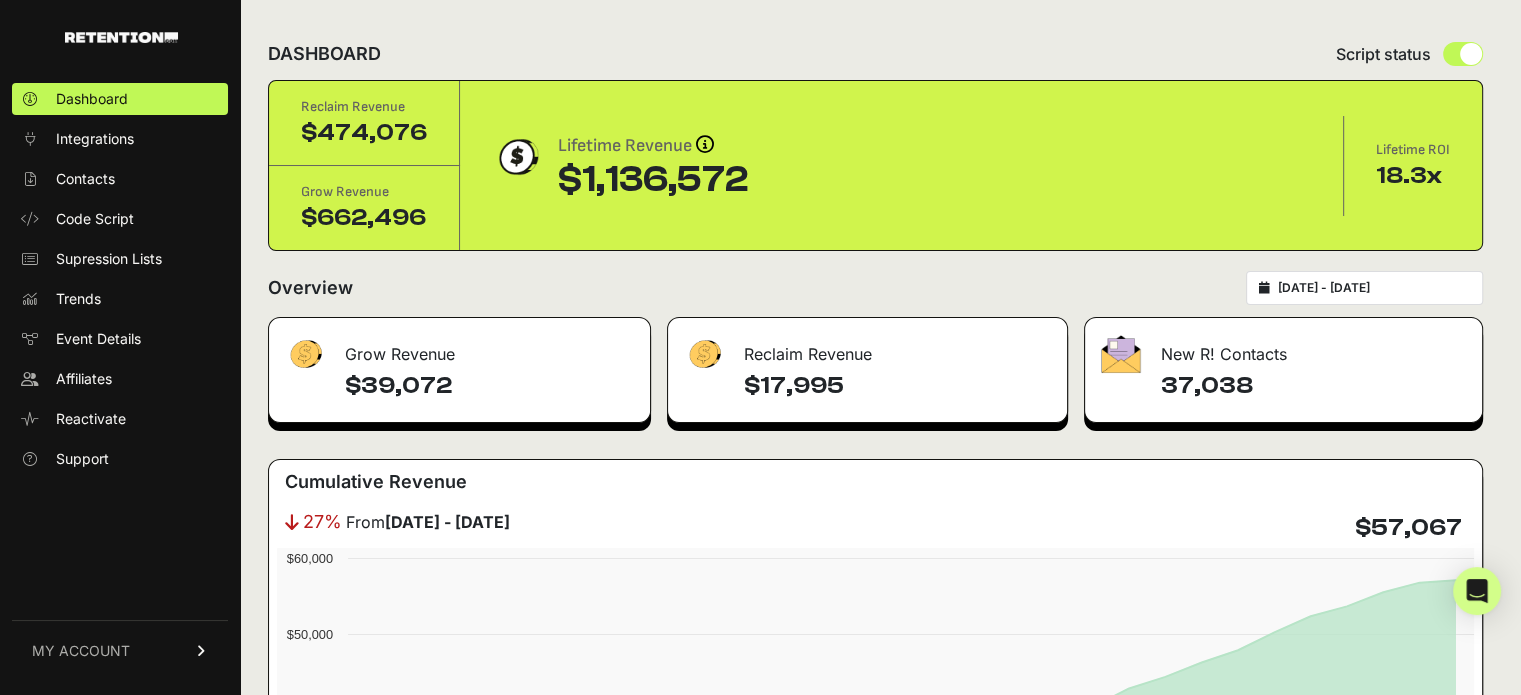click on "DASHBOARD
Script status
Reclaim Revenue
$474,076
Grow Revenue
$662,496
Lifetime Revenue
Revenue attribution works in two ways:
Grow Revenue: Revenue is attributed when a contact we've identified returns to your site after at least 12 hours and makes a purchase.
Learn more" at bounding box center [875, 1954] 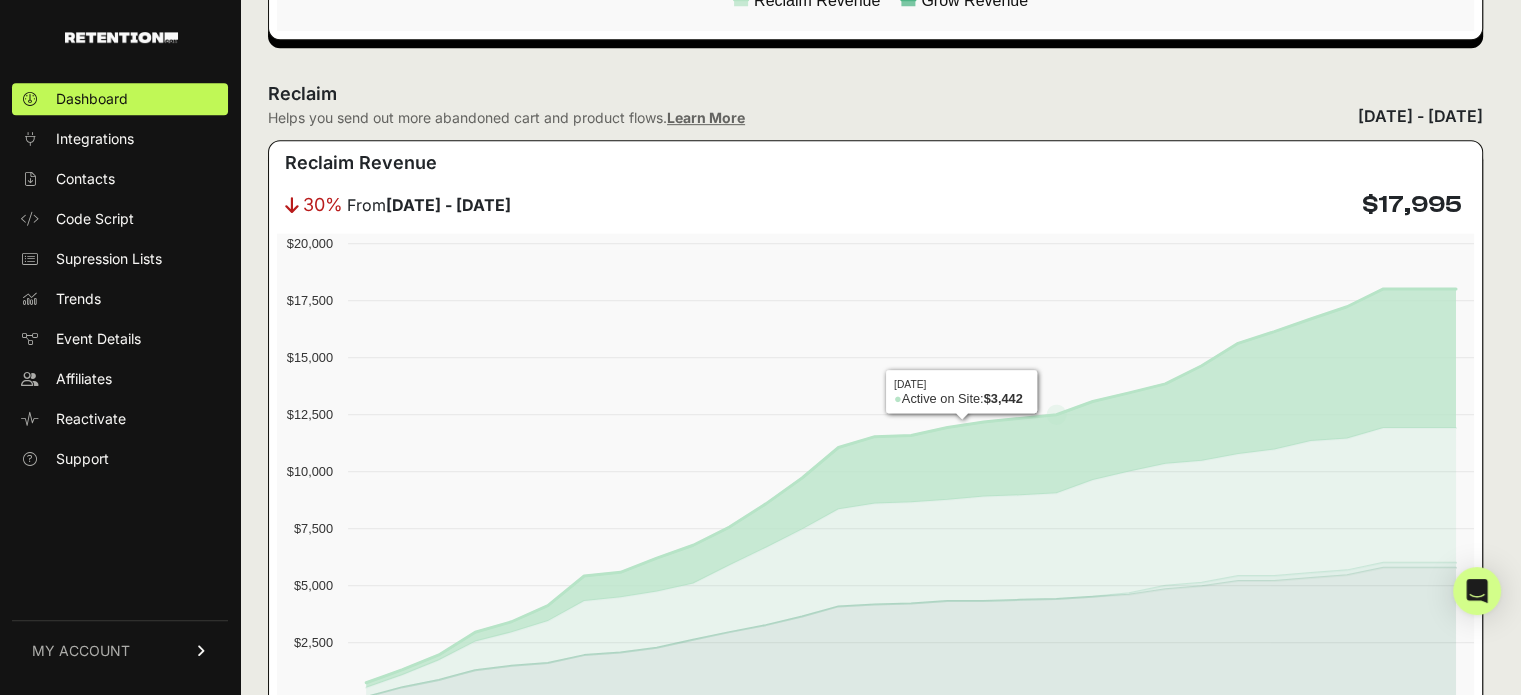 scroll, scrollTop: 1100, scrollLeft: 0, axis: vertical 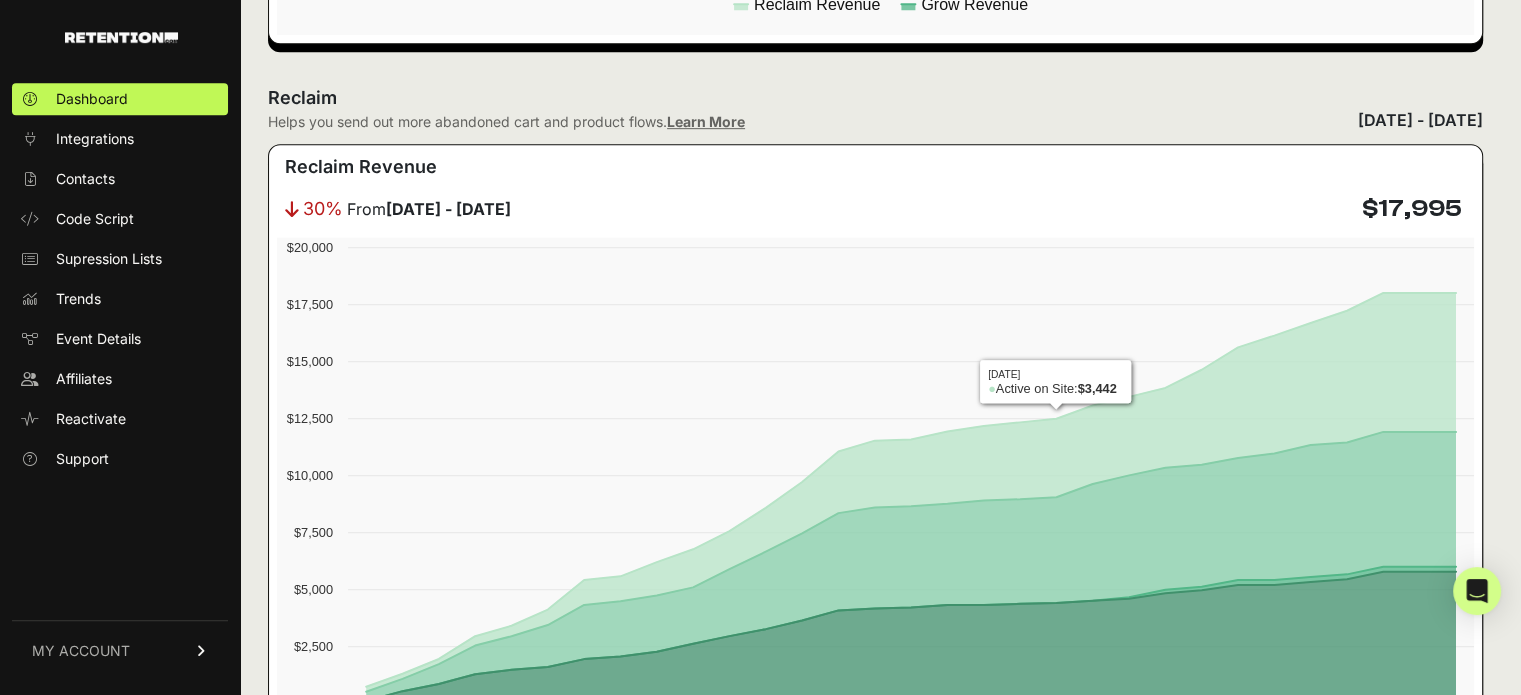 click on "June 07, 2025 - July 07, 2025" at bounding box center [1420, 120] 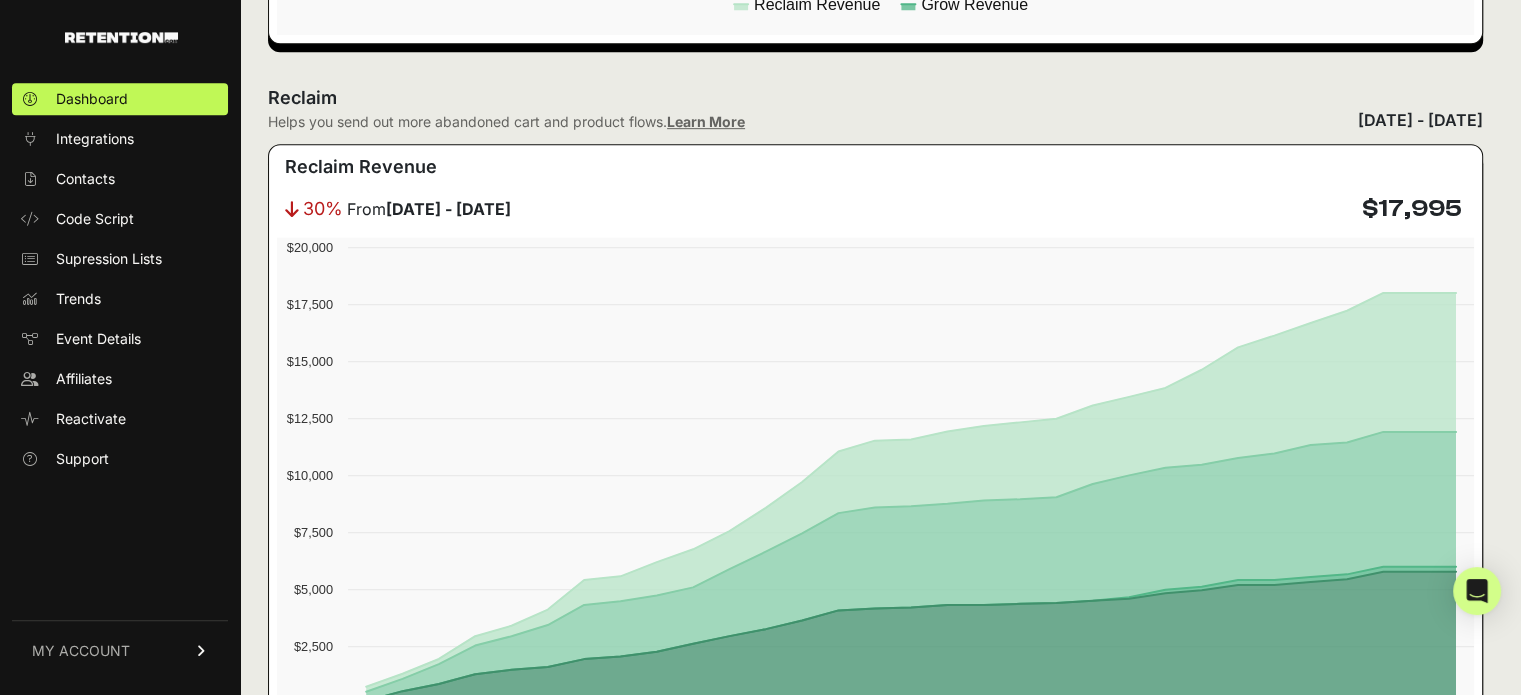 click on "June 07, 2025 - July 07, 2025" at bounding box center [1420, 120] 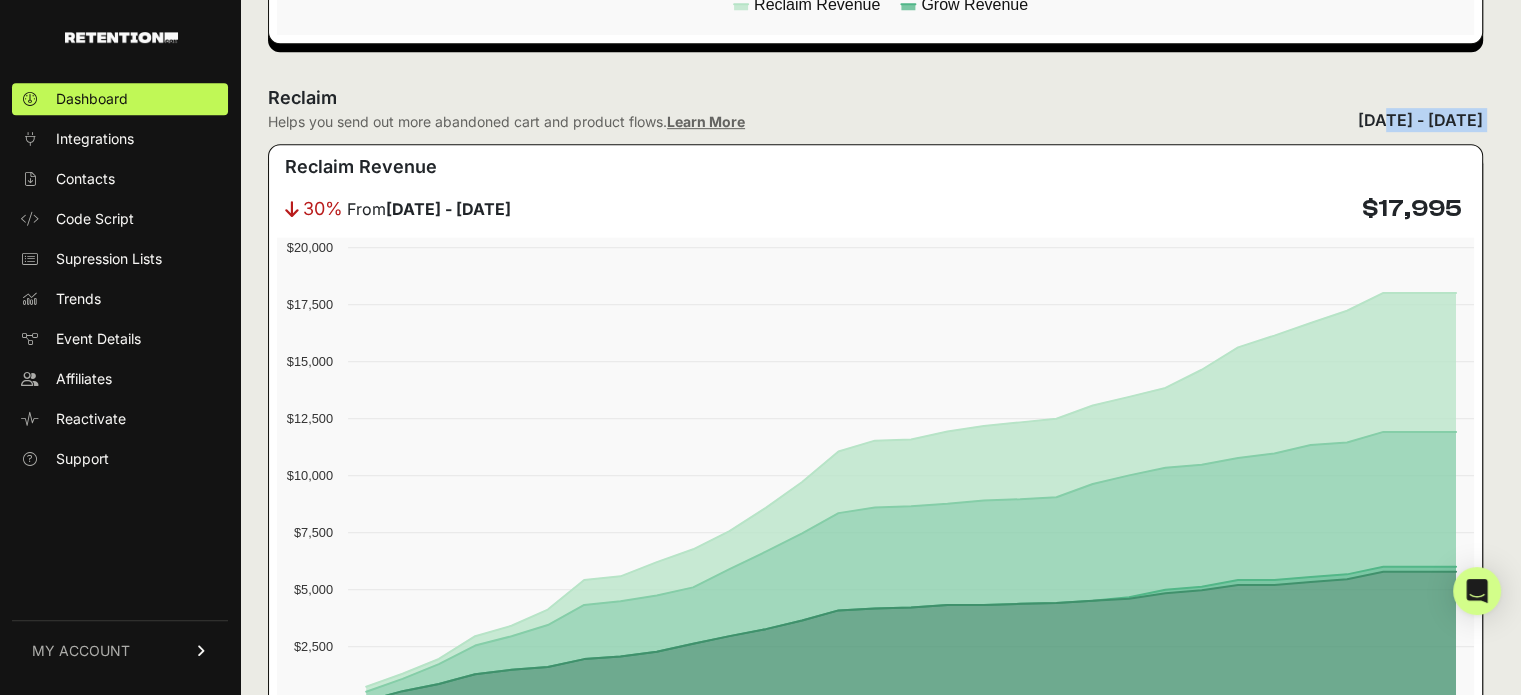 click on "[DATE] - [DATE]" at bounding box center [1420, 120] 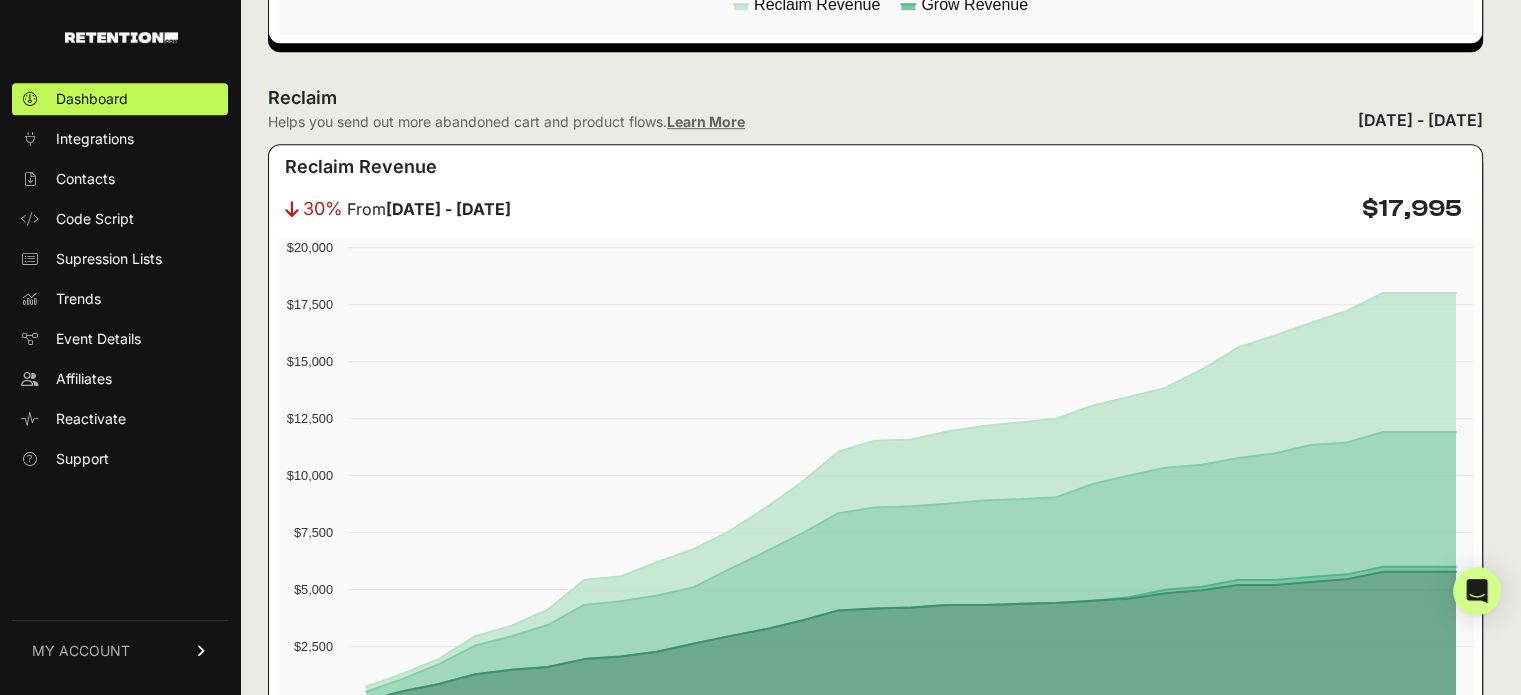 drag, startPoint x: 1268, startPoint y: 120, endPoint x: 1480, endPoint y: 119, distance: 212.00237 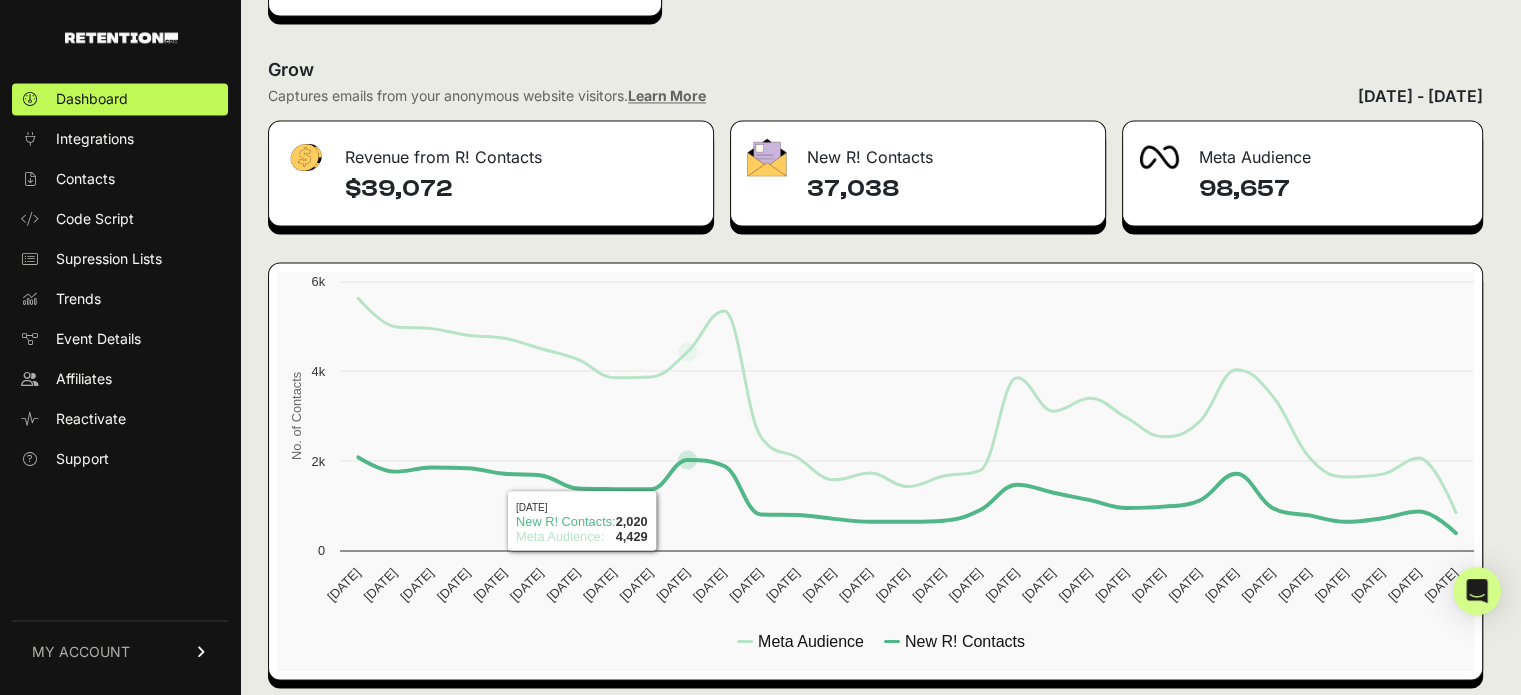 scroll, scrollTop: 3210, scrollLeft: 0, axis: vertical 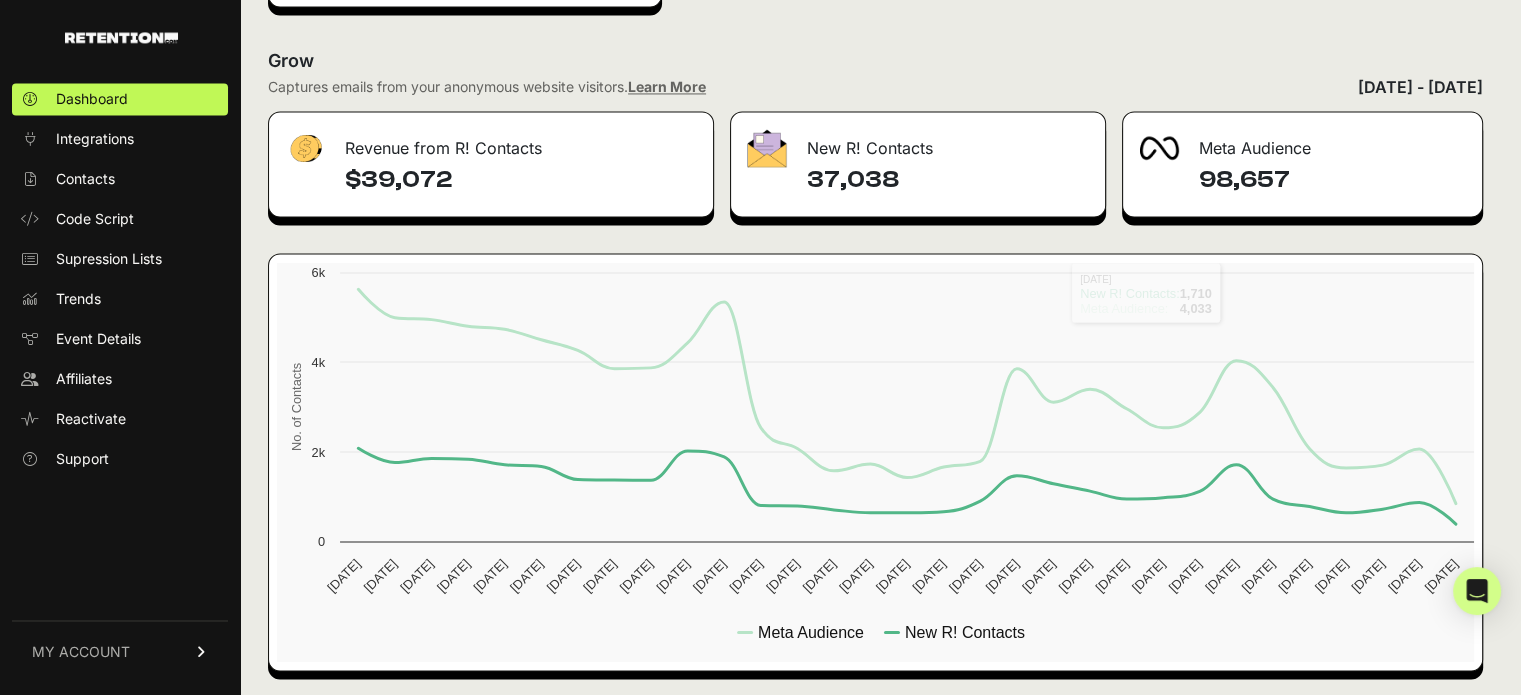 click on "[DATE] - [DATE]" at bounding box center (1420, 87) 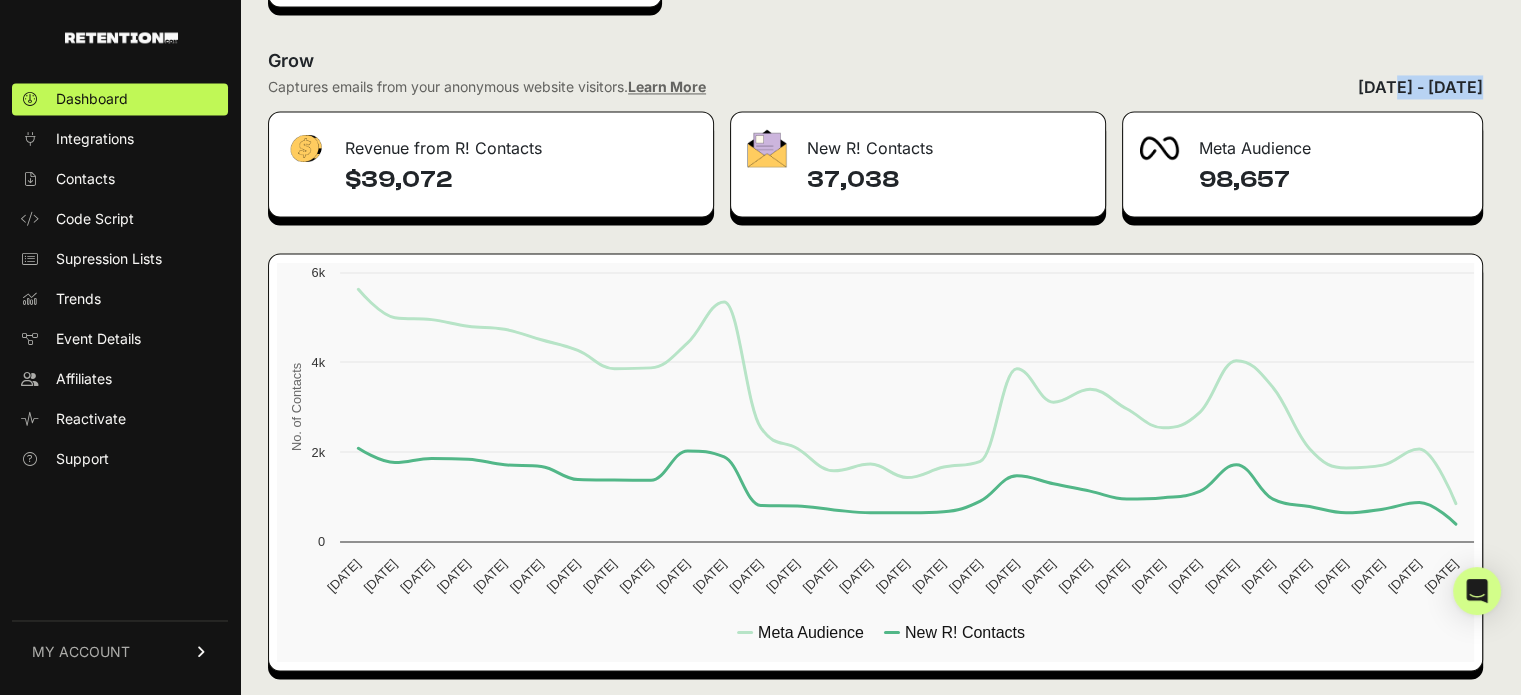 click on "[DATE] - [DATE]" at bounding box center (1420, 87) 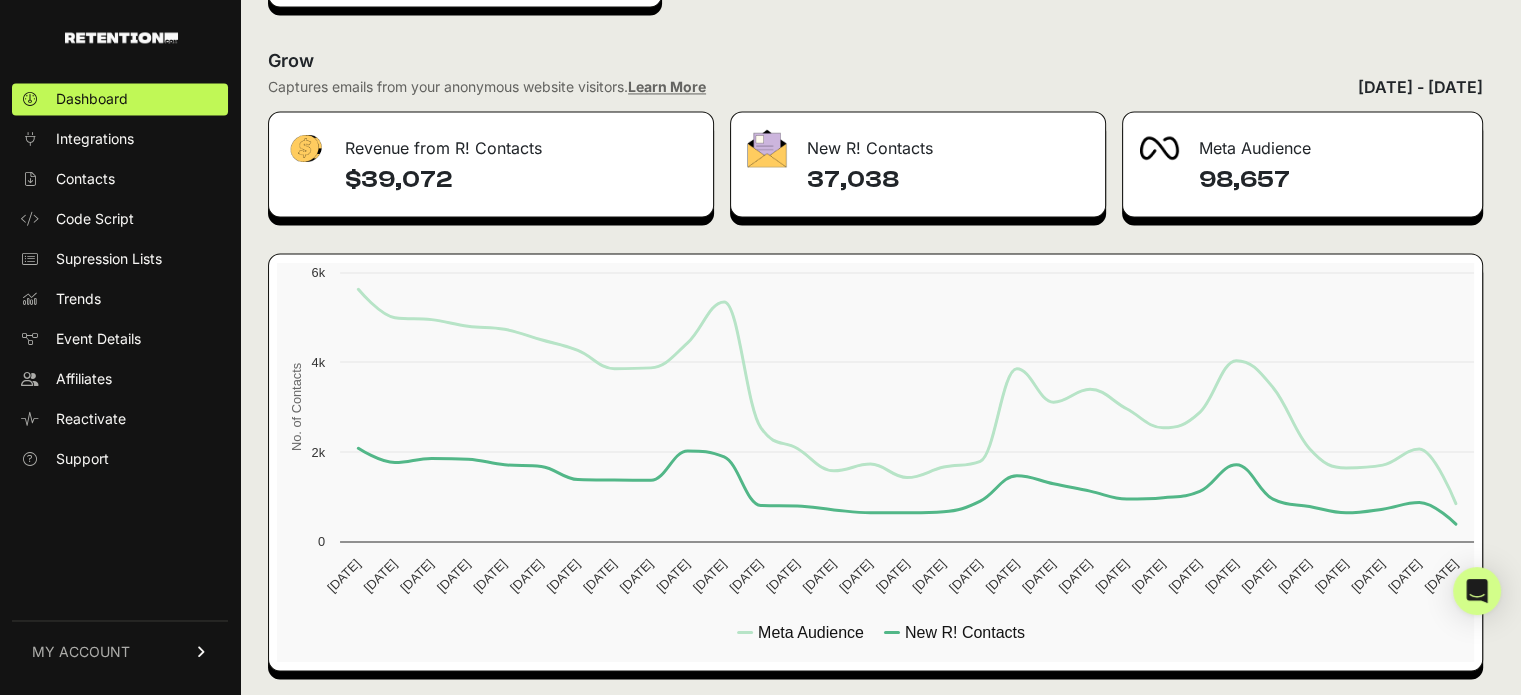 click on "Grow" at bounding box center (875, 61) 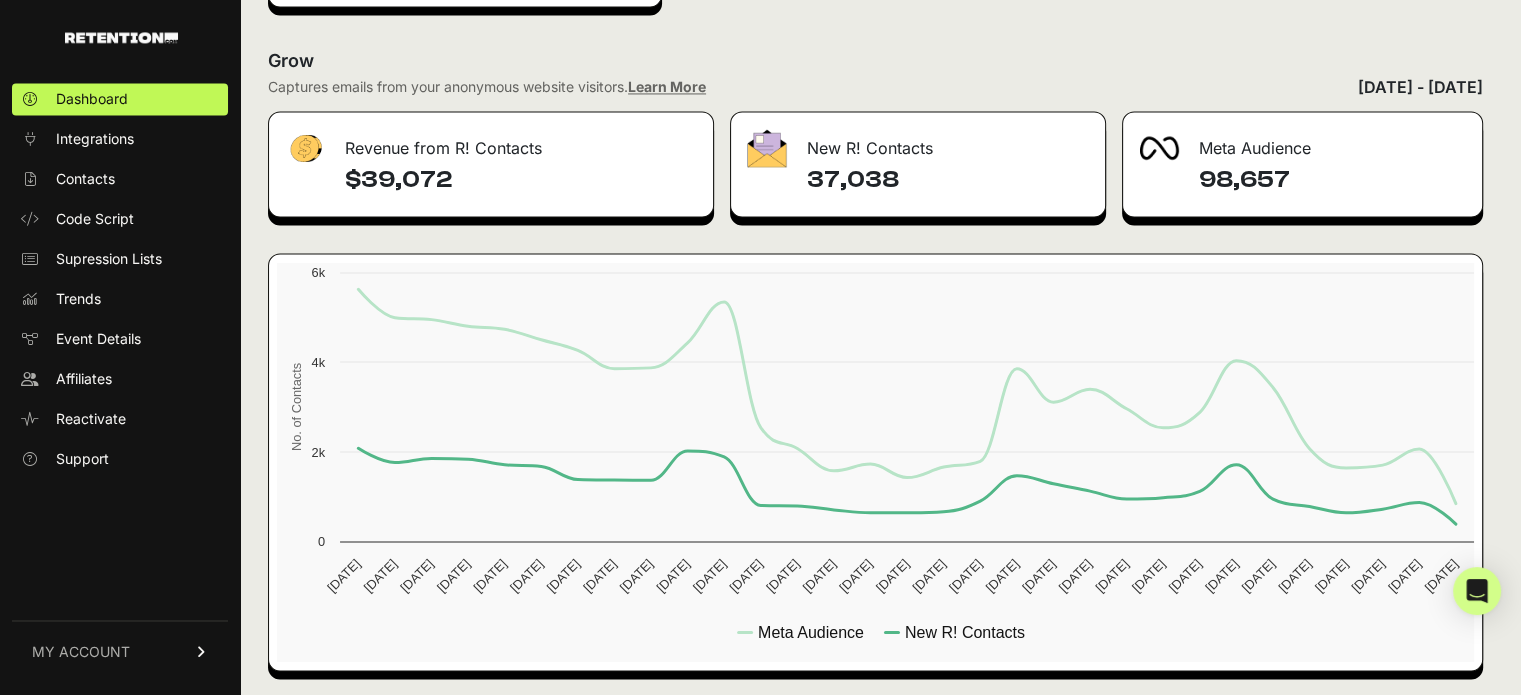 click on "Dashboard
Integrations
Contacts
Code Script
Supression Lists
Trends
Event Details
Affiliates
Reactivate
Support
MY ACCOUNT
Account Details
API Details
Billing" at bounding box center [120, 378] 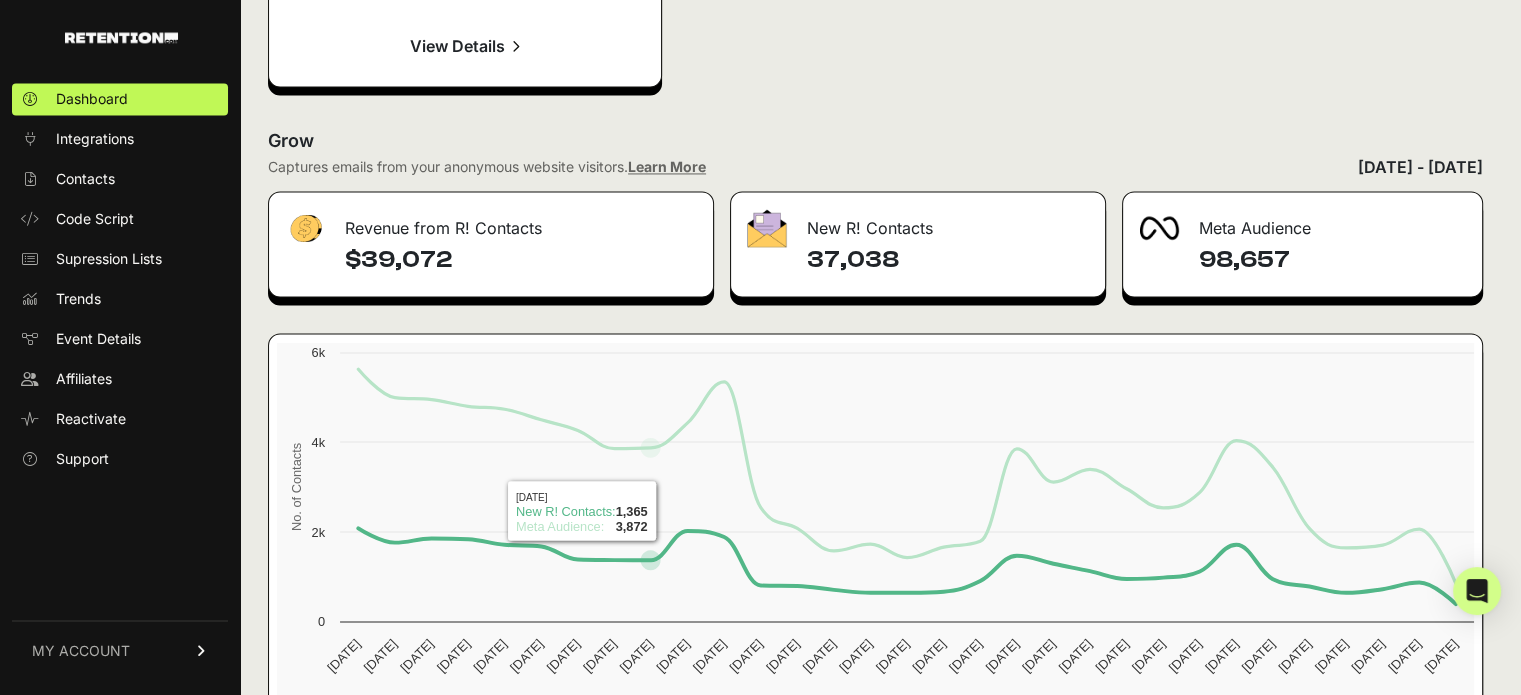 scroll, scrollTop: 2910, scrollLeft: 0, axis: vertical 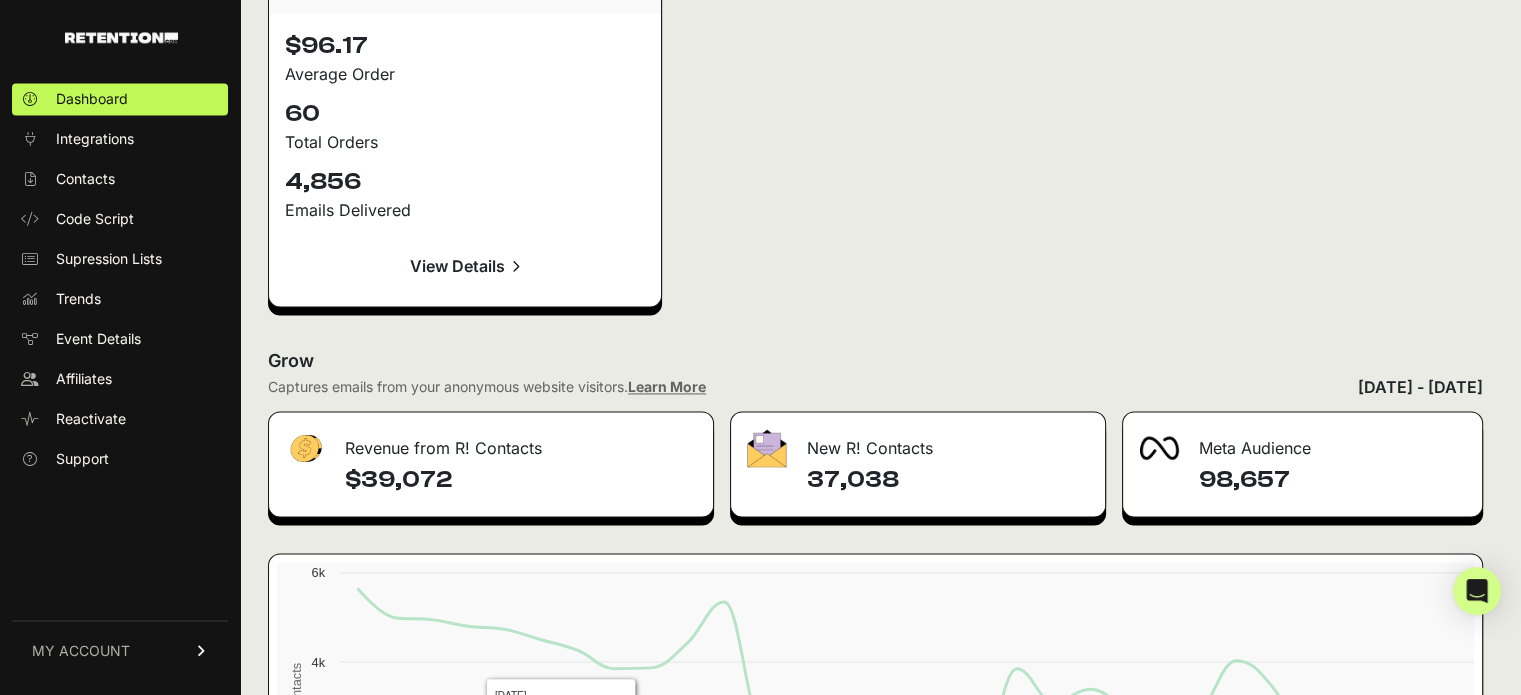click on "Active on Site Flow
$6,095
Created with Highcharts 12.3.0 Revenue Per Day Orders Per Day Revenue Orders $0 $400 $800 0 4 8 2025-06-24 ​ ●  Revenue:  $91 ​ ●  Orders:  1 ​
$108.84
Average Order
56
Total Orders
9,389
Emails Delivered
View Details
Viewed Product Flow
$5,912
Created with Highcharts 12.3.0 Revenue Per Day Orders Per Day Revenue Orders $0 $300 $600 0 4 8 2025-06-19 ​ ●  Revenue:  $426 ​ ●  Orders:  4 ​
$98.53
Average Order
60
Total Orders
3,919
Emails Delivered
View Details
Added to Cart Flow
$218
Created with Highcharts 12.3.0 Revenue Per Day Orders Per Day Revenue Orders $0 $50 $100 0 2 4 2025-07-07 ​ ●  Revenue:  $0 ​ ●  Orders:  0 ​
$72.67
Average Order
3
Total Orders" at bounding box center [875, -315] 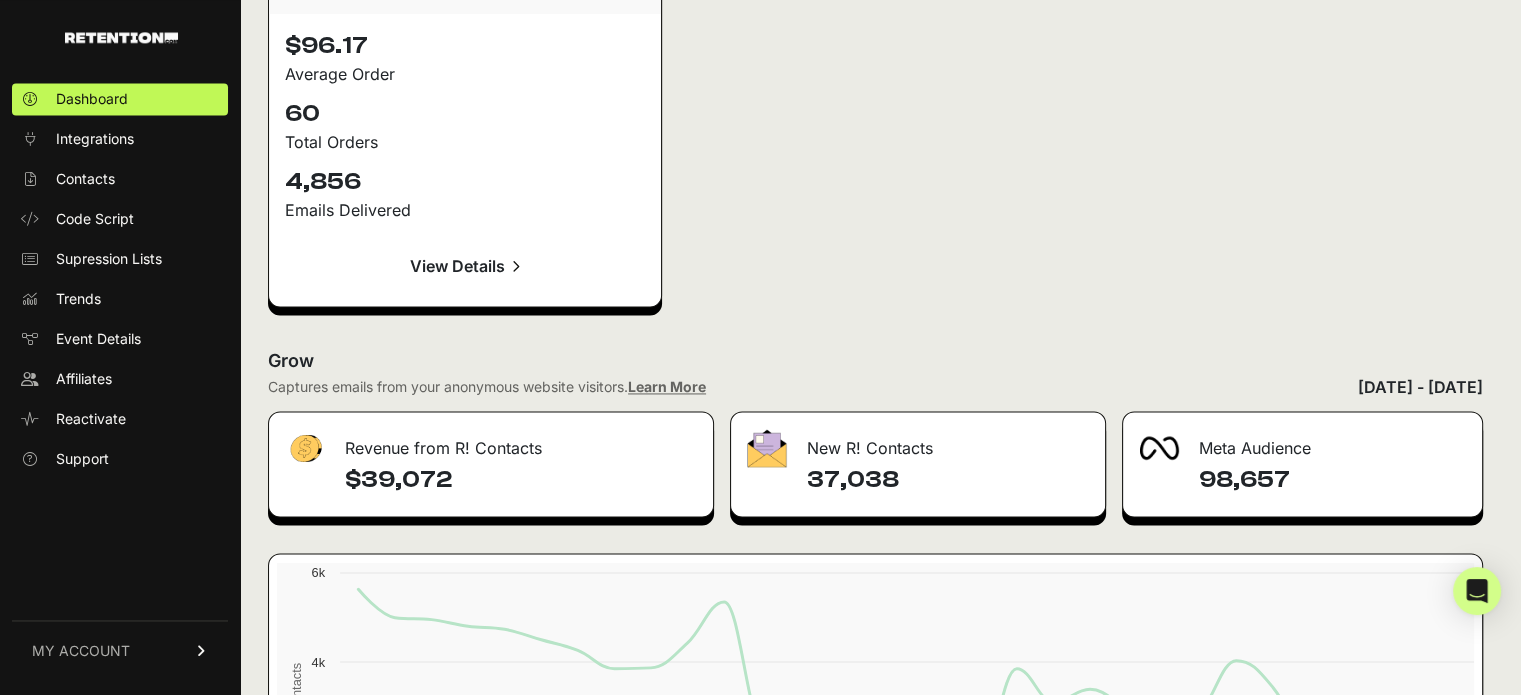 click on "Grow Revenue
$39,072
Reclaim Revenue
$17,995
New R! Contacts
37,038
Cumulative Revenue
27%
From  May 07 - June 06
$57,067
Created with Highcharts 12.3.0 Reclaim Revenue Grow Revenue 06/07/25 06/08/25 06/09/25 06/10/25 06/11/25 06/12/25 06/13/25 06/14/25 06/15/25 06/16/25 06/17/25 06/18/25 06/19/25 06/20/25 06/21/25 06/22/25 06/23/25 06/24/25 06/25/25 06/26/25 06/27/25 06/28/25 06/29/25 06/30/25 07/01/25 07/02/25 07/03/25 07/04/25 07/05/25 07/06/25 07/07/25 $0 $10,000 $20,000 $30,000 $40,000 $50,000 $60,000 2025-06-16 ​ Grow Revenue: $14,220
Reclaim
Learn More" at bounding box center [875, -811] 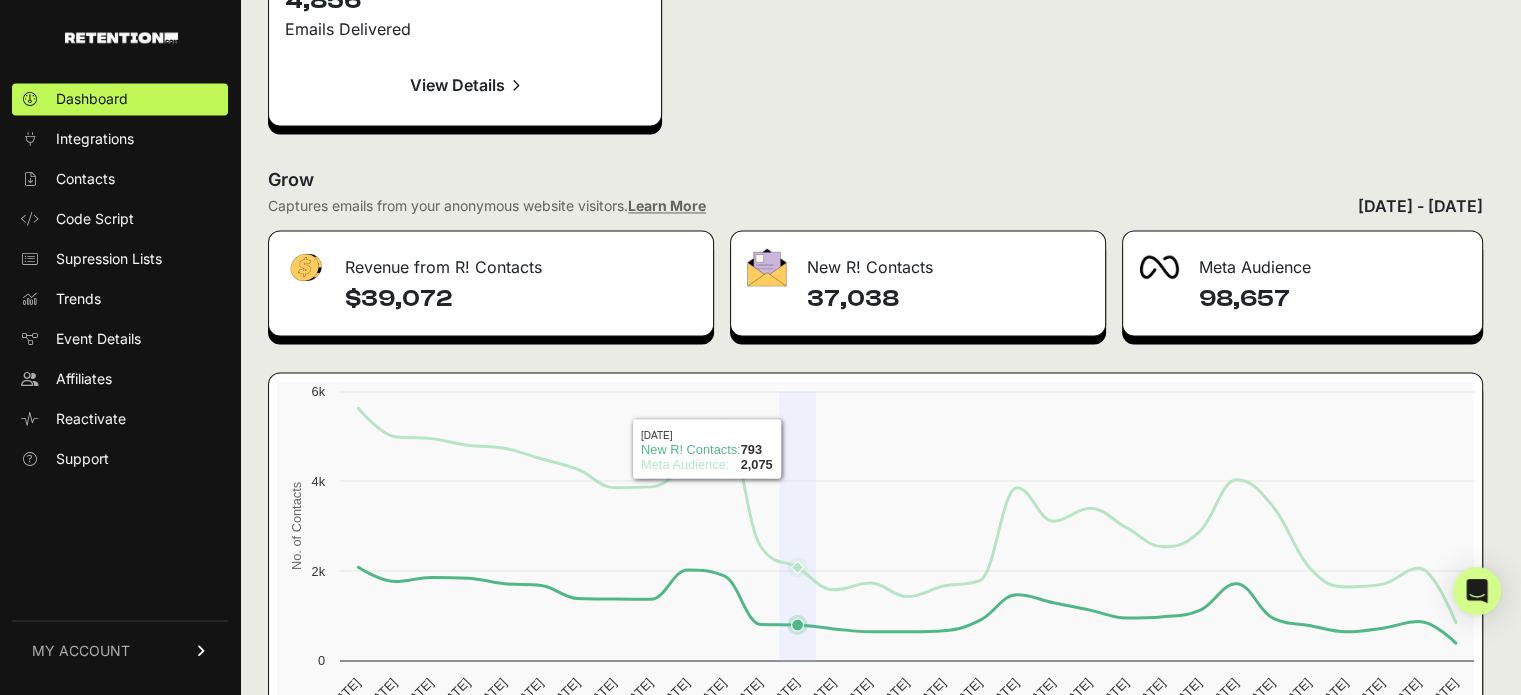 scroll, scrollTop: 3110, scrollLeft: 0, axis: vertical 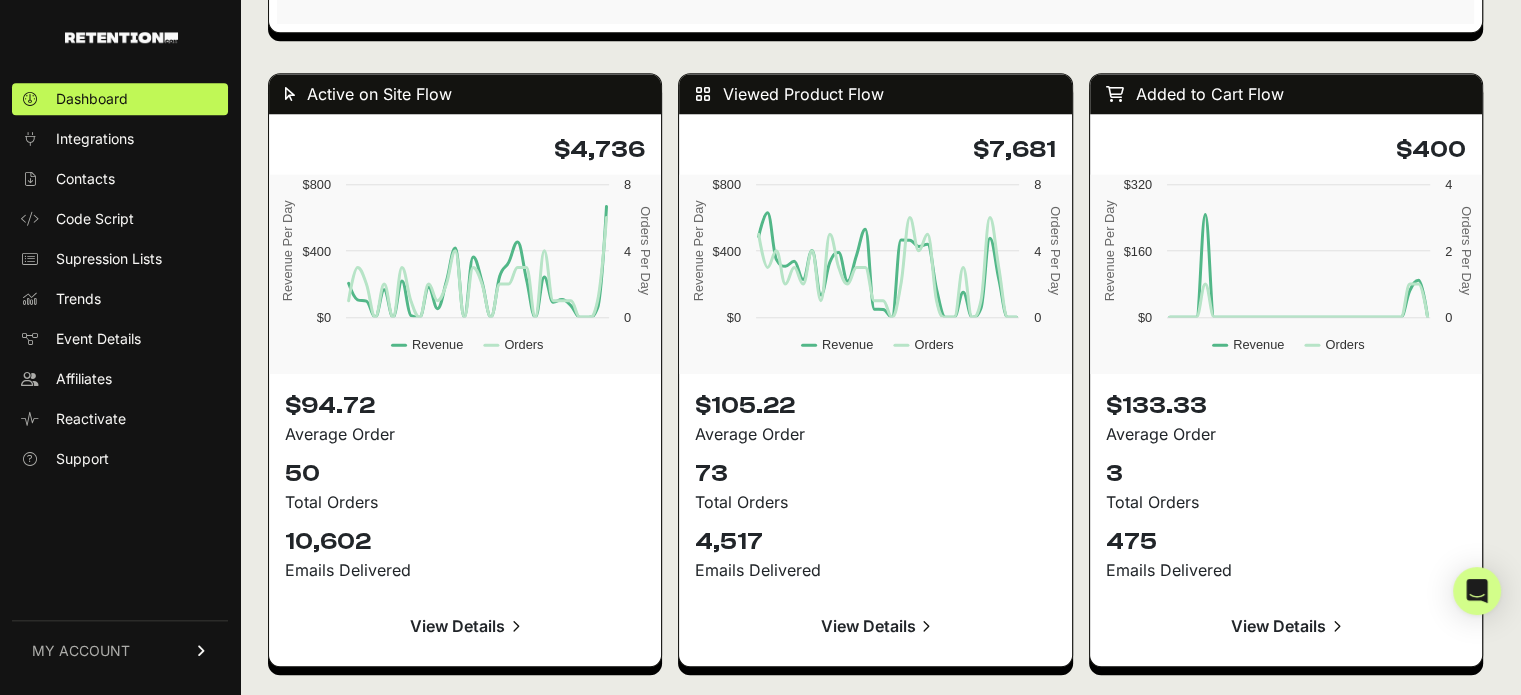 click on "MY ACCOUNT" at bounding box center (81, 651) 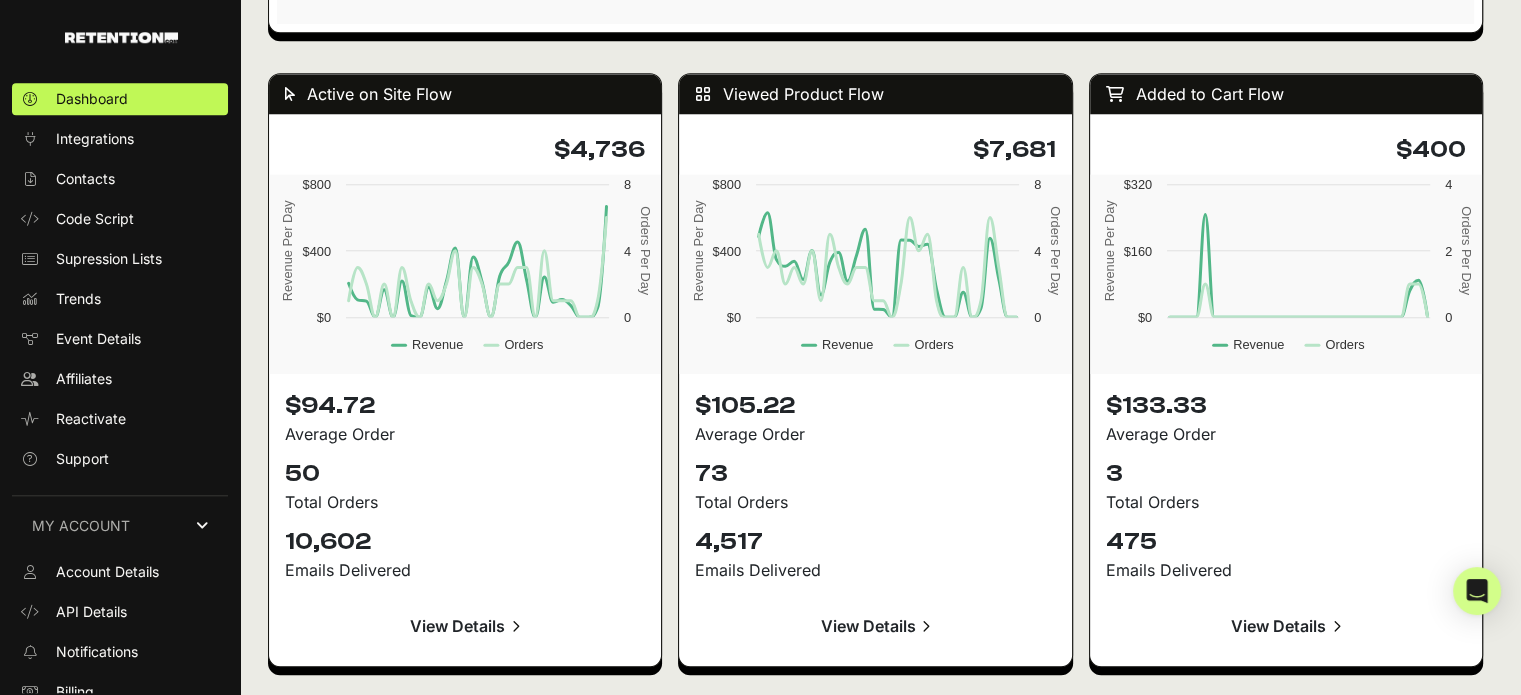 scroll, scrollTop: 94, scrollLeft: 0, axis: vertical 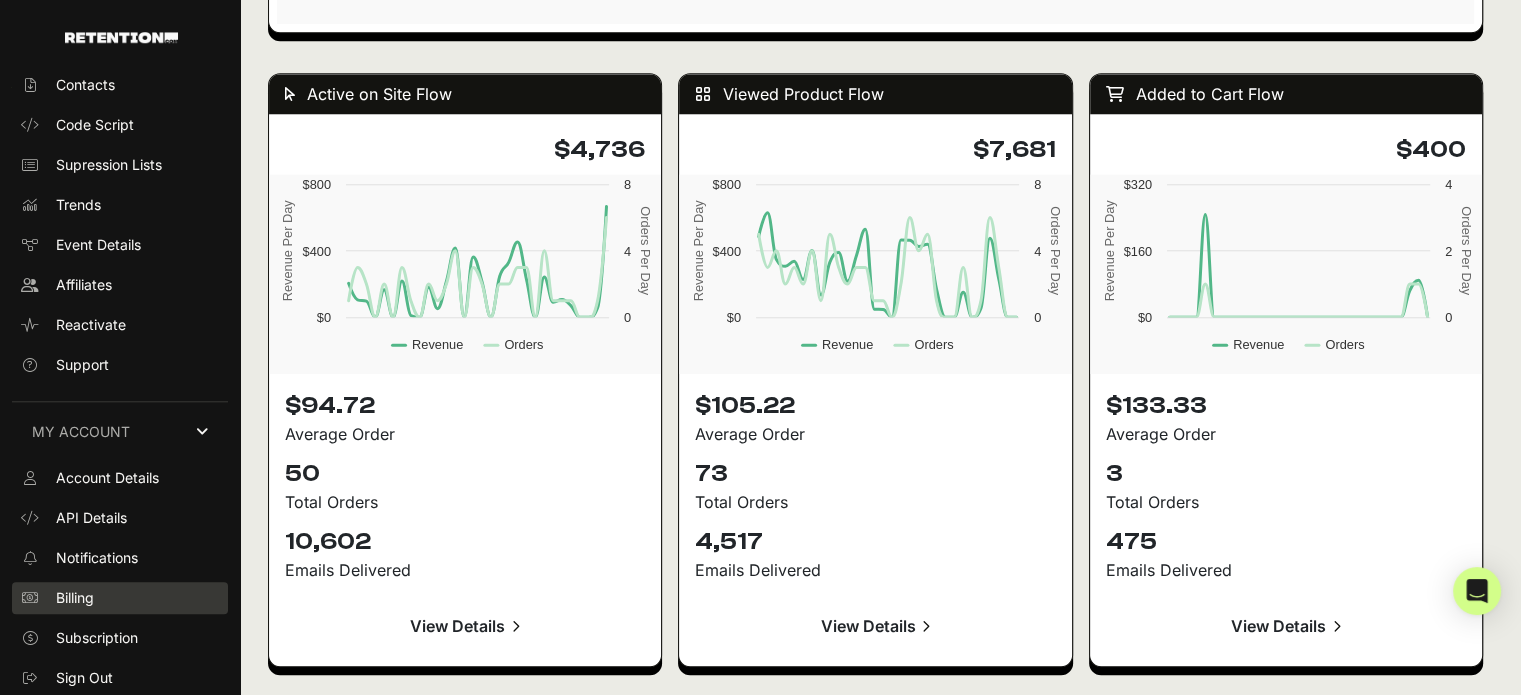click on "Billing" at bounding box center (120, 598) 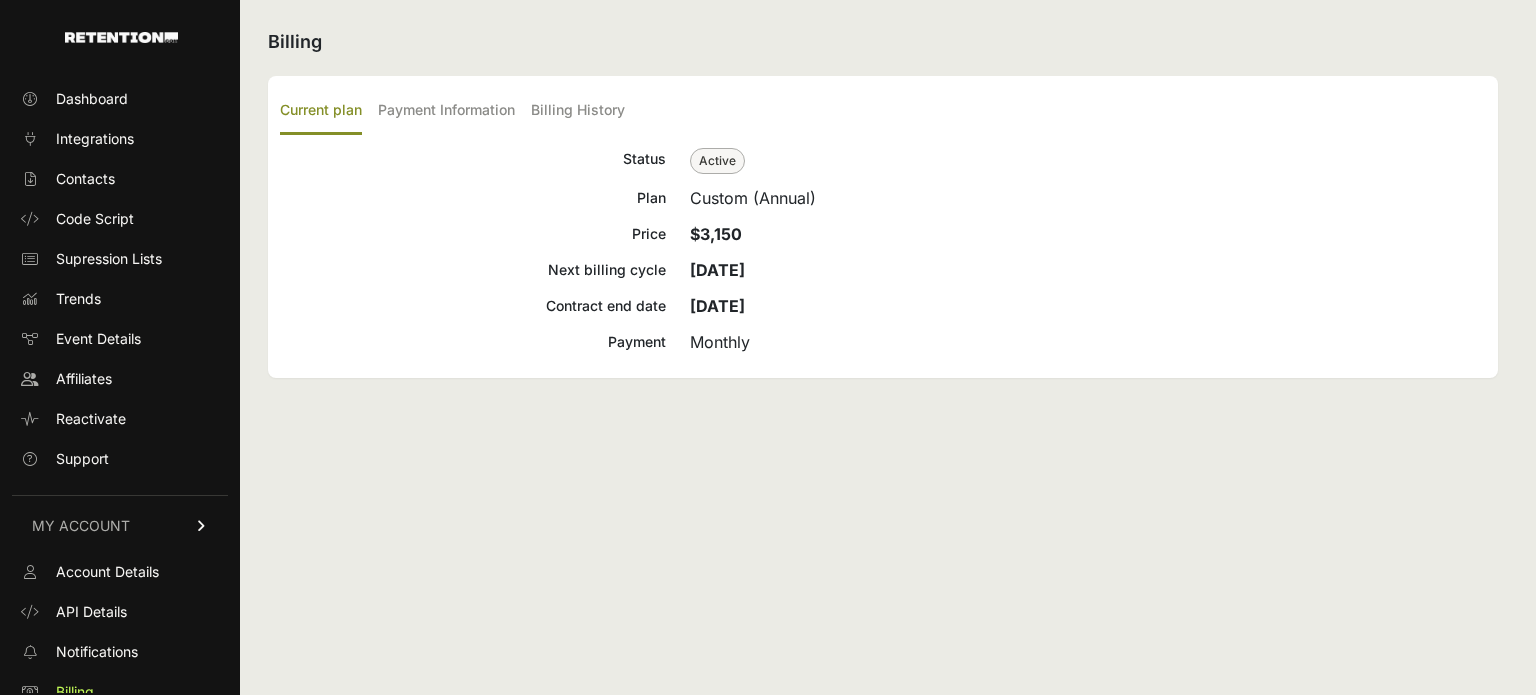 scroll, scrollTop: 0, scrollLeft: 0, axis: both 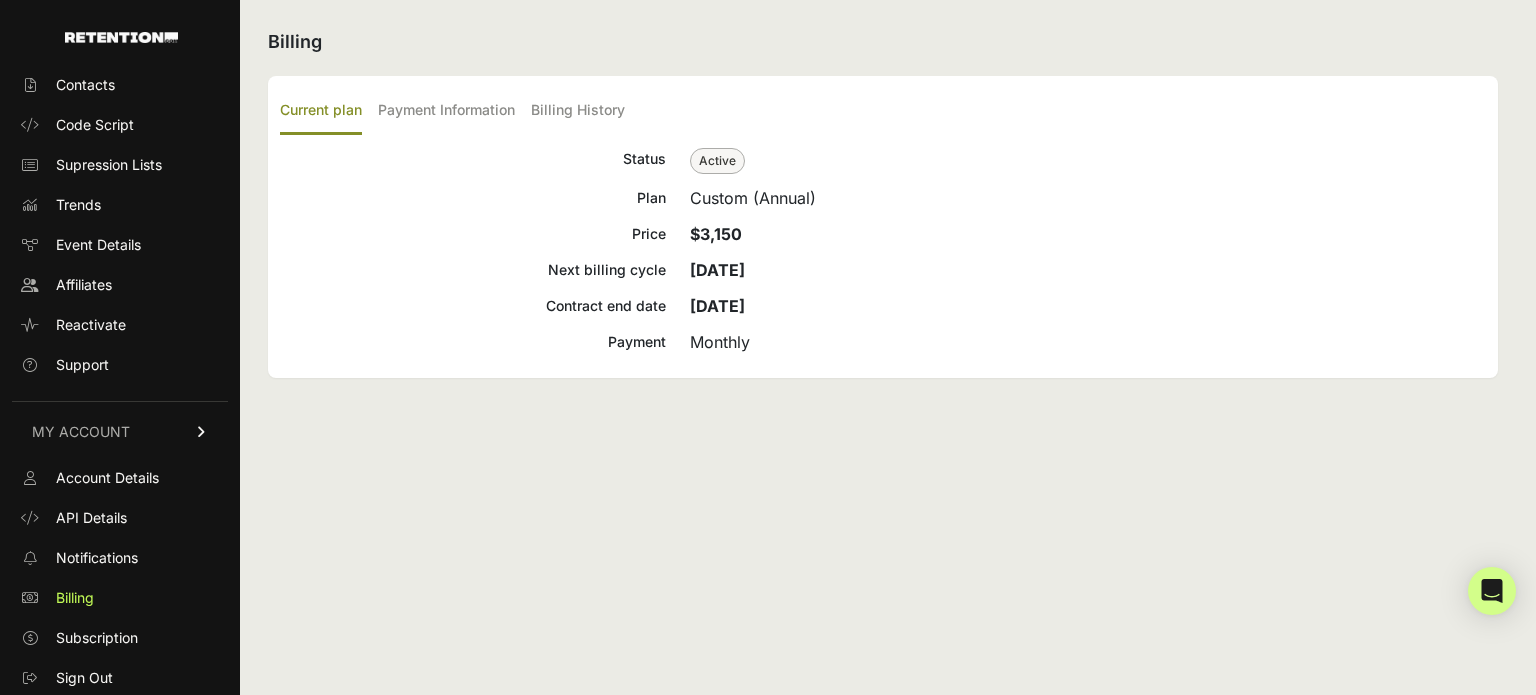 drag, startPoint x: 688, startPoint y: 231, endPoint x: 762, endPoint y: 231, distance: 74 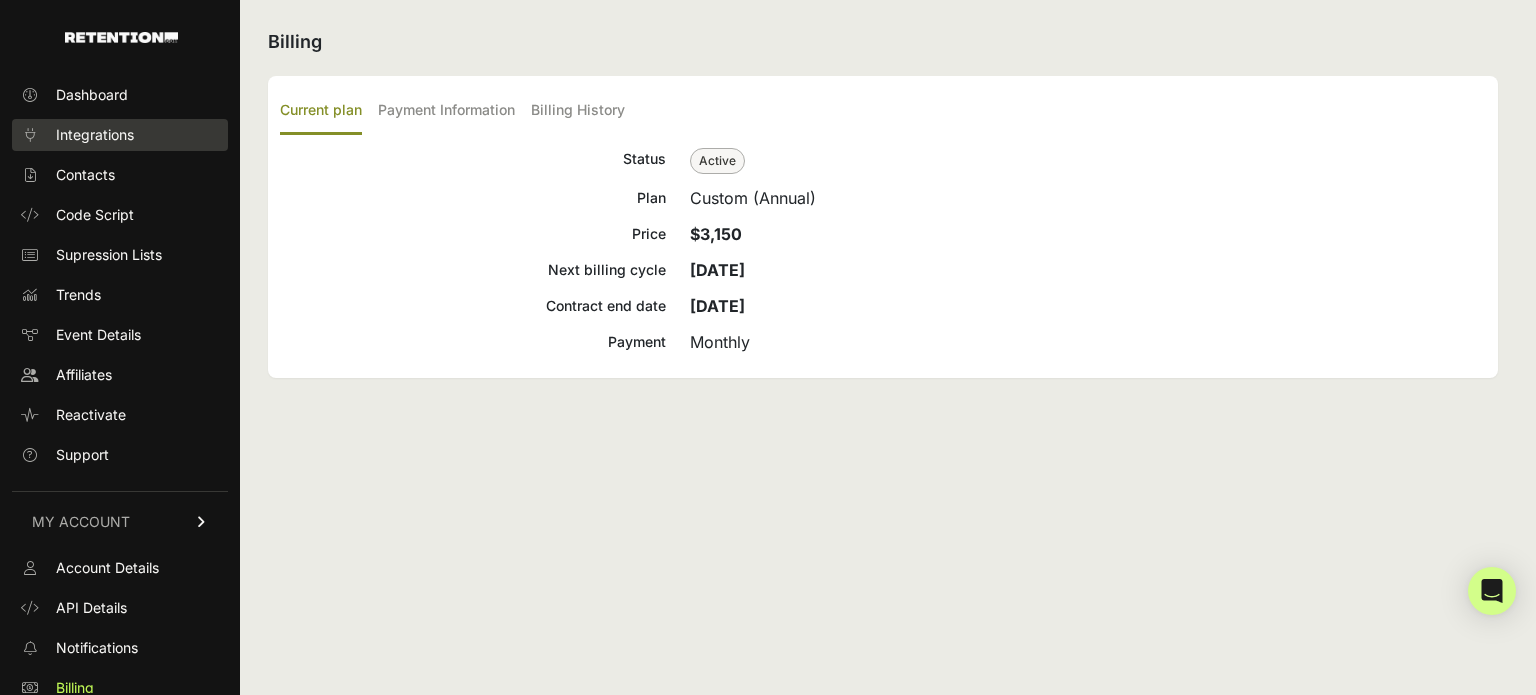 scroll, scrollTop: 0, scrollLeft: 0, axis: both 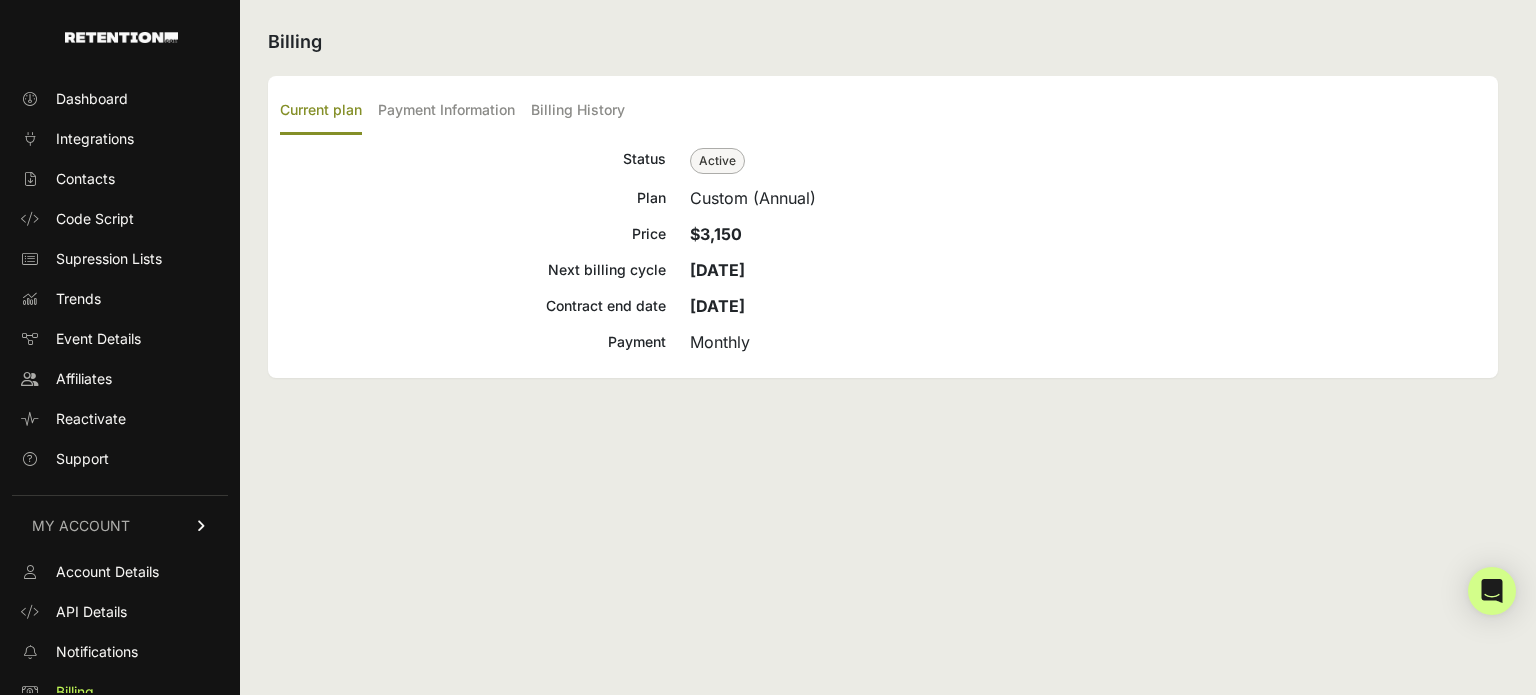 click on "Dashboard
Integrations
Contacts
Code Script
Supression Lists
Trends
Event Details
Affiliates
Reactivate
Support
MY ACCOUNT
Account Details
API Details
Billing" at bounding box center [120, 378] 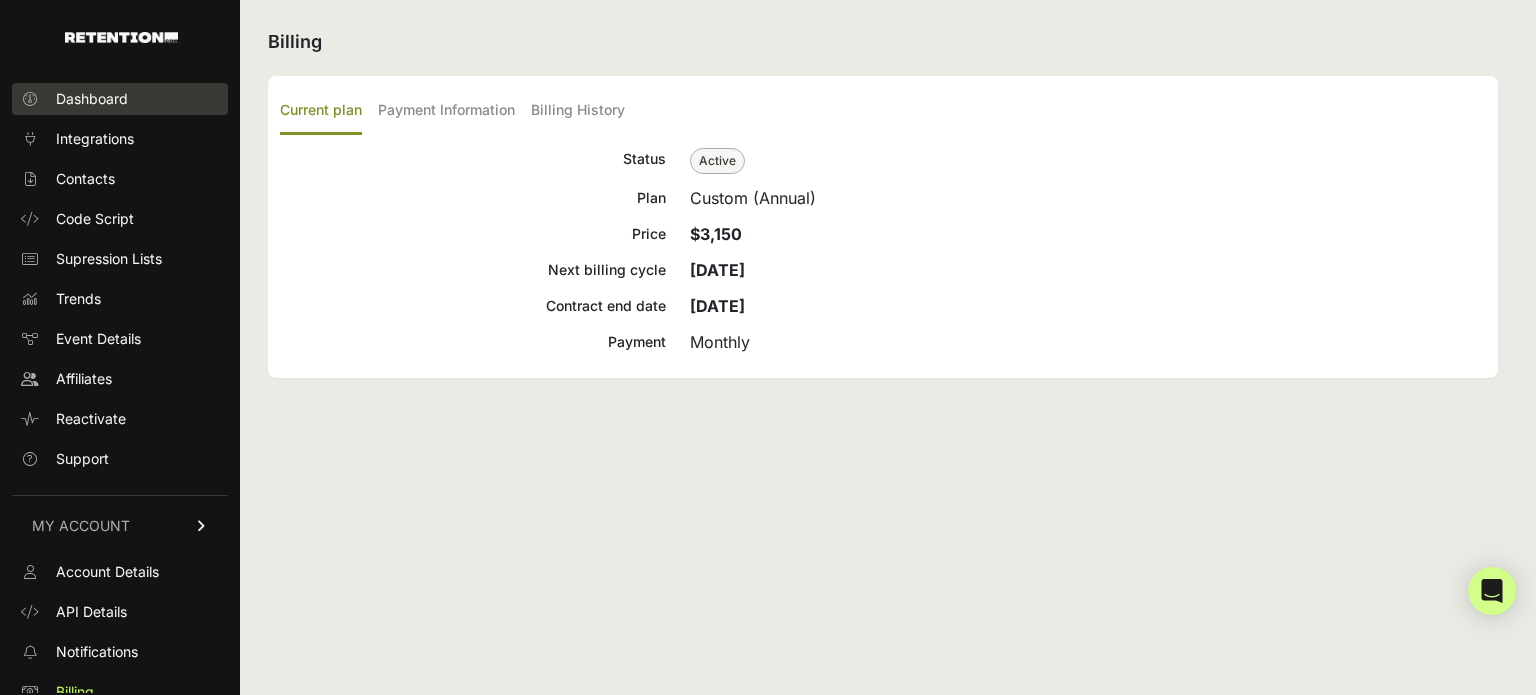click on "Dashboard" at bounding box center [92, 99] 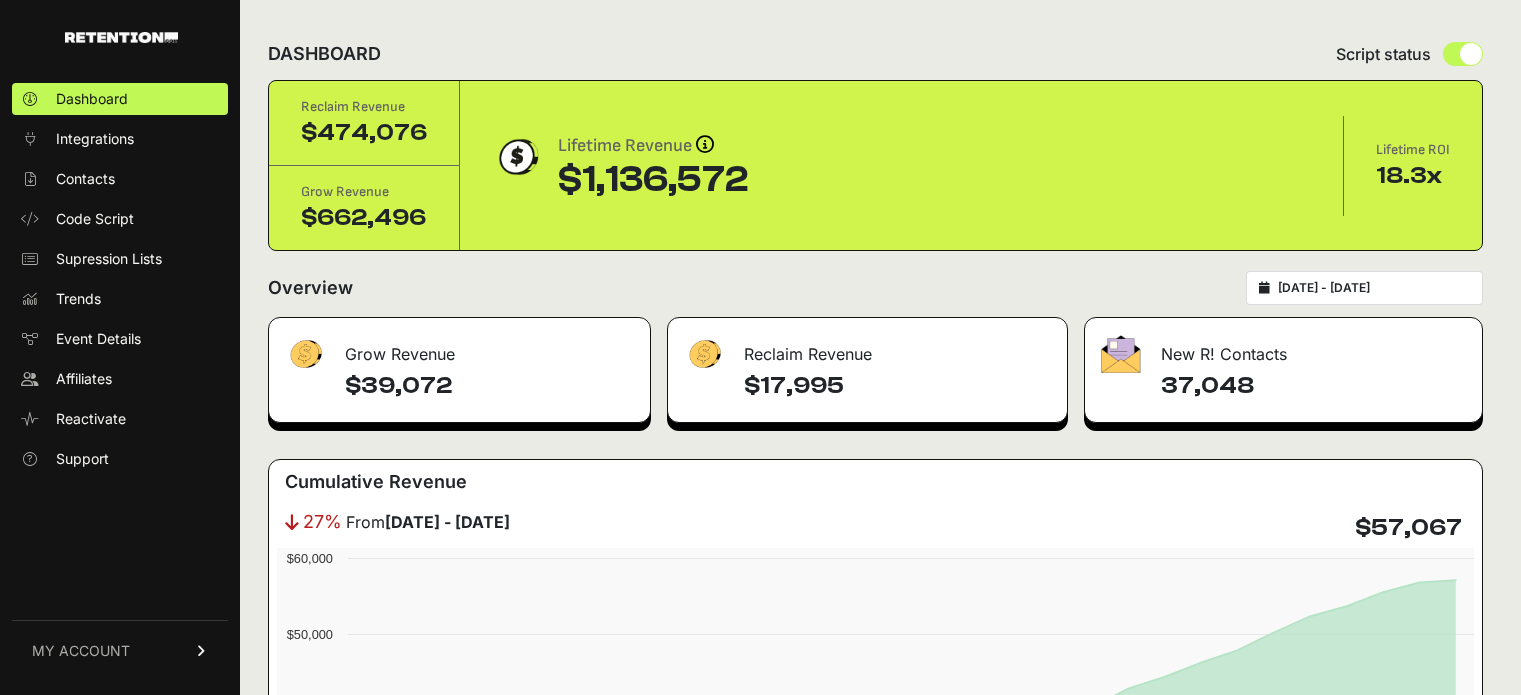 scroll, scrollTop: 0, scrollLeft: 0, axis: both 